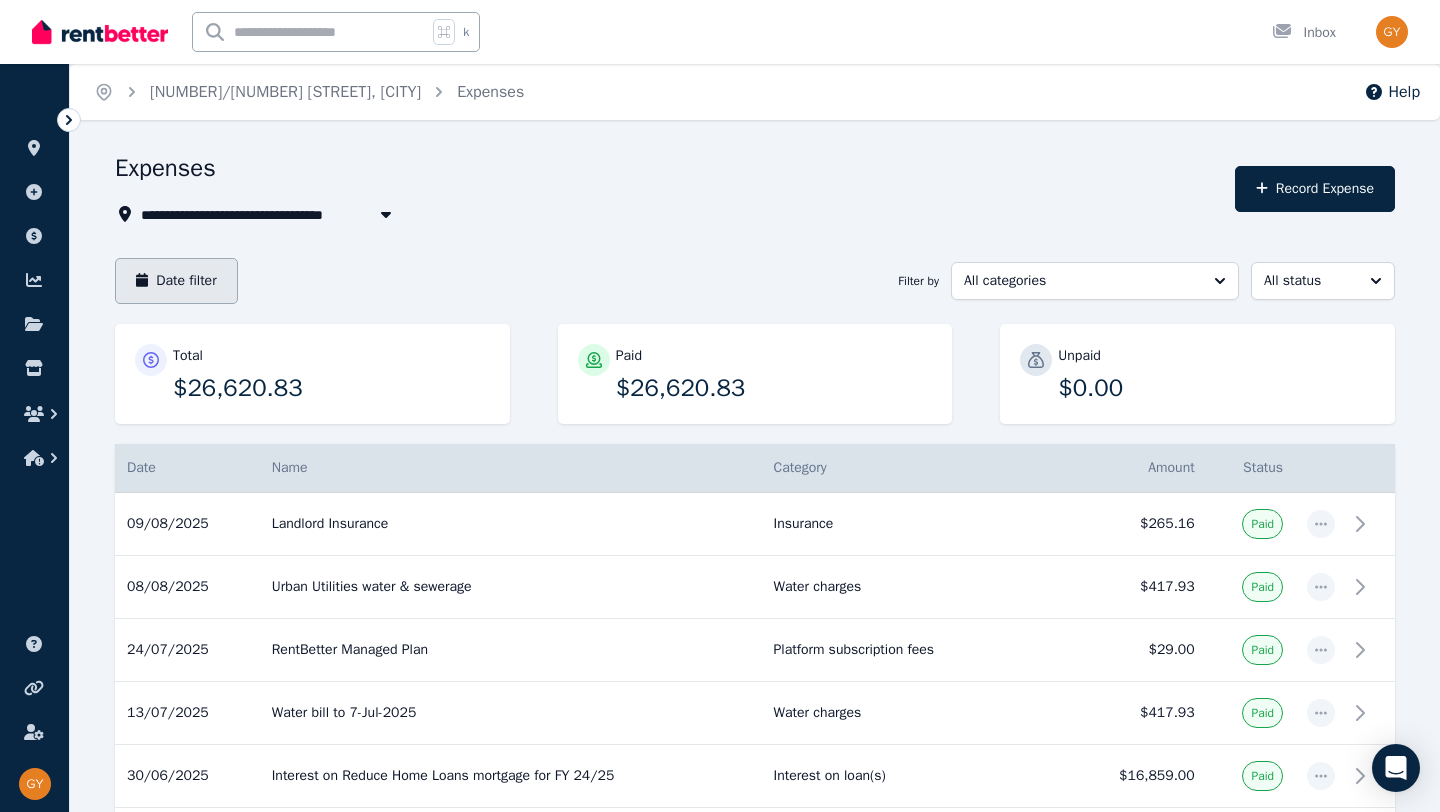 scroll, scrollTop: 0, scrollLeft: 0, axis: both 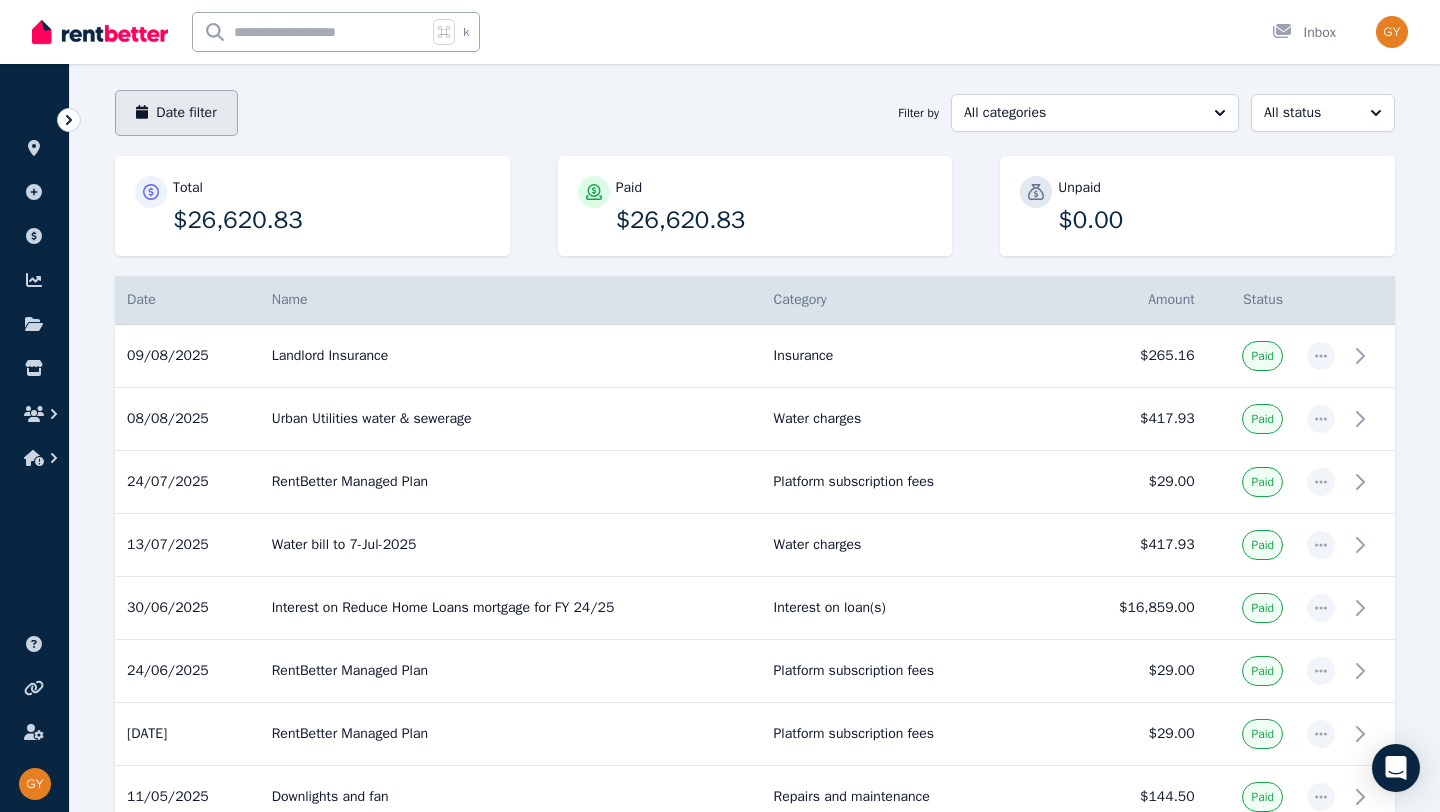 click on "Date filter" at bounding box center (176, 113) 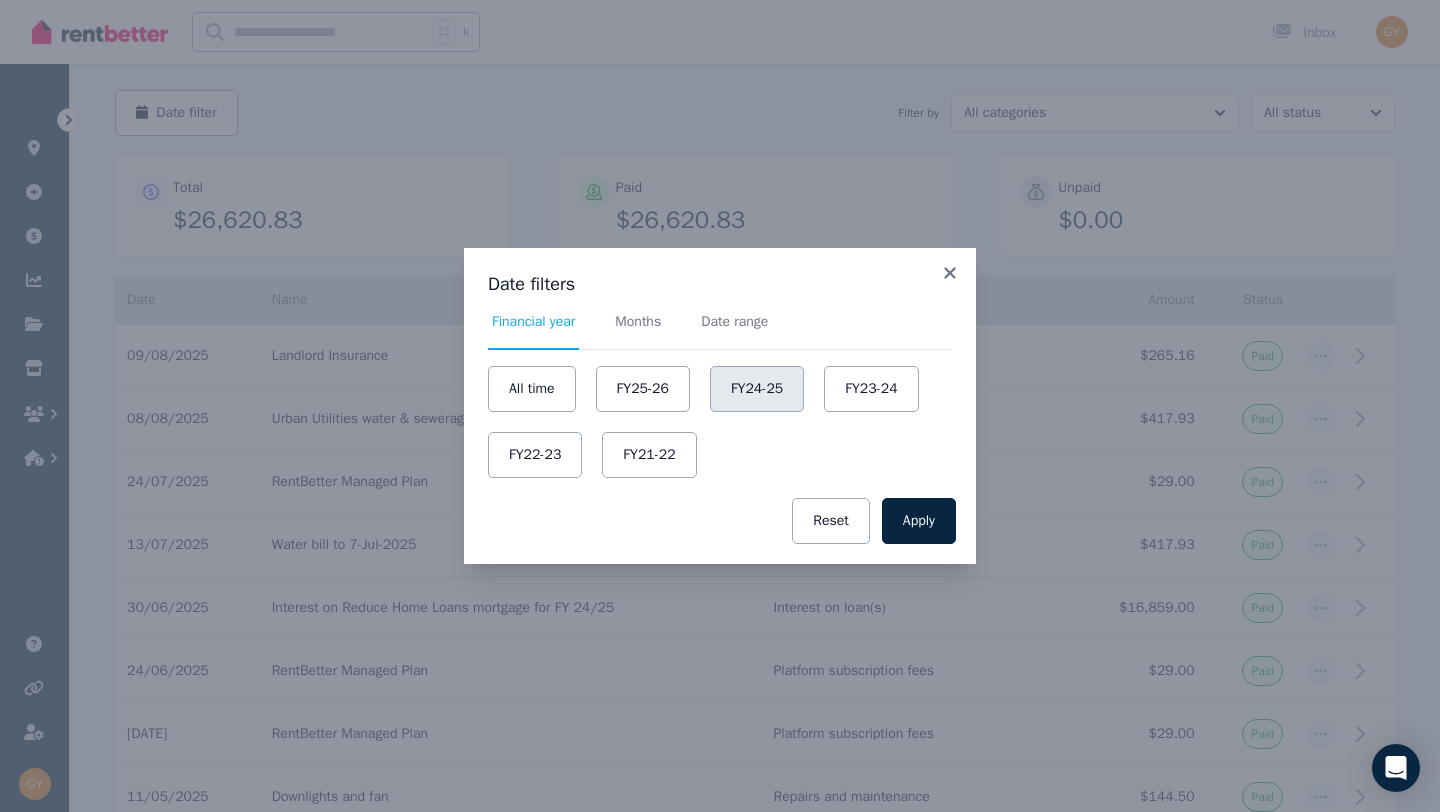 click on "FY24-25" at bounding box center (757, 389) 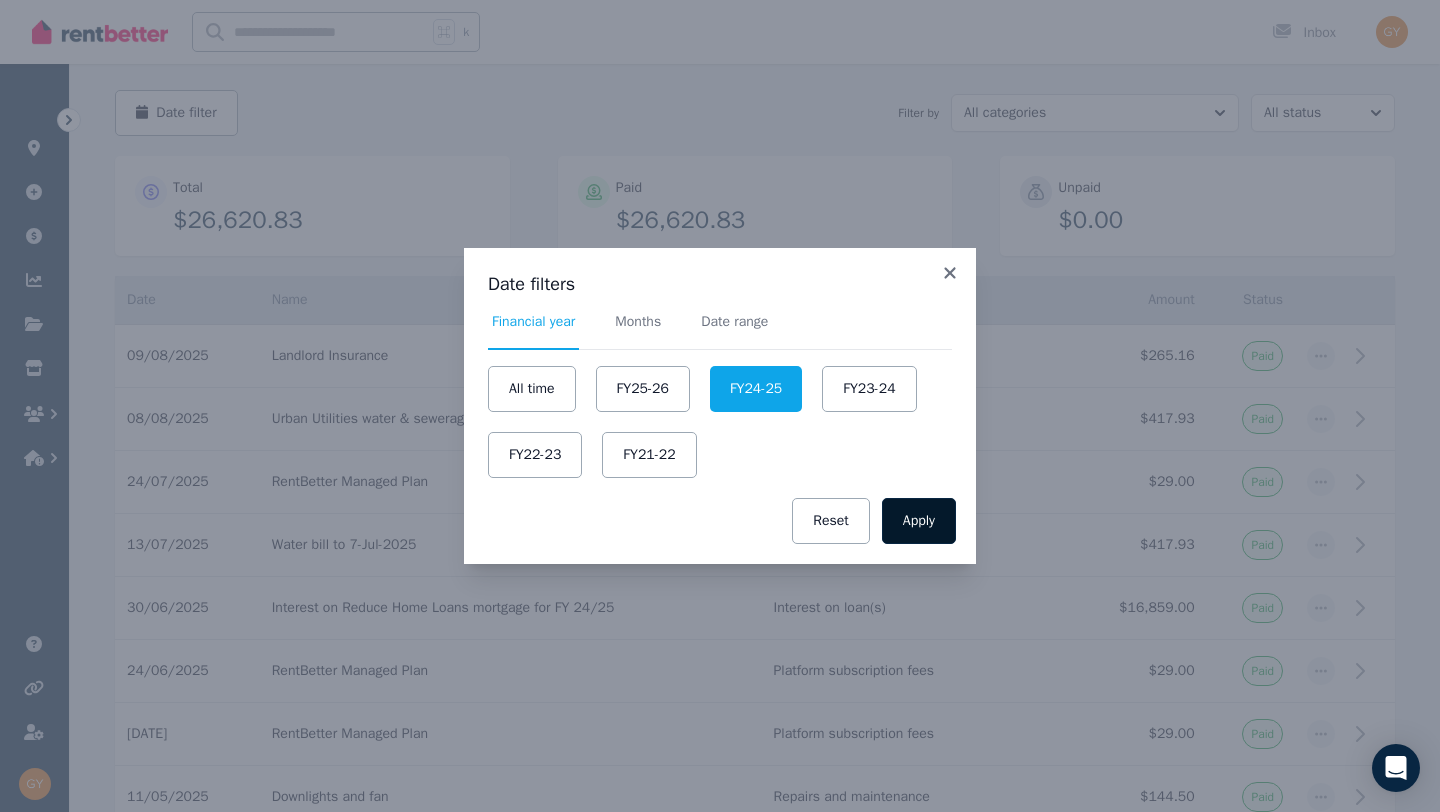 click on "Apply" at bounding box center (919, 521) 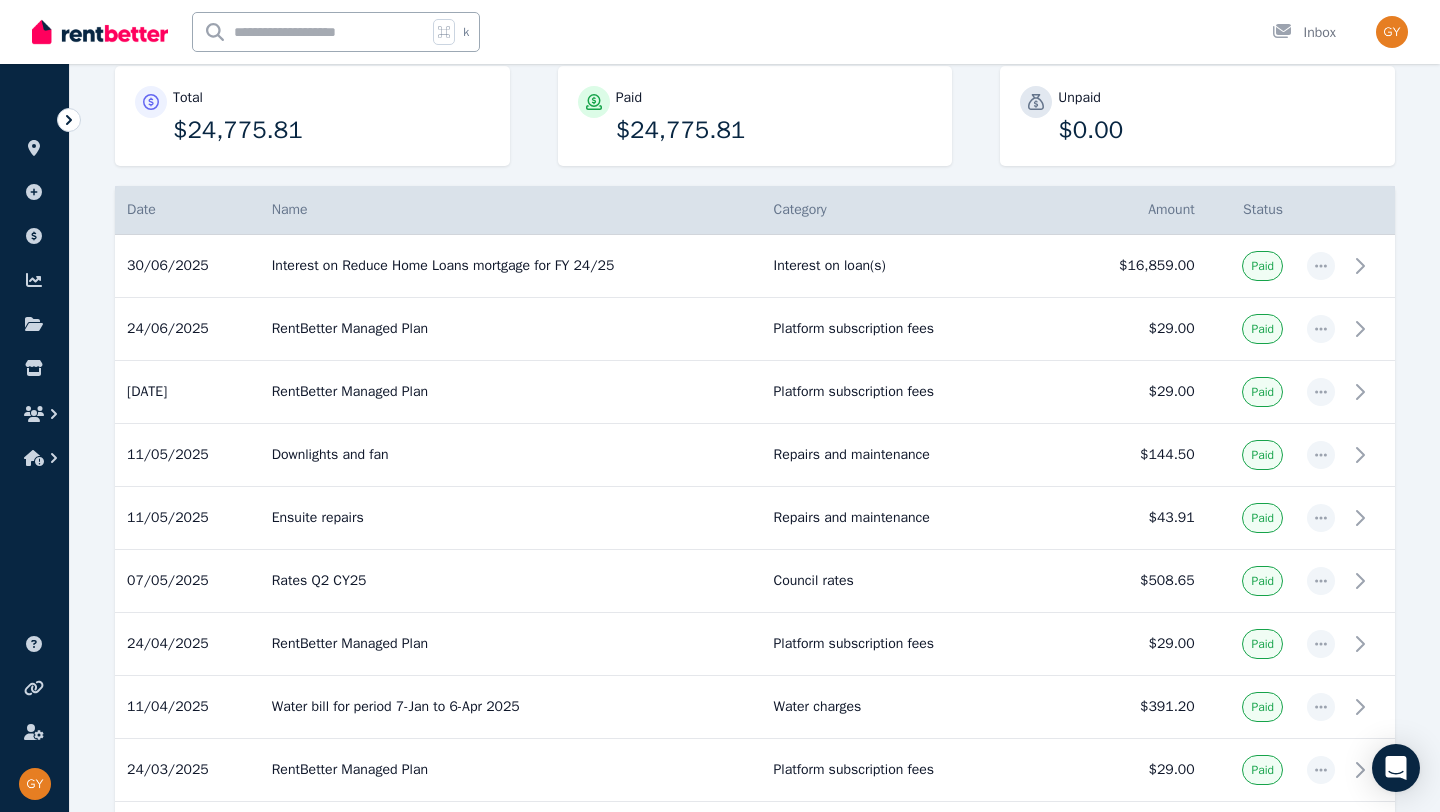 scroll, scrollTop: 0, scrollLeft: 0, axis: both 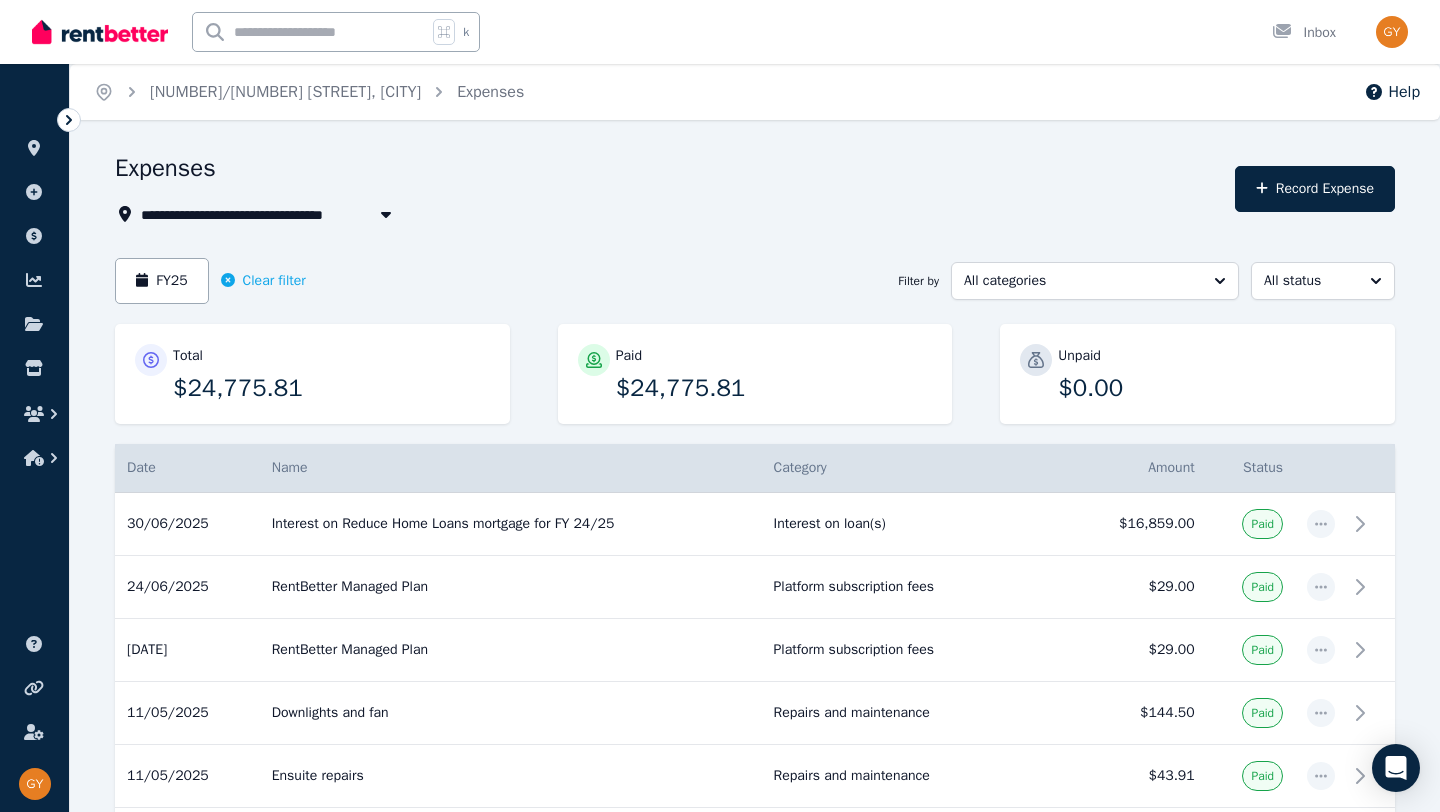 click on "ORGANISE Properties Add property Payments Finance report Documents Marketplace" at bounding box center [34, 282] 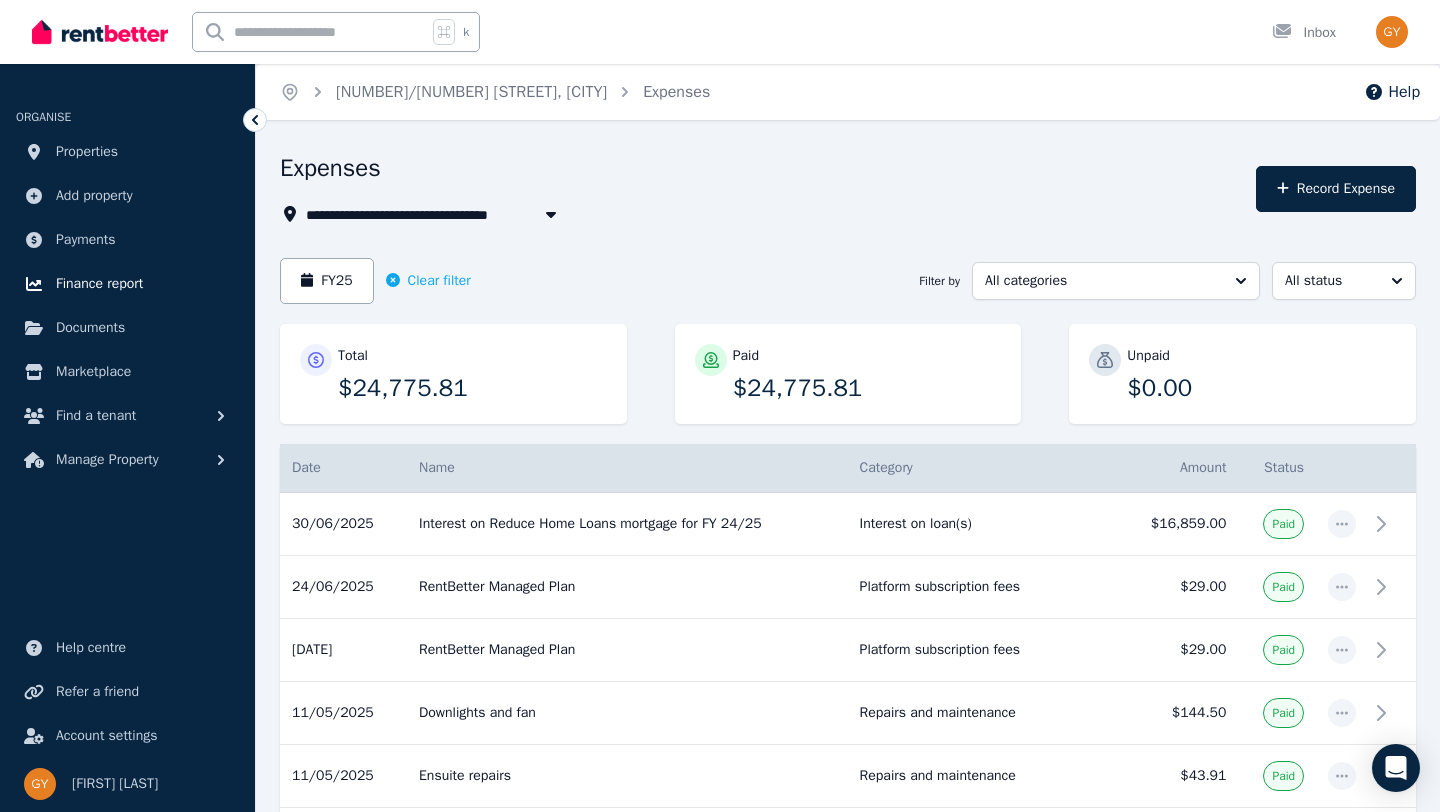 click on "Finance report" at bounding box center (99, 284) 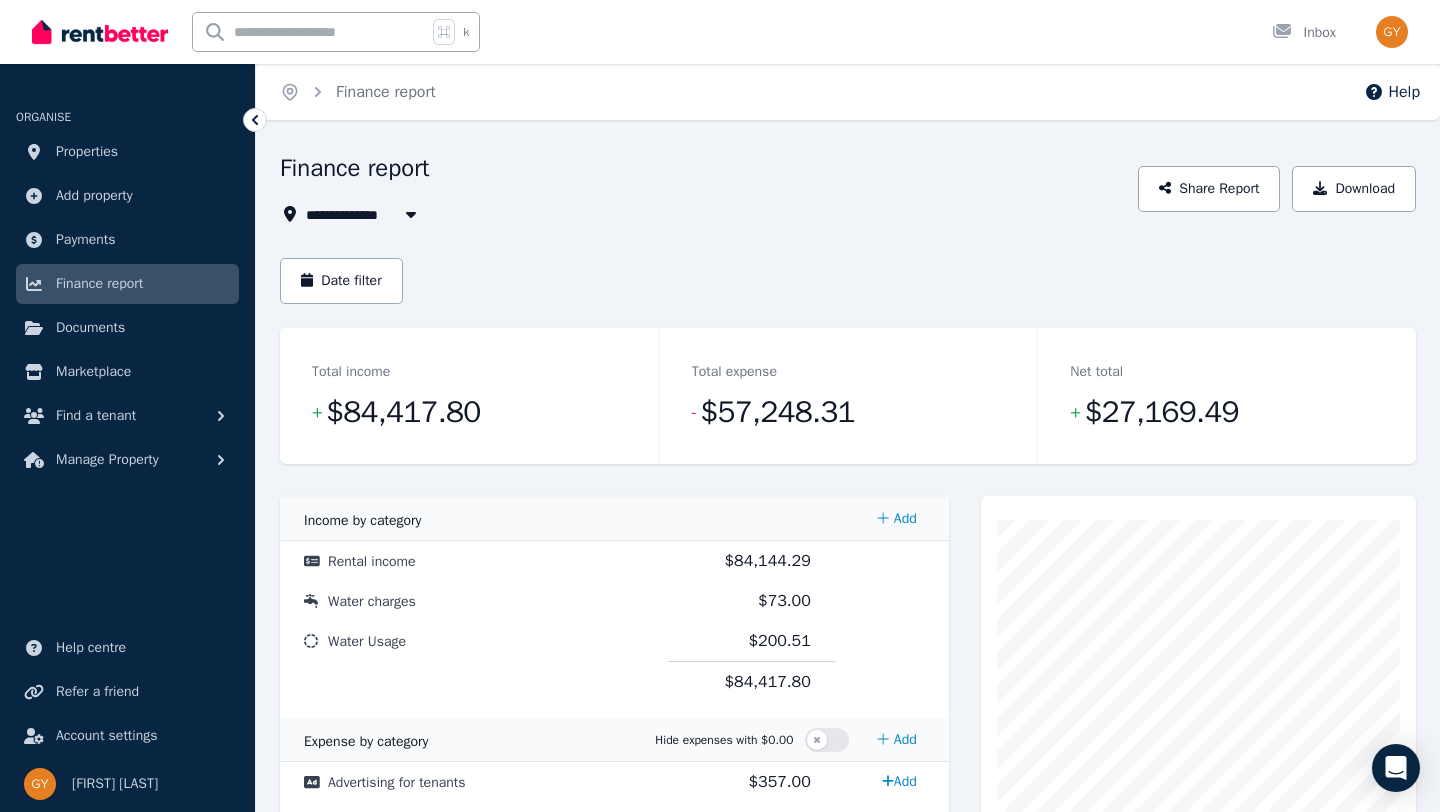click on "All Properties" at bounding box center (364, 214) 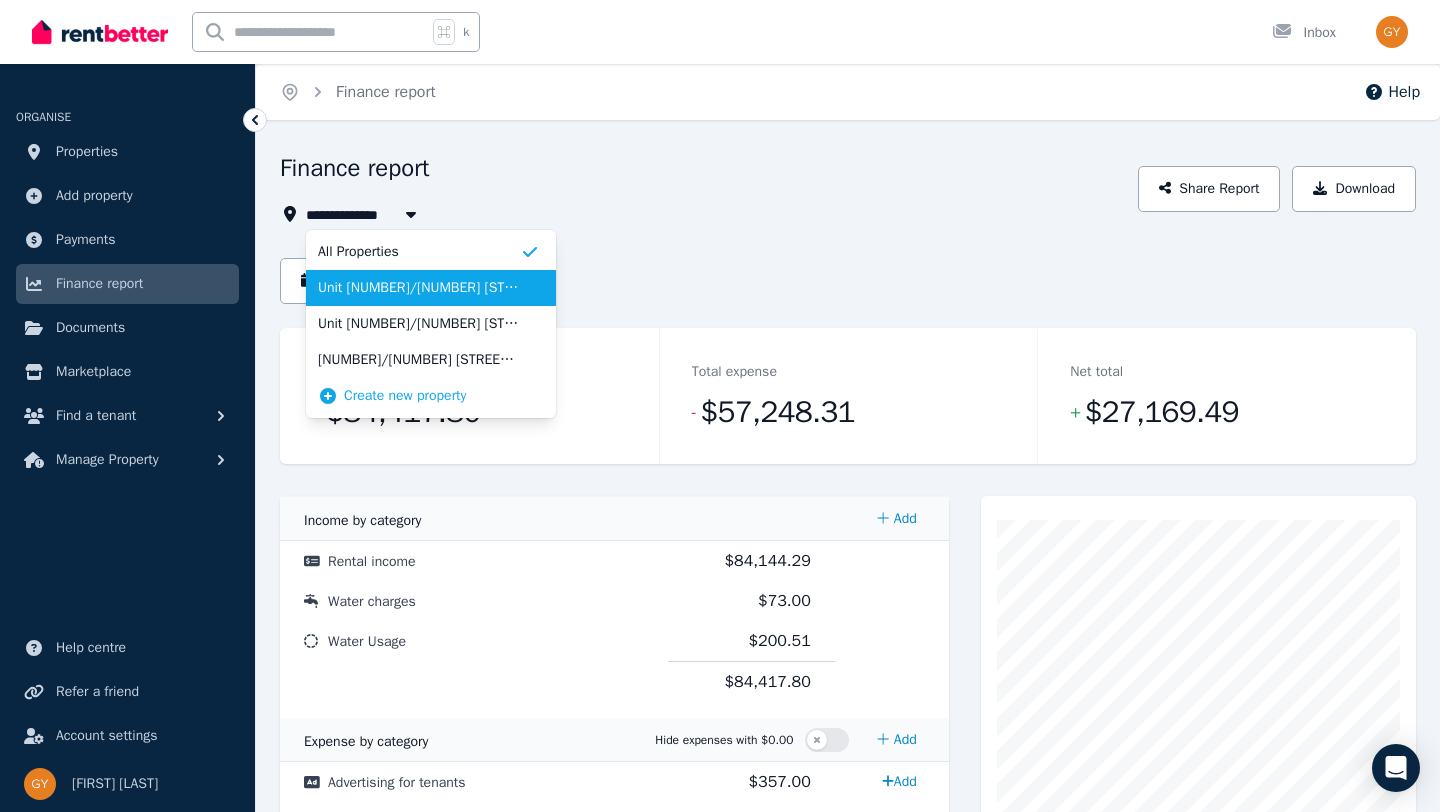 click on "Unit [NUMBER]/[NUMBER] [STREET], [CITY]" at bounding box center [419, 288] 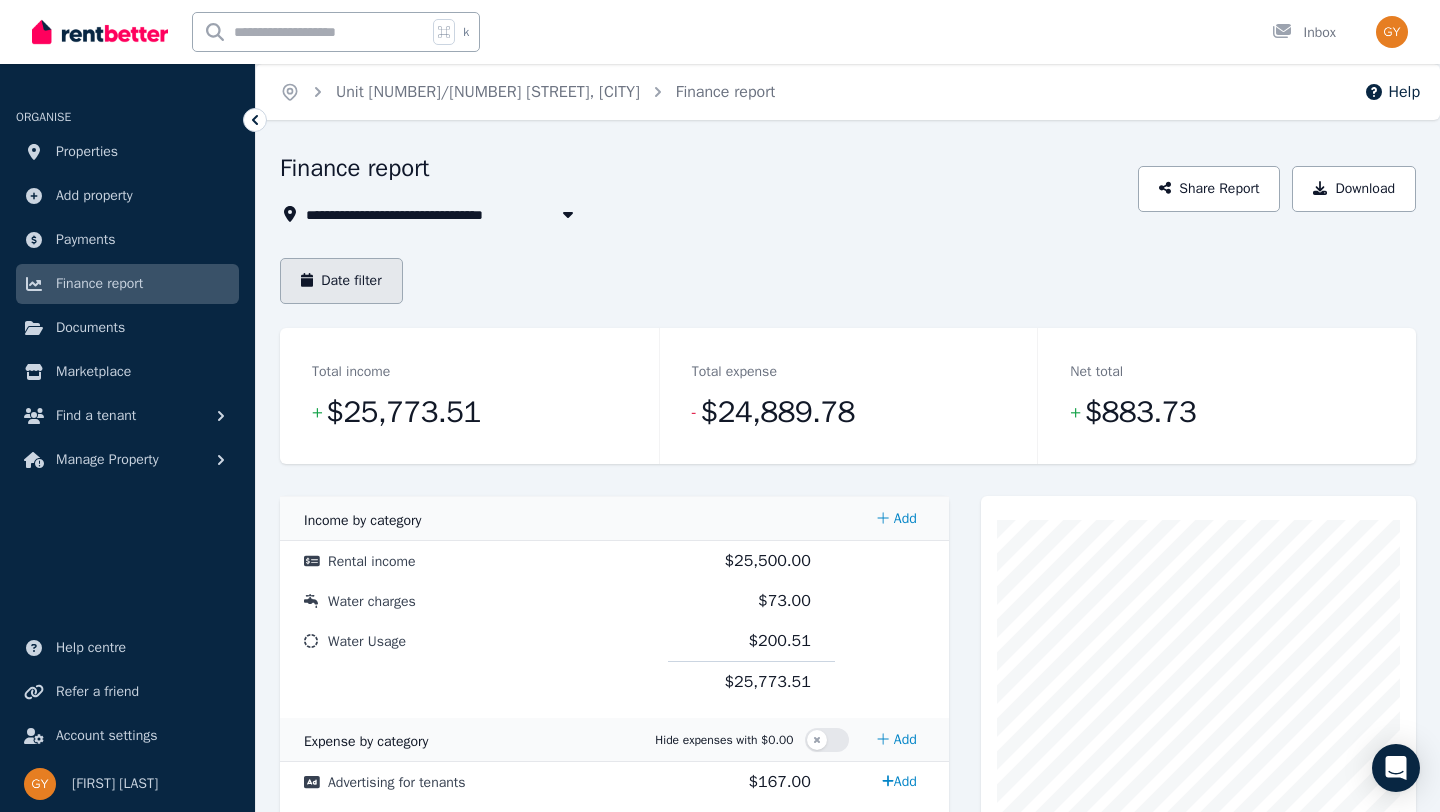 click on "Date filter" at bounding box center (341, 281) 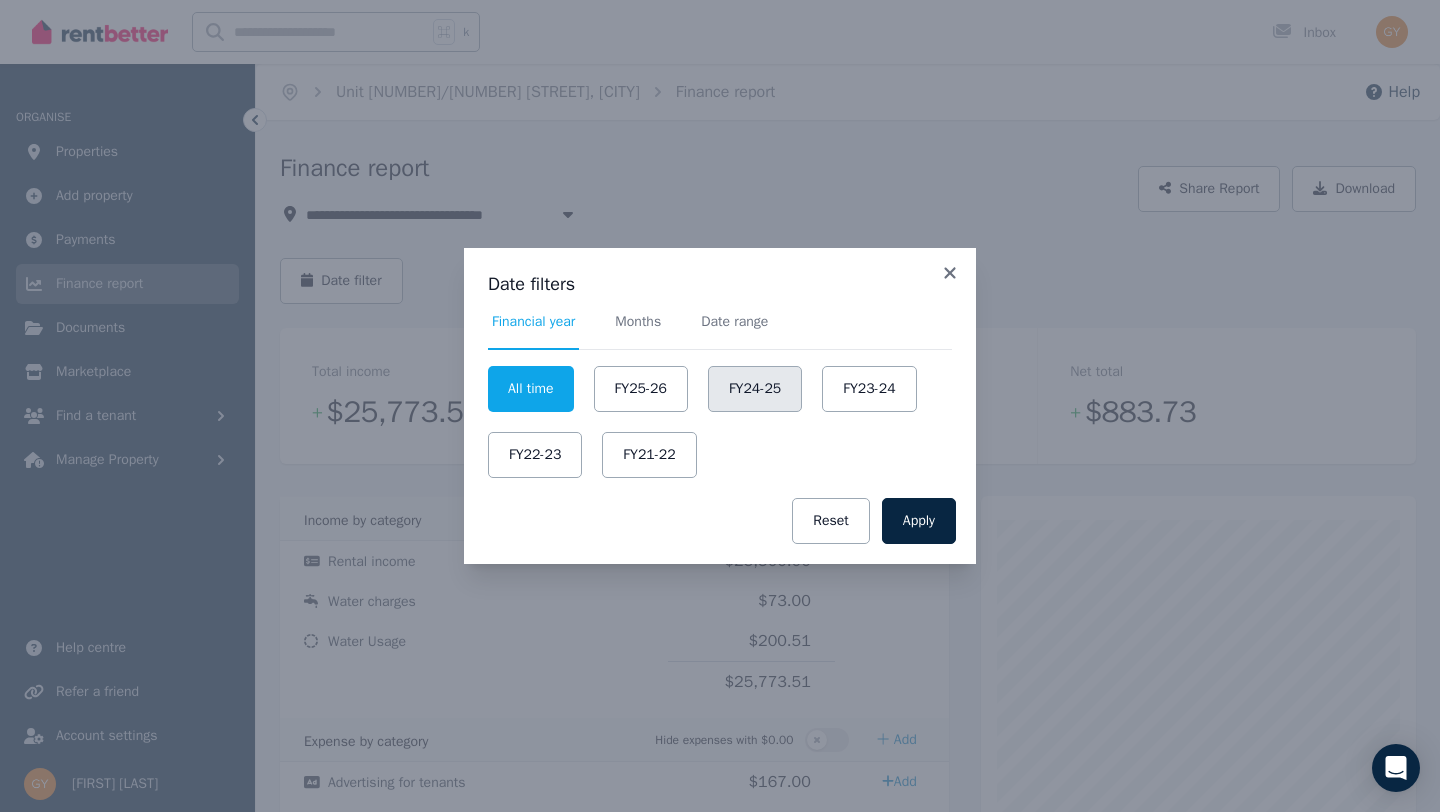 click on "FY24-25" at bounding box center (755, 389) 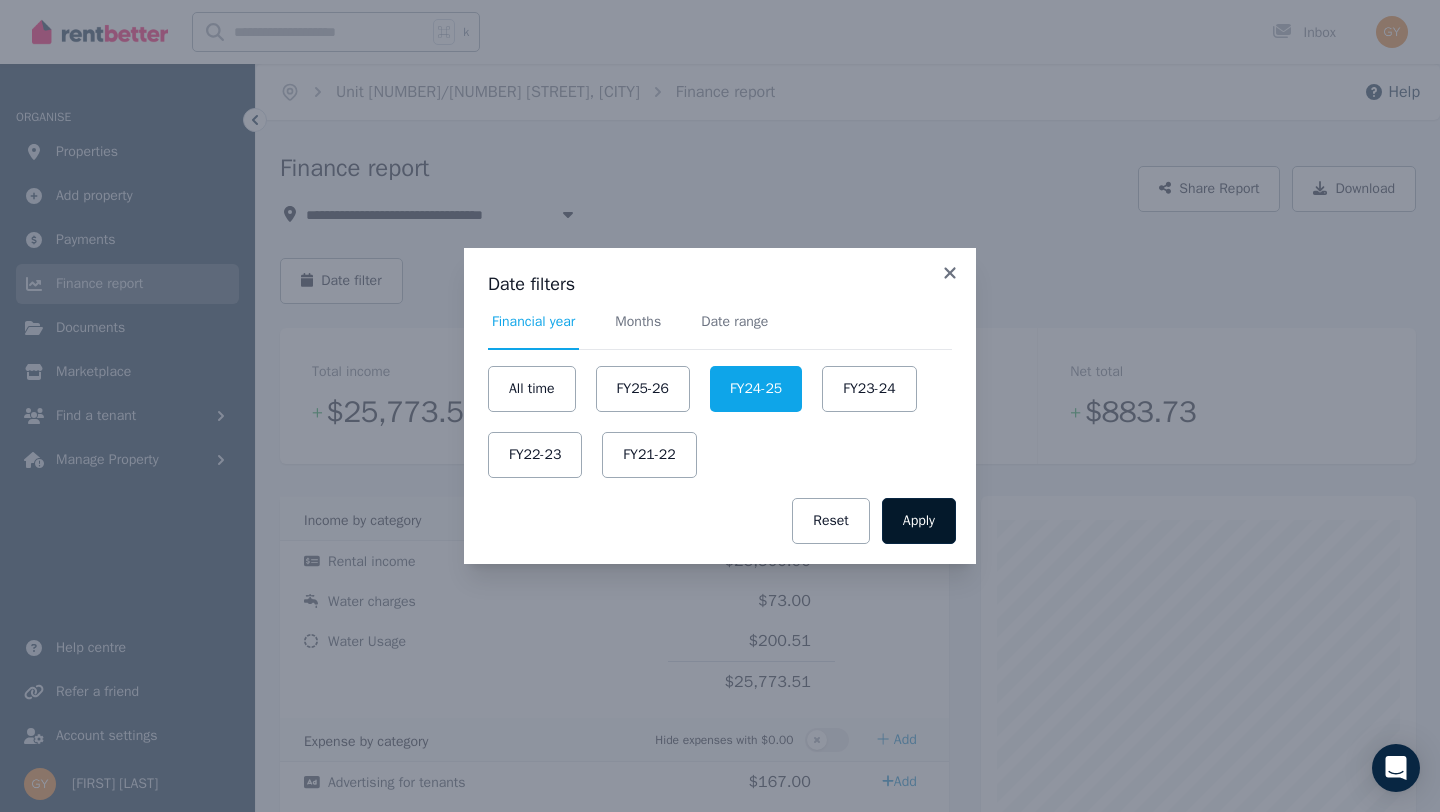 click on "Apply" at bounding box center (919, 521) 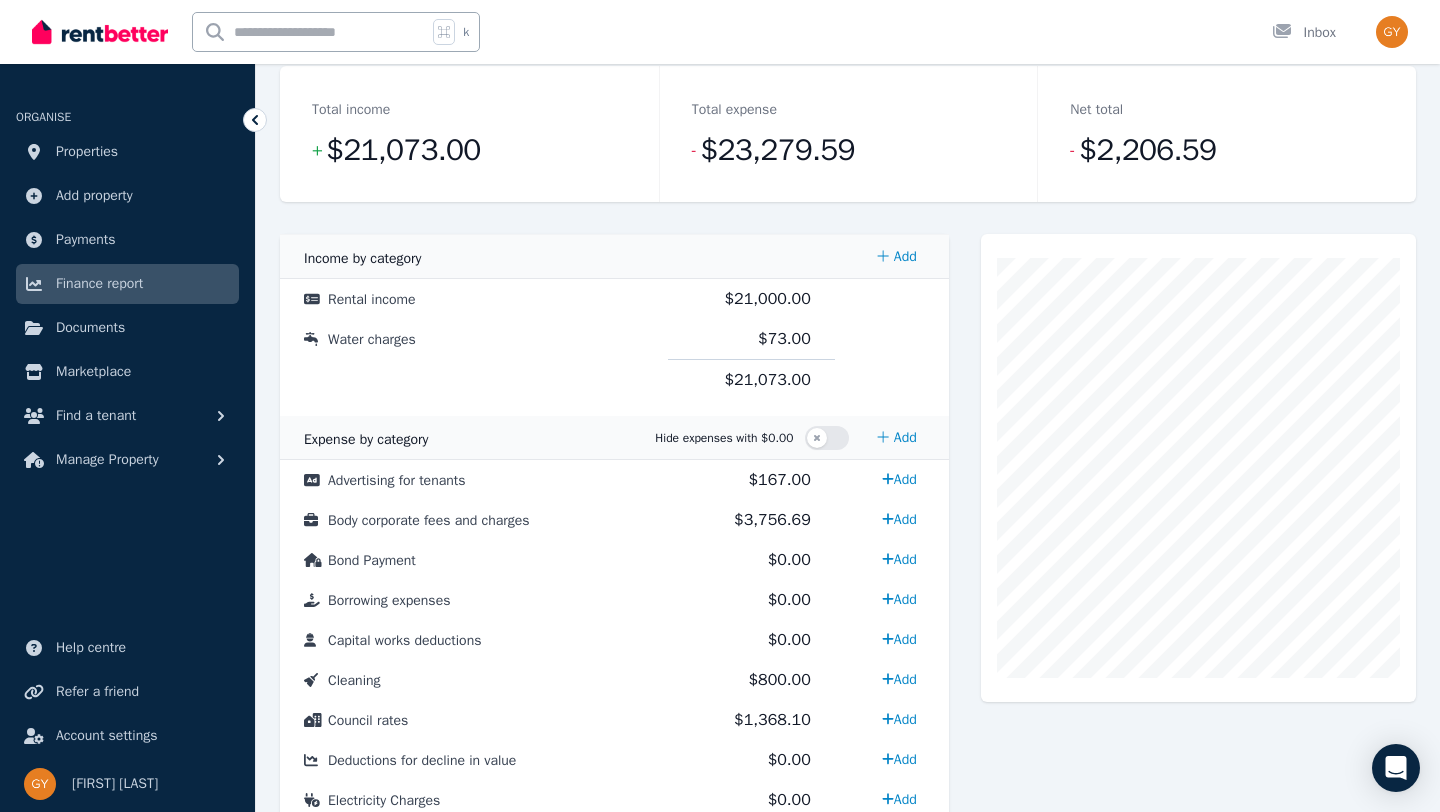 scroll, scrollTop: 267, scrollLeft: 0, axis: vertical 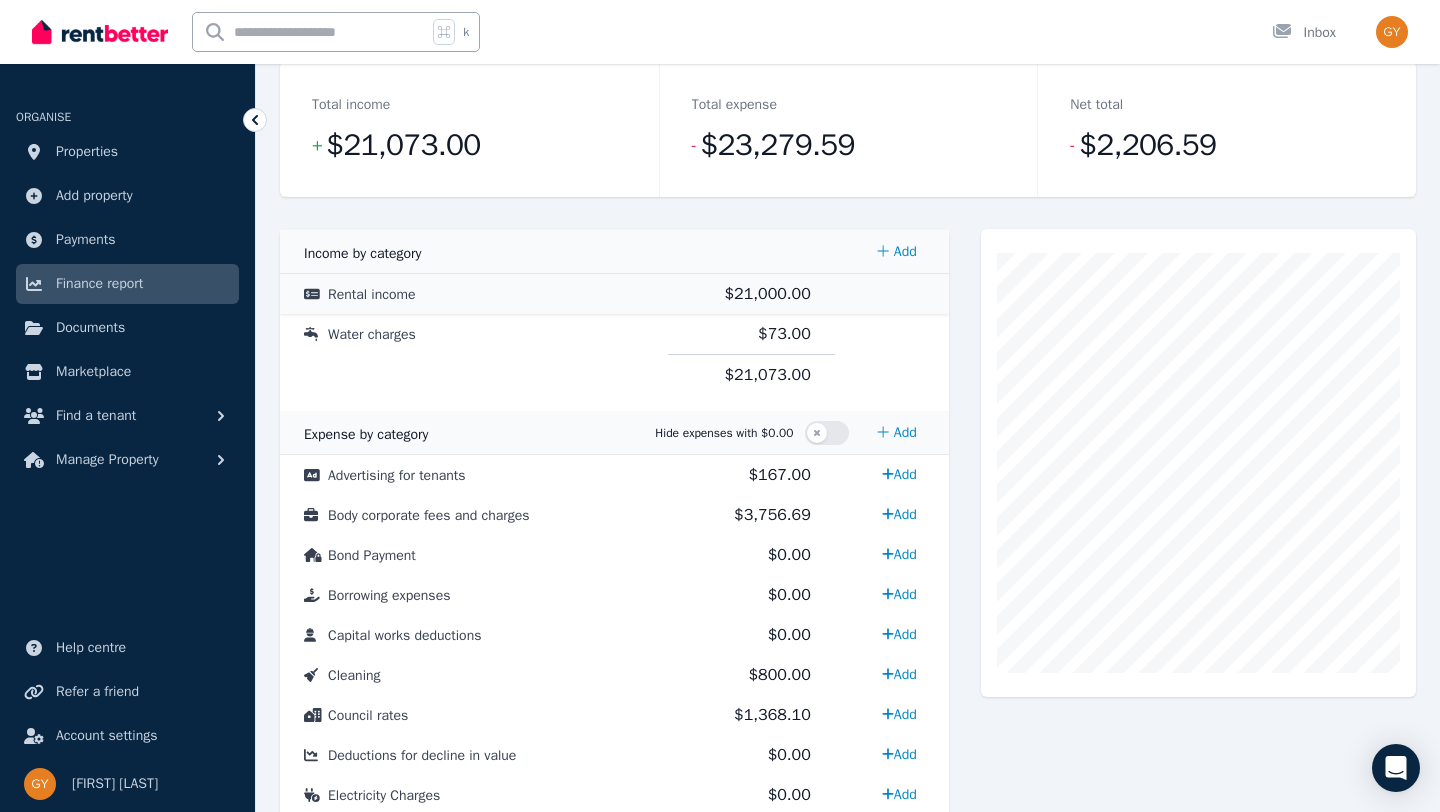 type 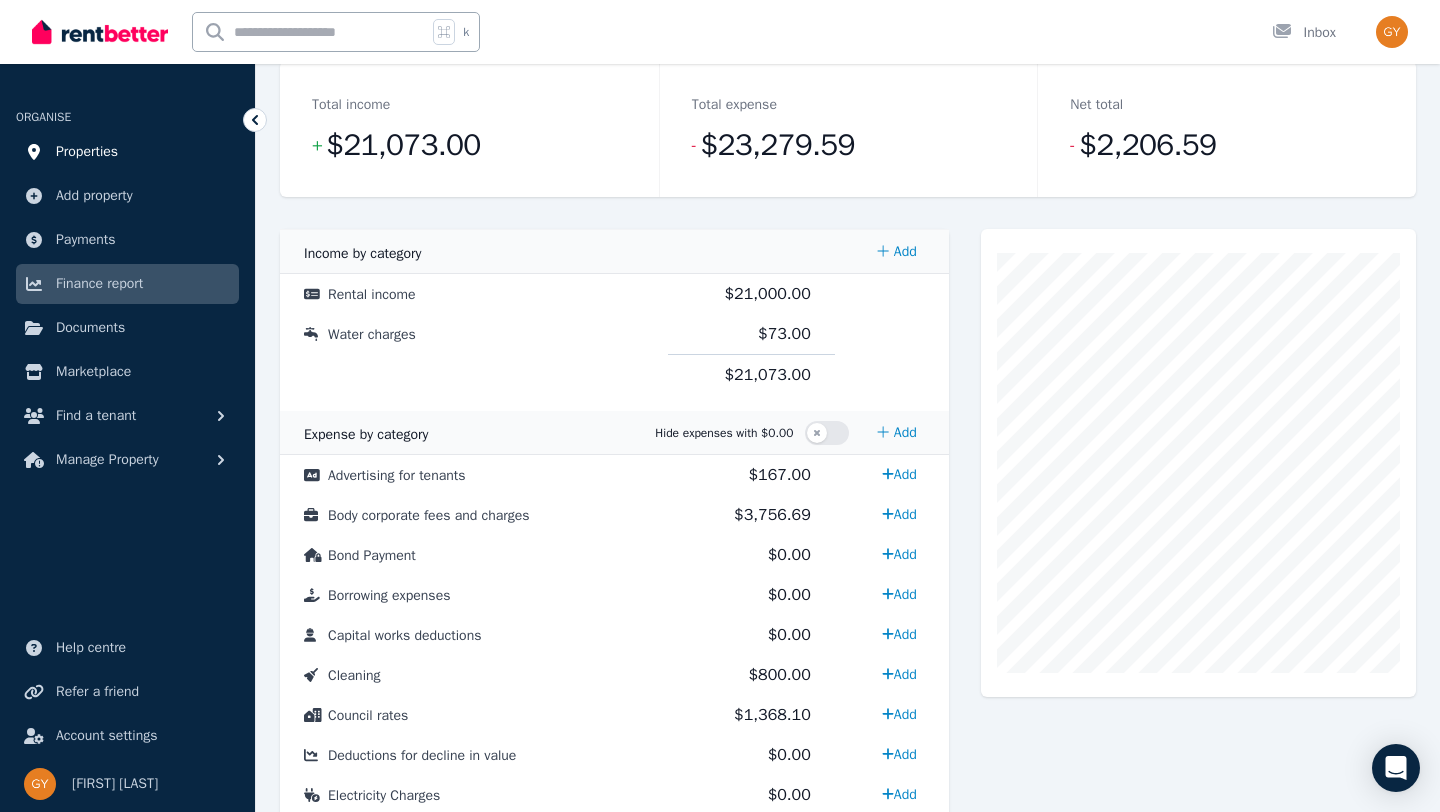 click on "Properties" at bounding box center [87, 152] 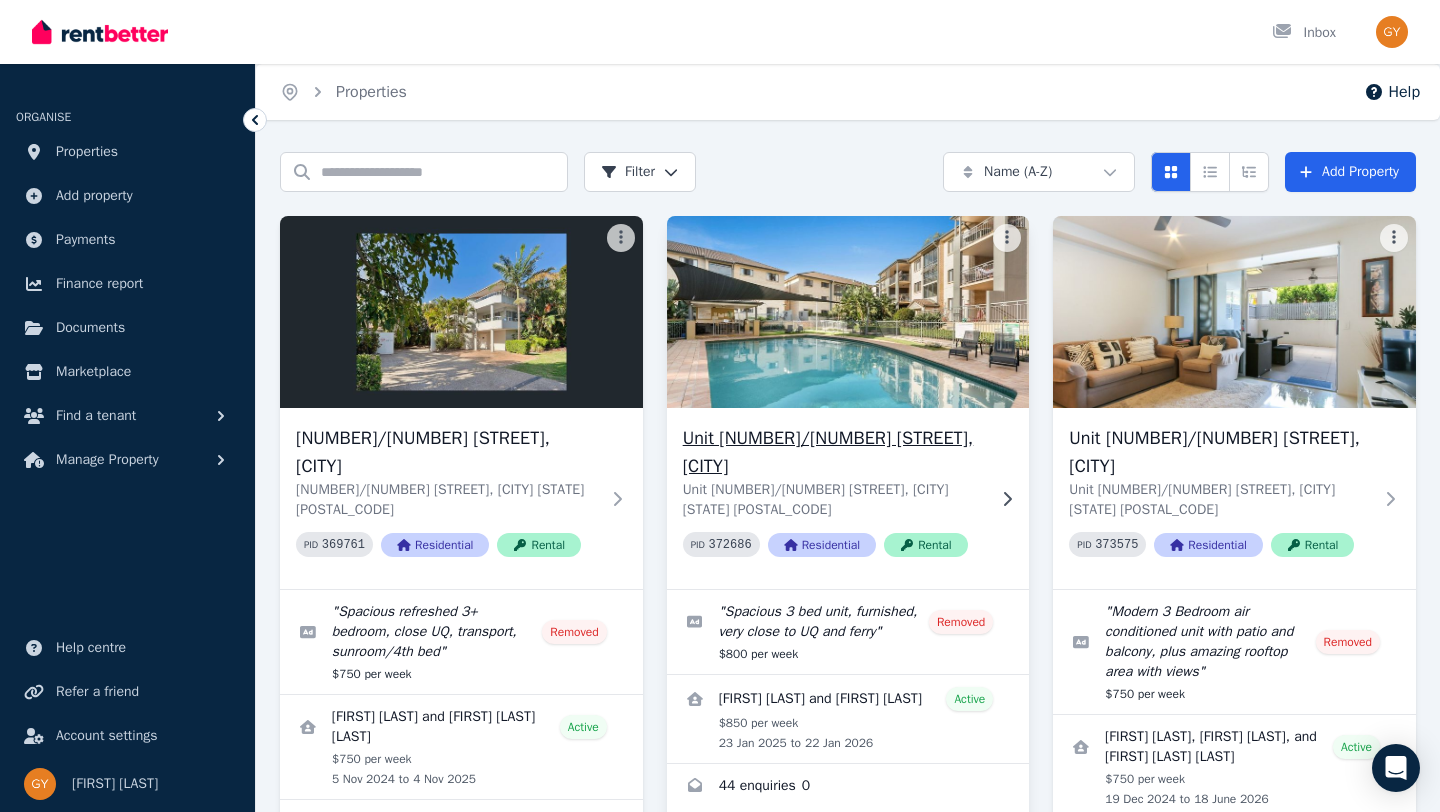 click on "Unit [NUMBER]/[NUMBER] [STREET], [CITY]" at bounding box center (834, 452) 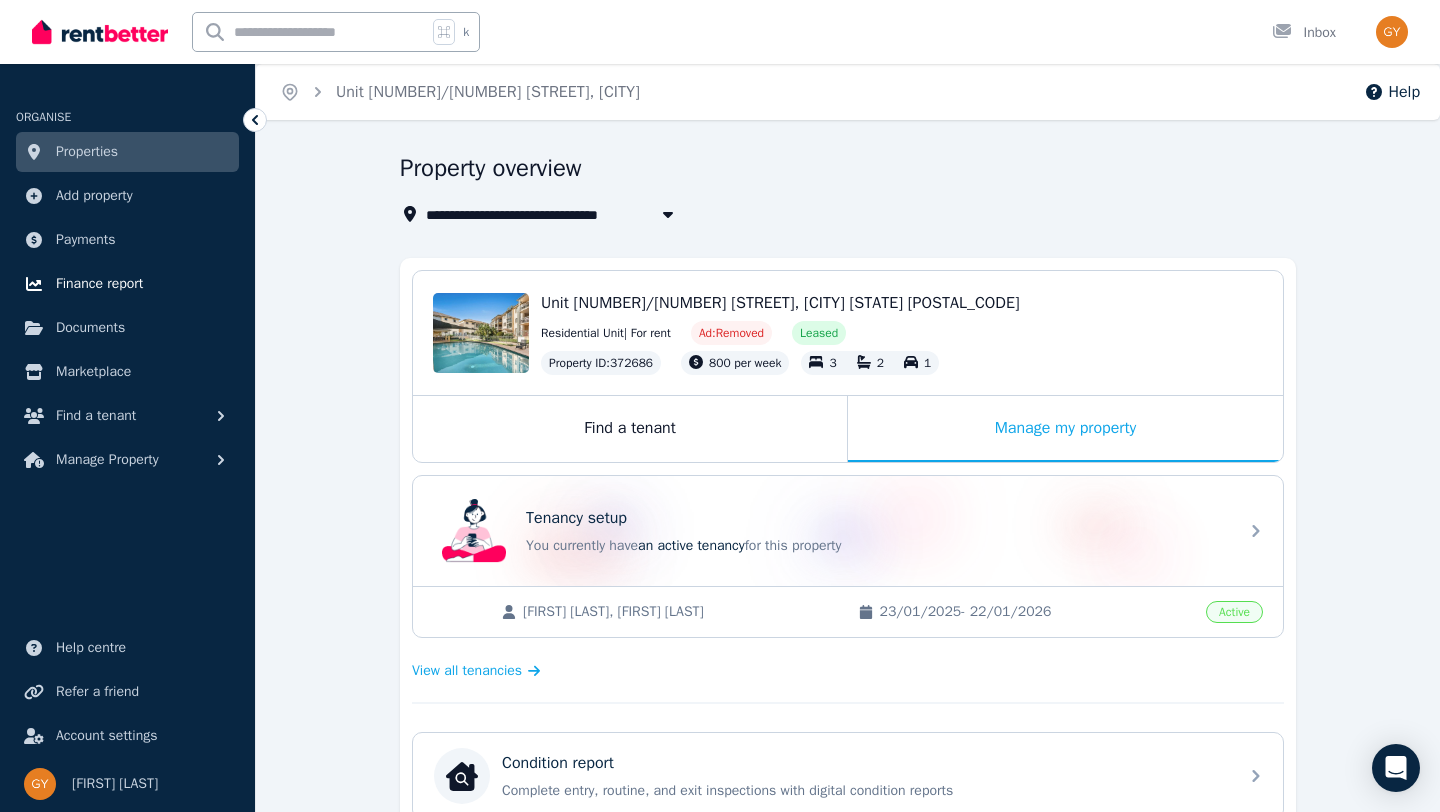 click on "Finance report" at bounding box center (99, 284) 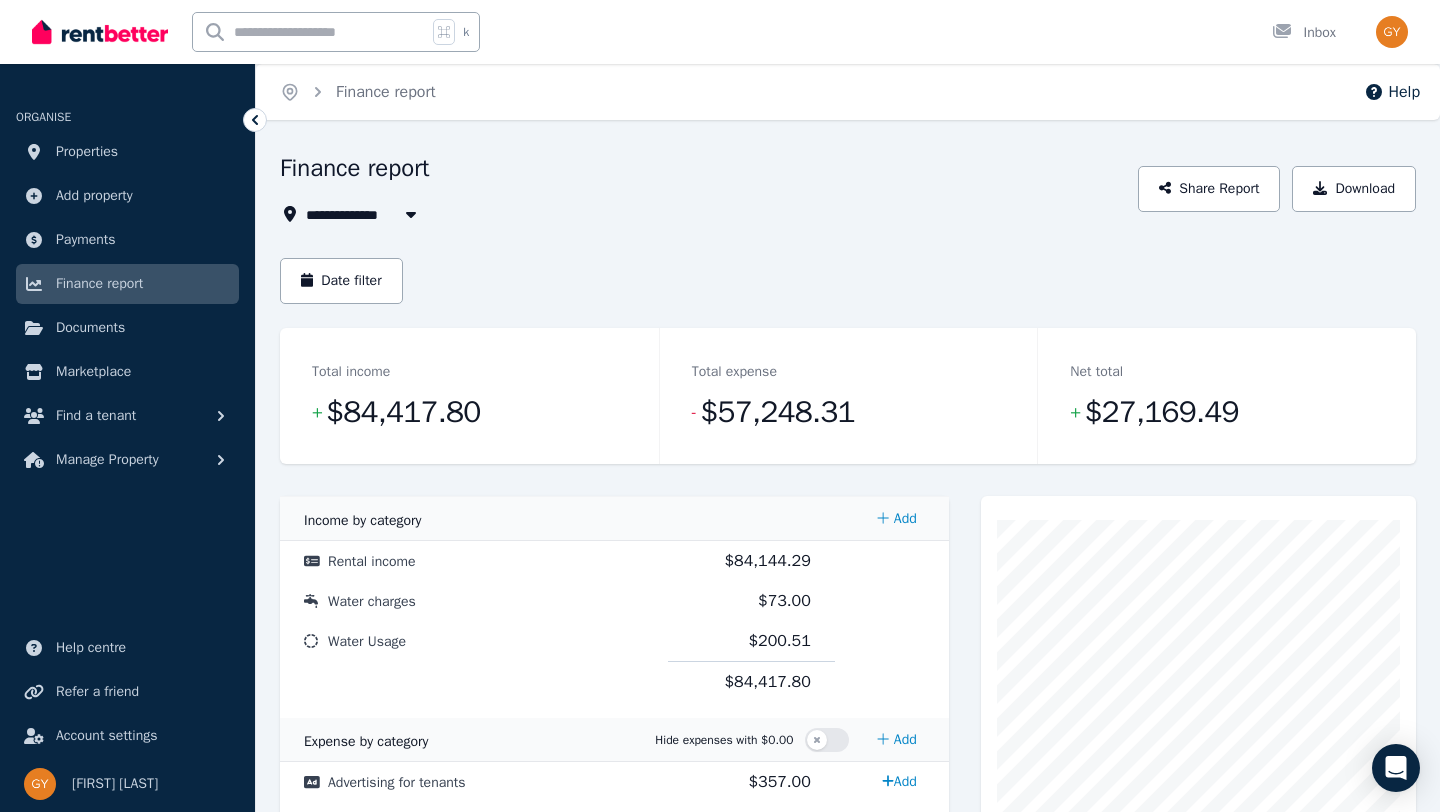 click on "All Properties" at bounding box center [364, 214] 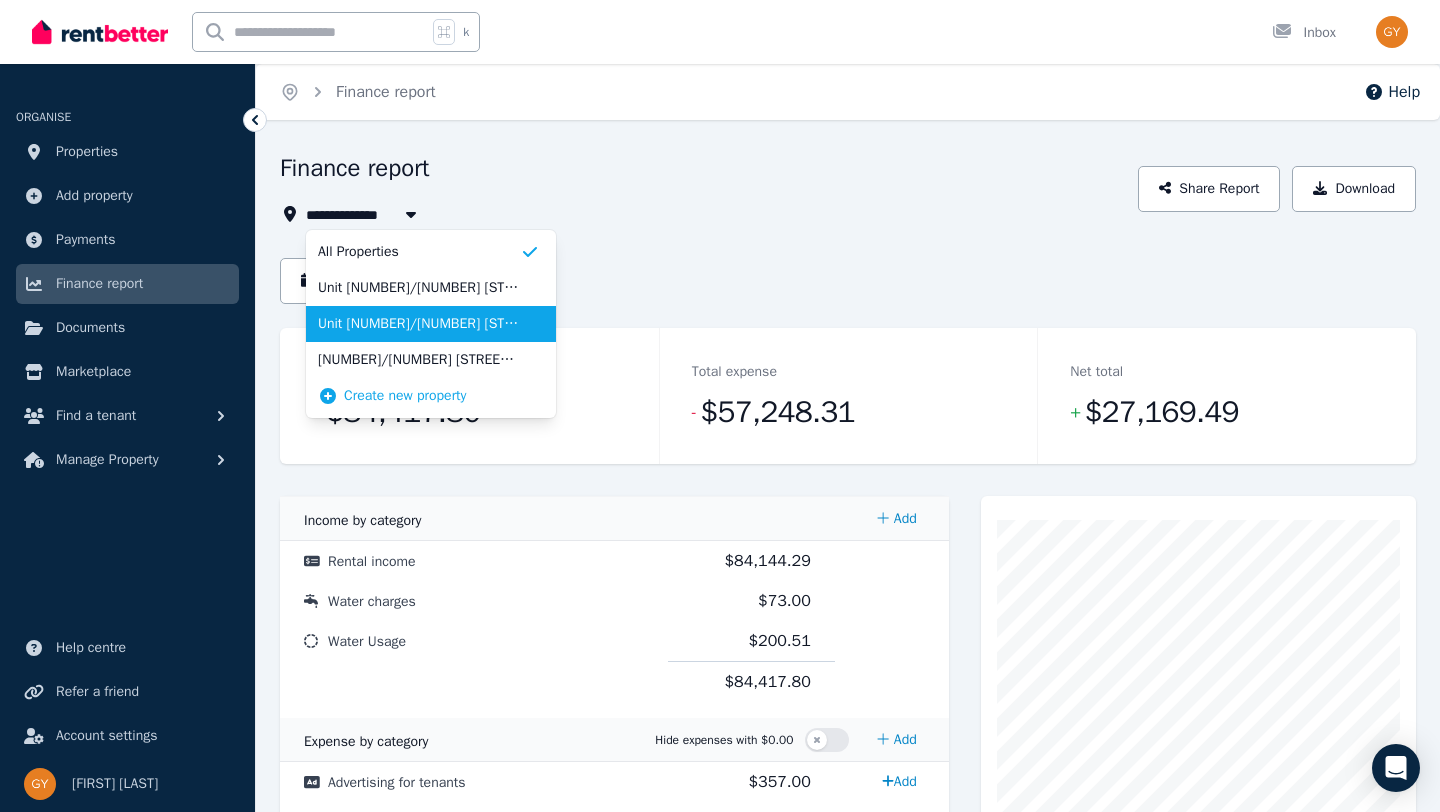 click on "Unit [NUMBER]/[NUMBER] [STREET], [CITY]" at bounding box center [419, 324] 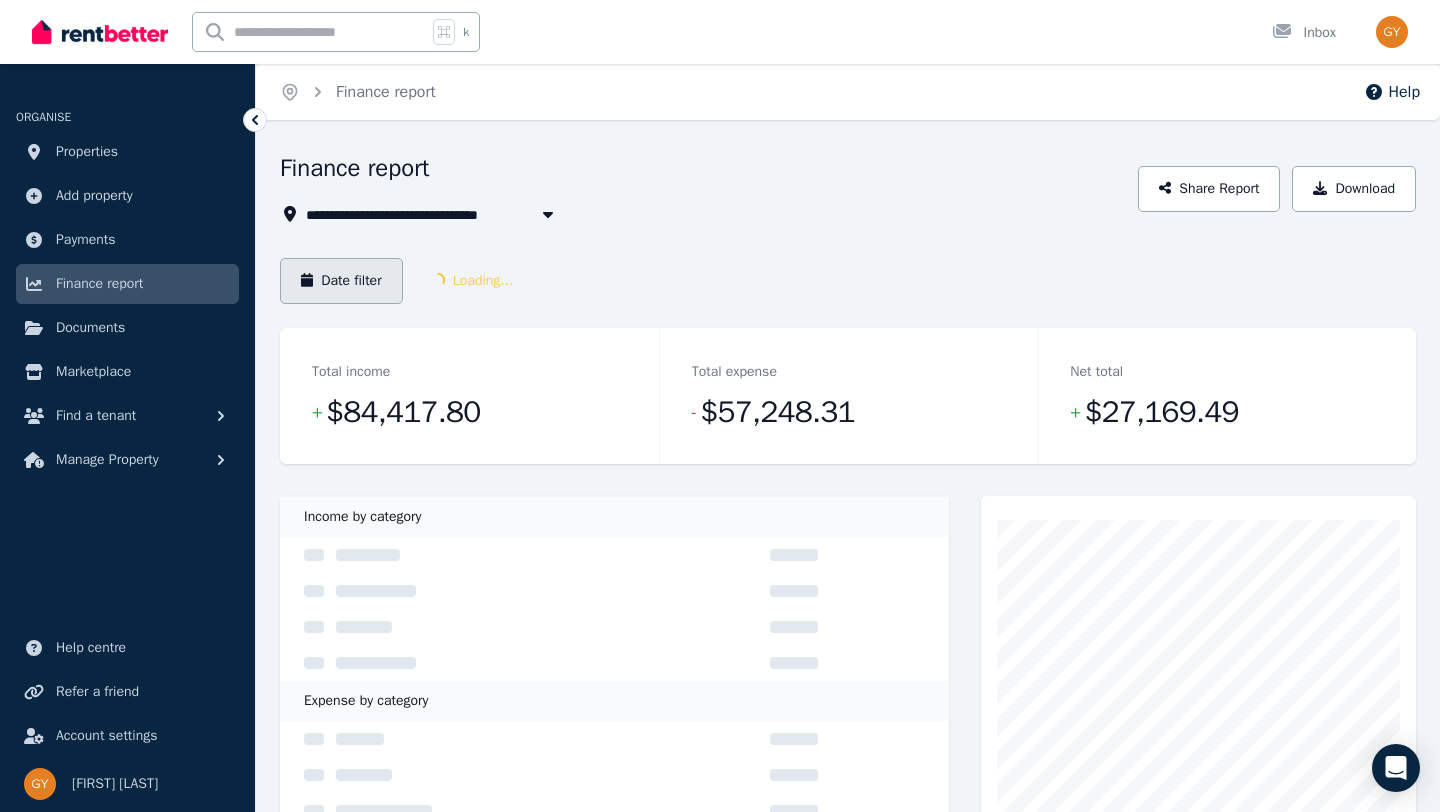 click on "Date filter" at bounding box center (341, 281) 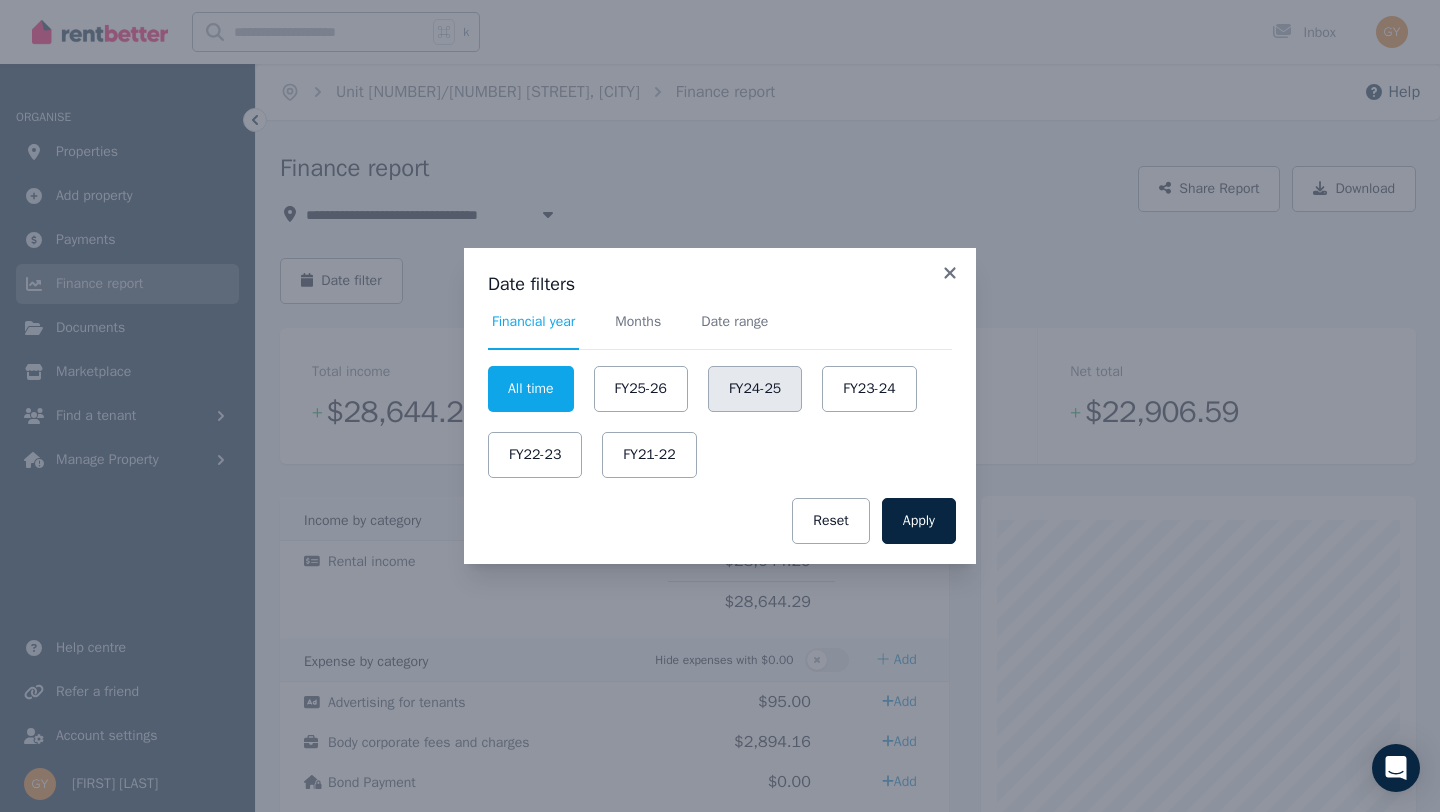 click on "FY24-25" at bounding box center [755, 389] 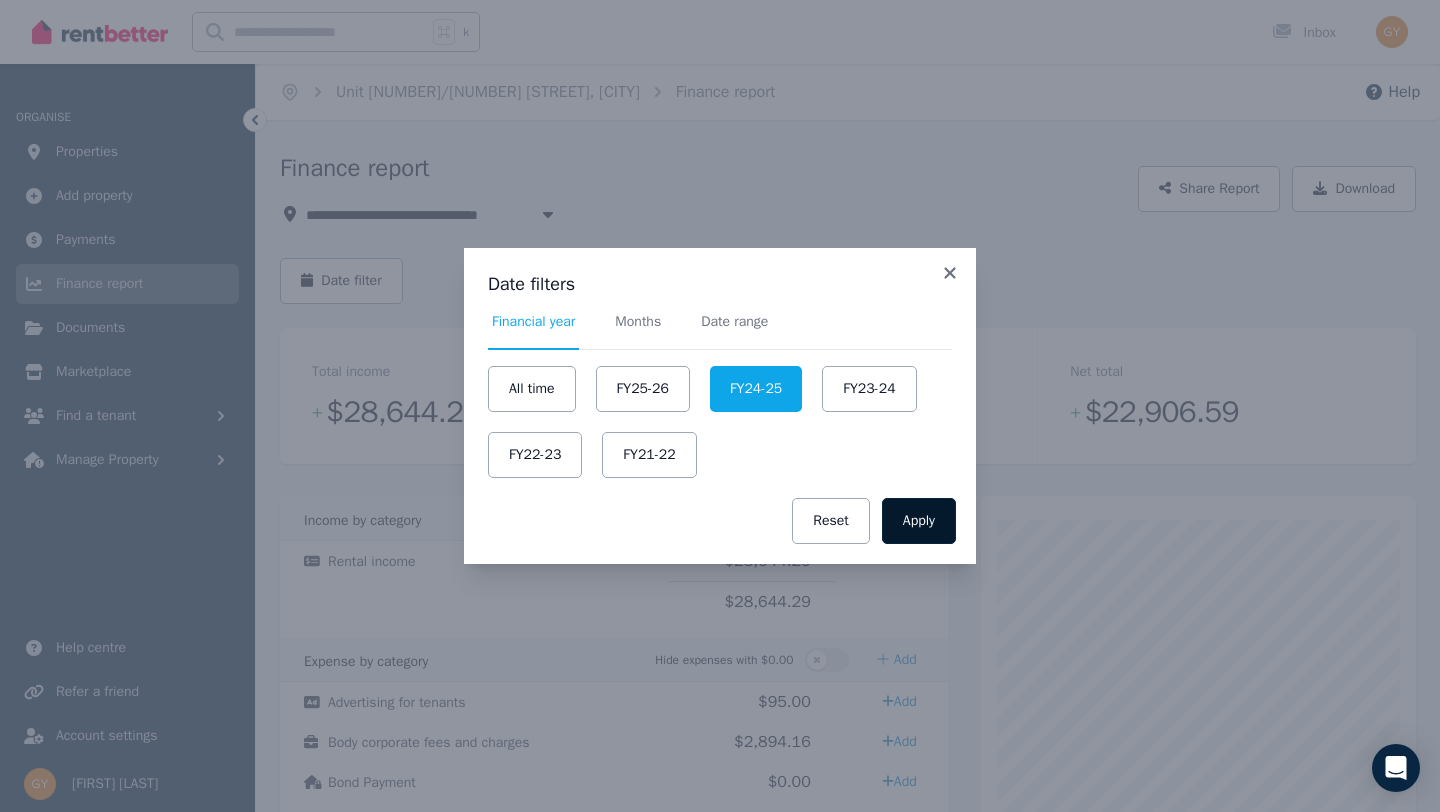click on "Apply" at bounding box center [919, 521] 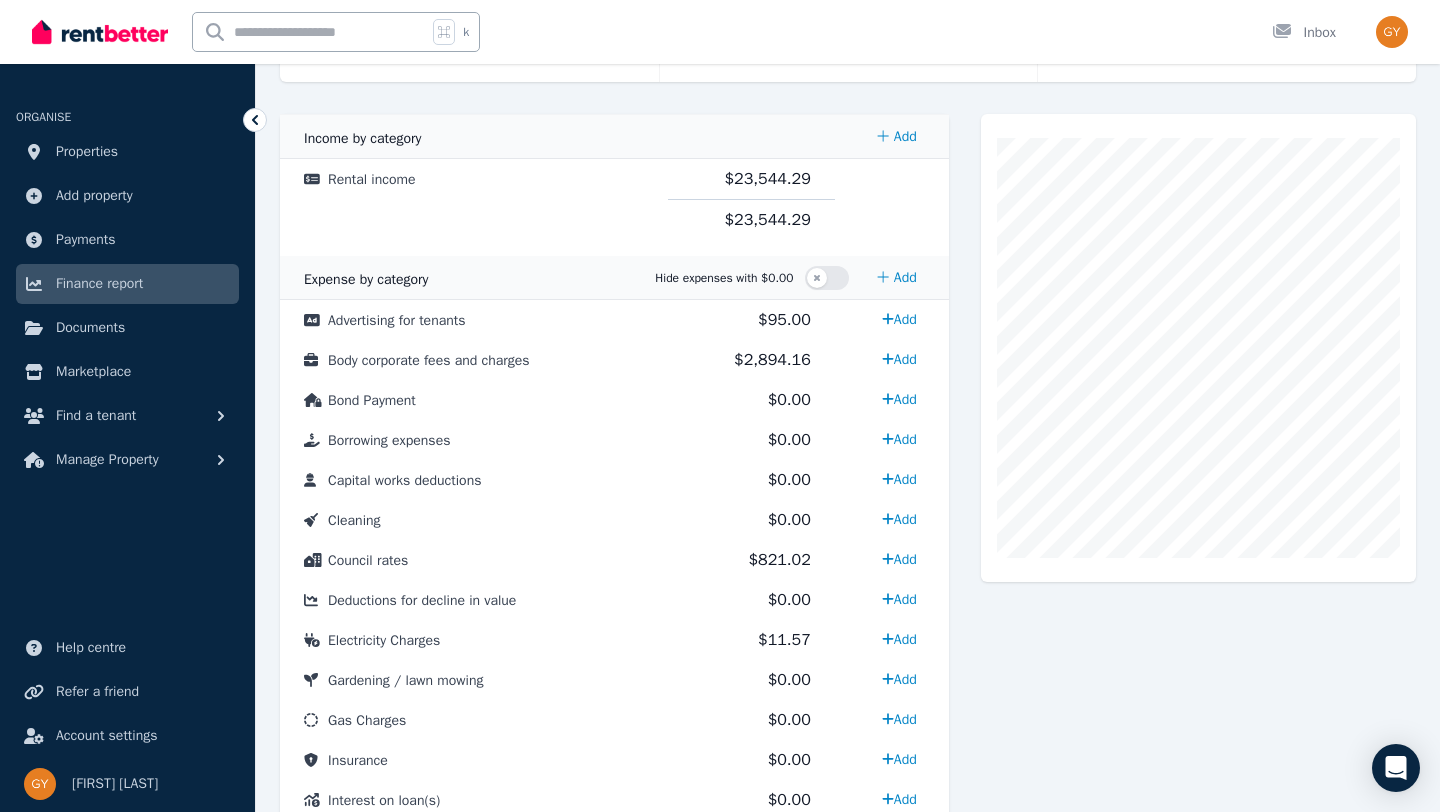 scroll, scrollTop: 383, scrollLeft: 0, axis: vertical 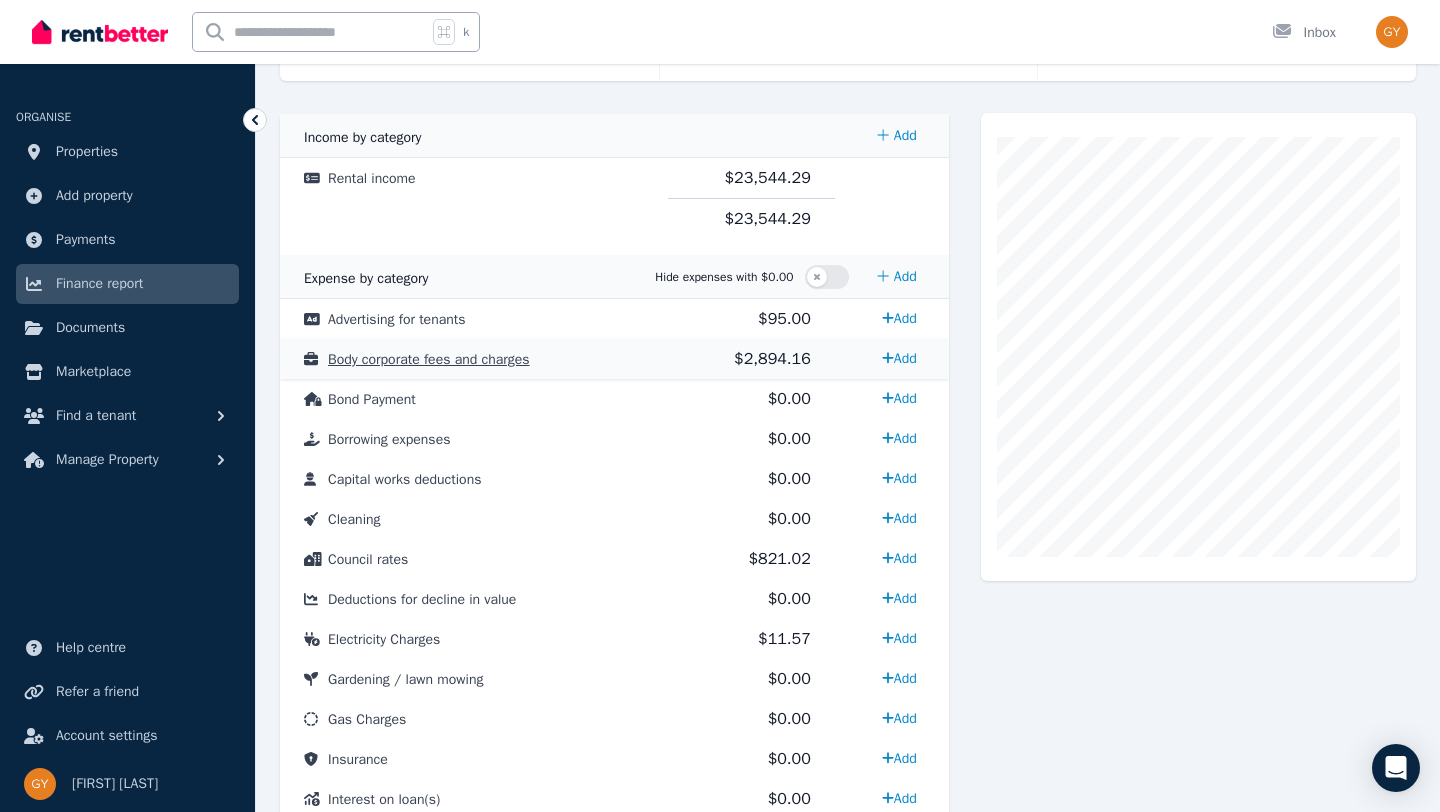 click on "$2,894.16" at bounding box center [772, 359] 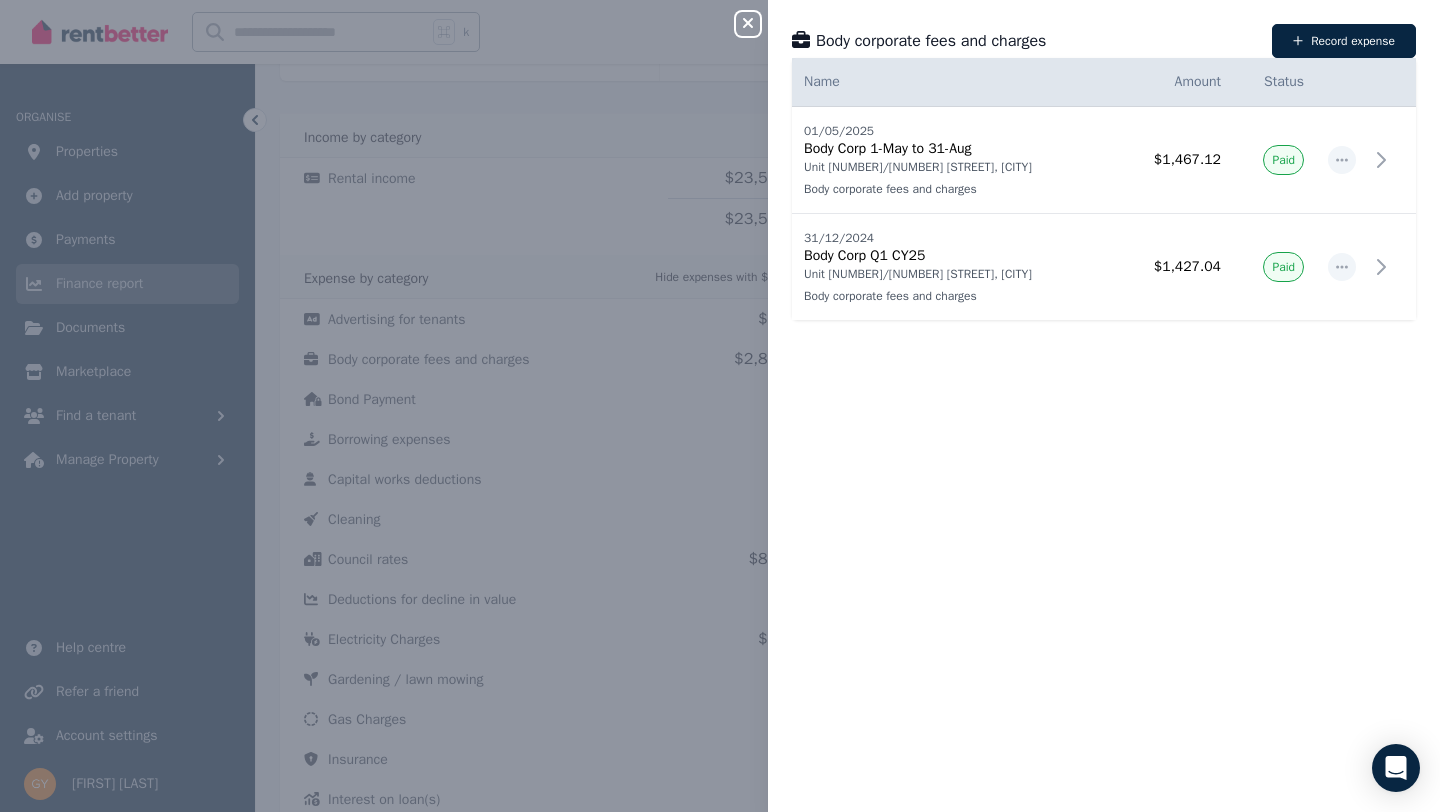 click on "Close panel Body corporate fees and charges Record expense Date Name Address Category Amount Status [DATE] [DATE] Body Corp [DATE] - [DATE] Unit [NUMBER]/[NUMBER] [STREET], [CITY] Body corporate fees and charges Unit [NUMBER]/[NUMBER] [STREET], [CITY] Body corporate fees and charges $1,467.12 Paid [DATE] [DATE] Body Corp Q1 CY25 Unit [NUMBER]/[NUMBER] [STREET], [CITY] Body corporate fees and charges Unit [NUMBER]/[NUMBER] [STREET], [CITY] Body corporate fees and charges $1,427.04 Paid" at bounding box center [720, 406] 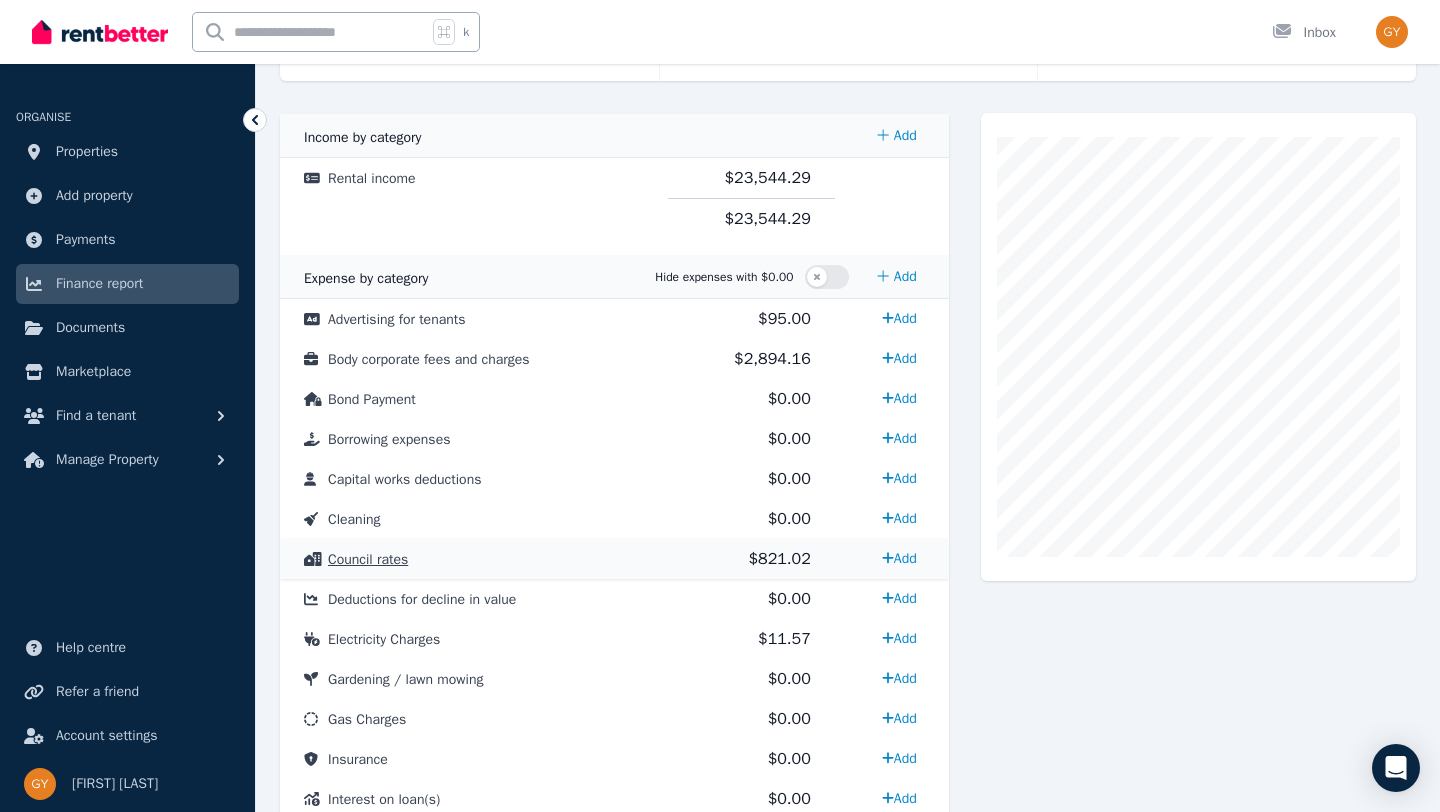 click on "Council rates" at bounding box center [474, 559] 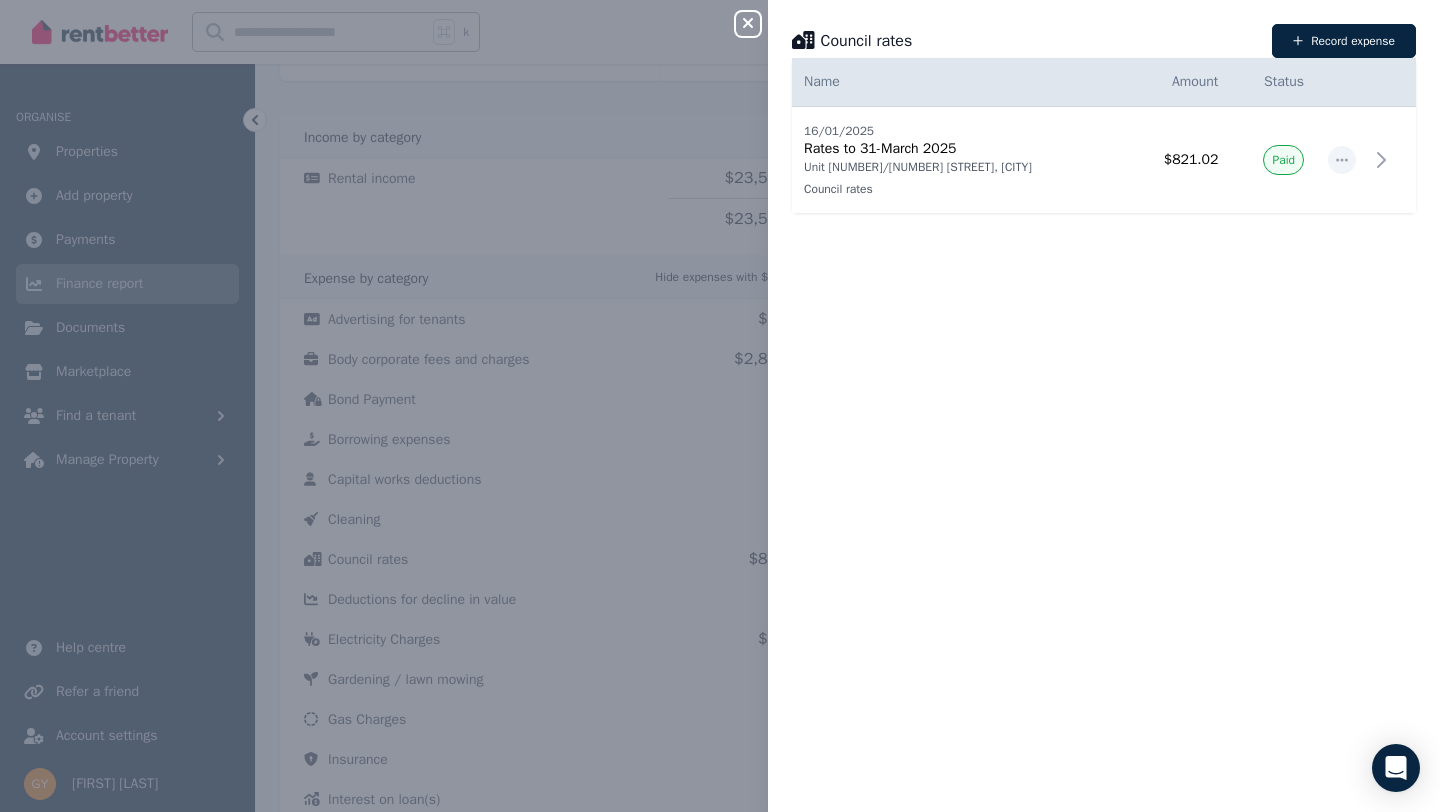 click 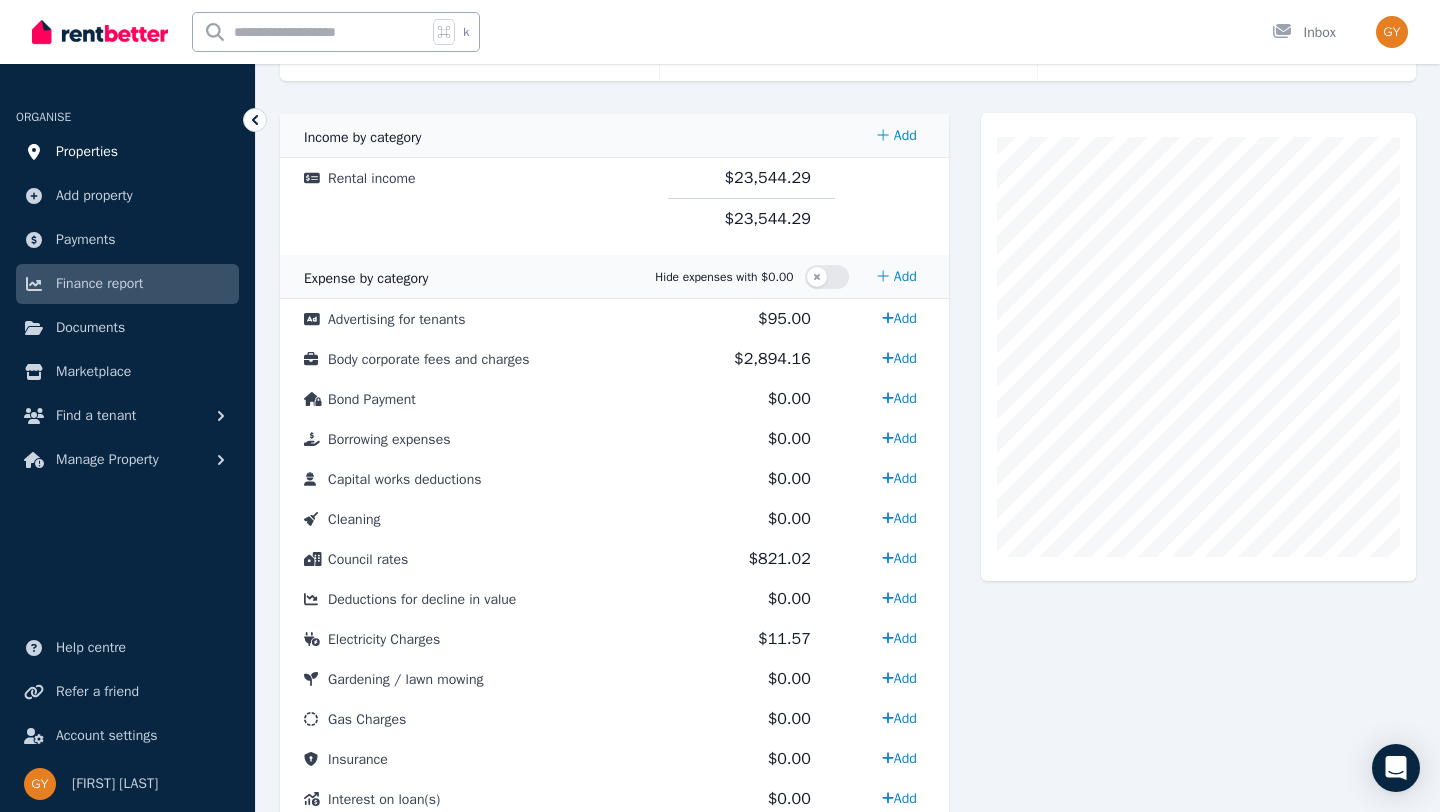 click on "Properties" at bounding box center (87, 152) 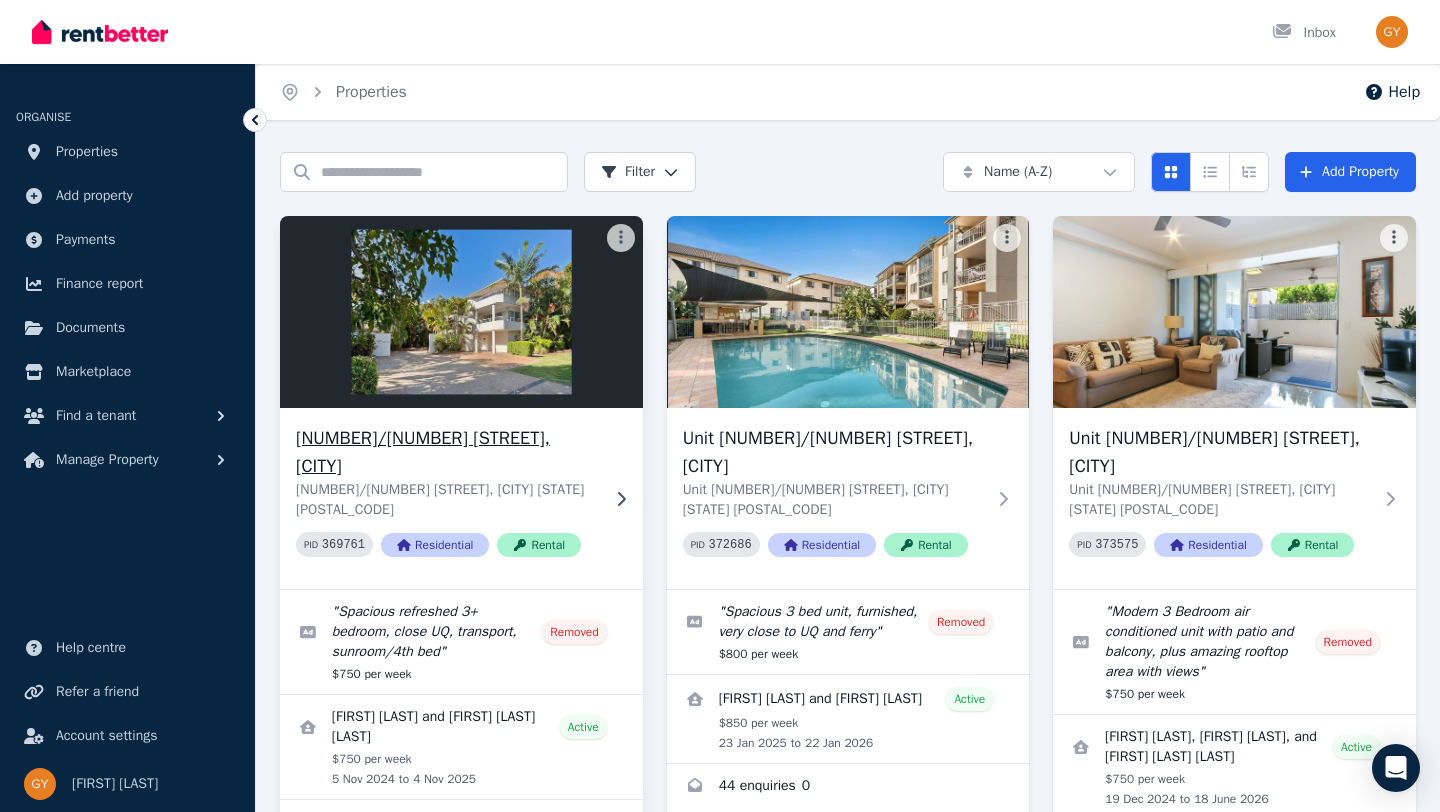click on "[NUMBER]/[NUMBER] [STREET], [CITY]" at bounding box center [447, 452] 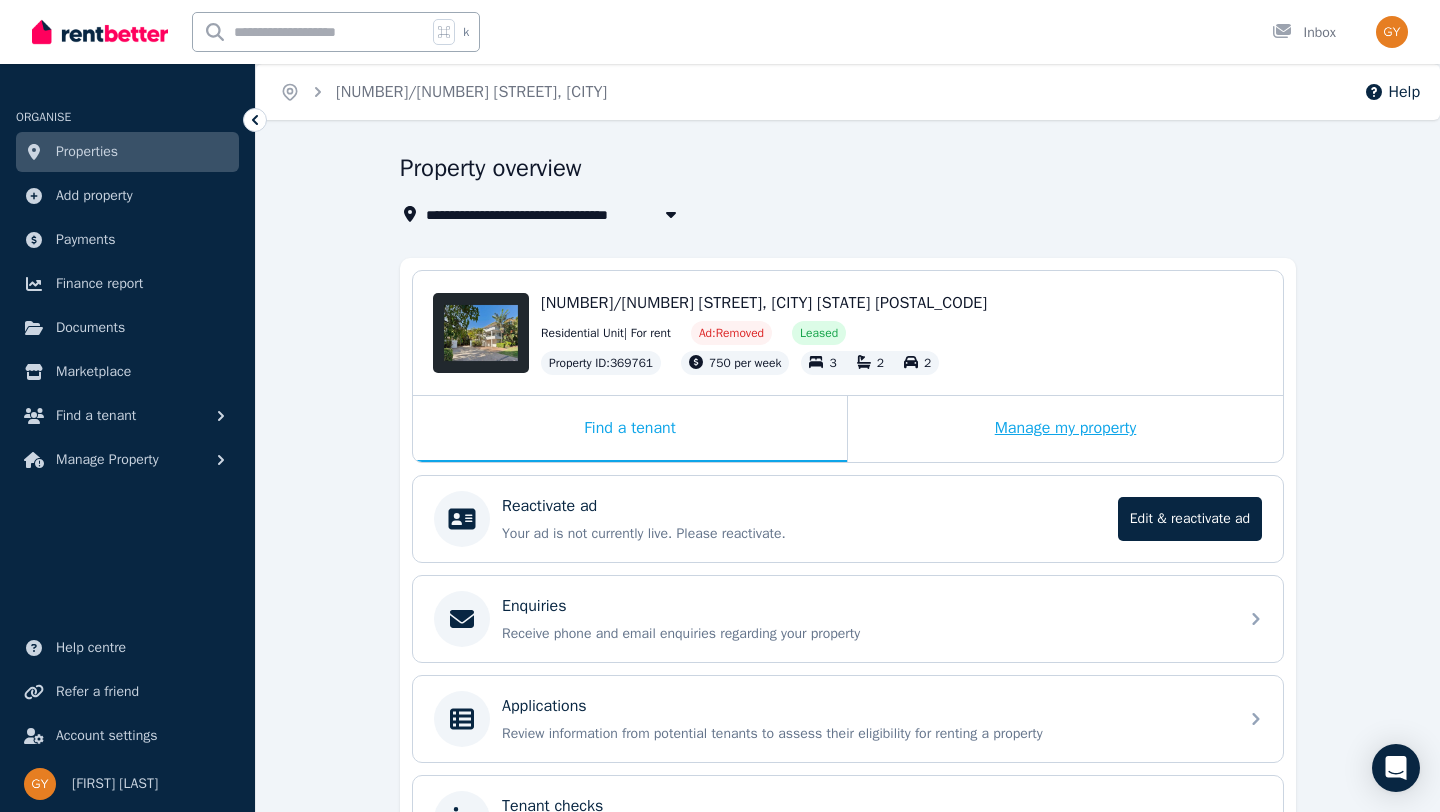 click on "Manage my property" at bounding box center [1065, 429] 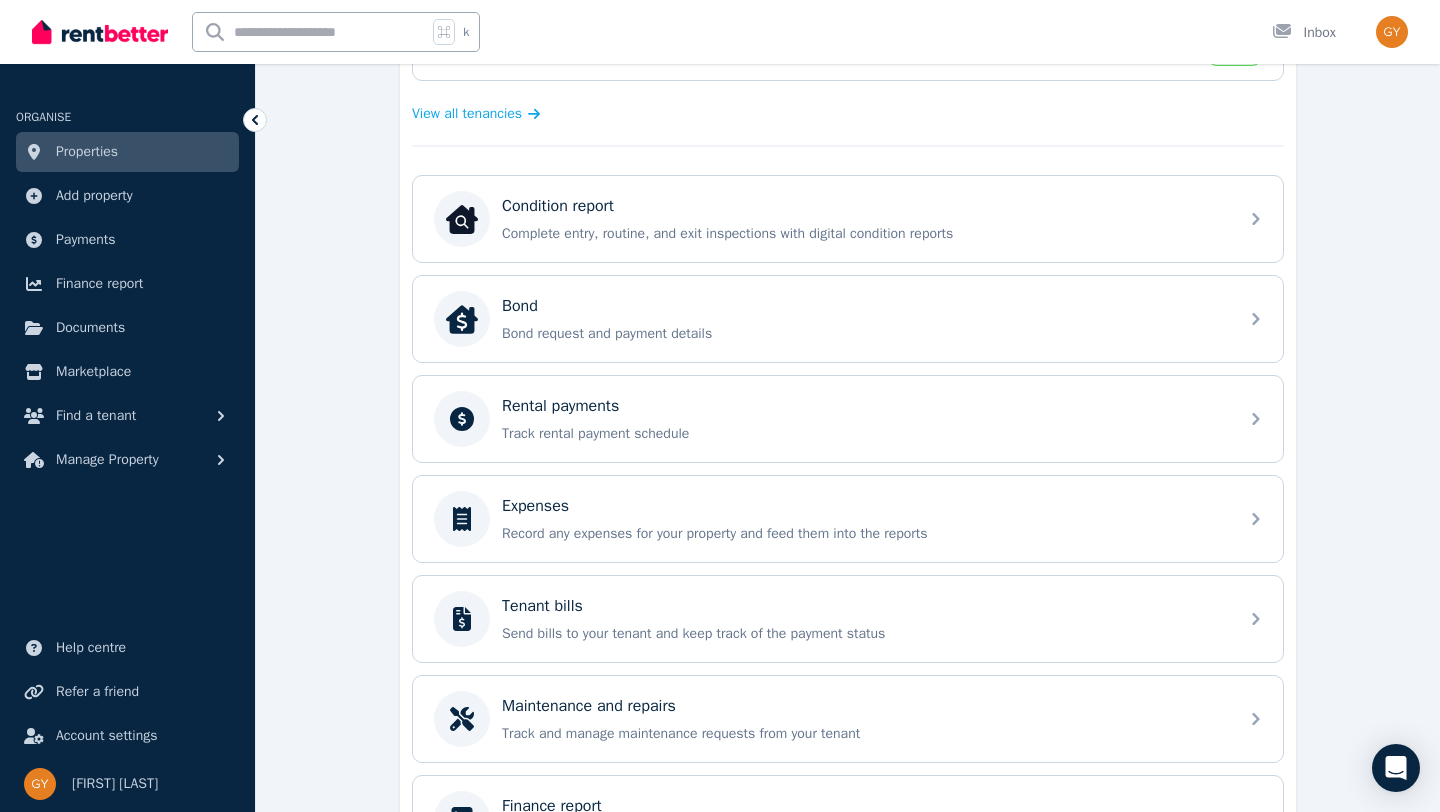scroll, scrollTop: 570, scrollLeft: 0, axis: vertical 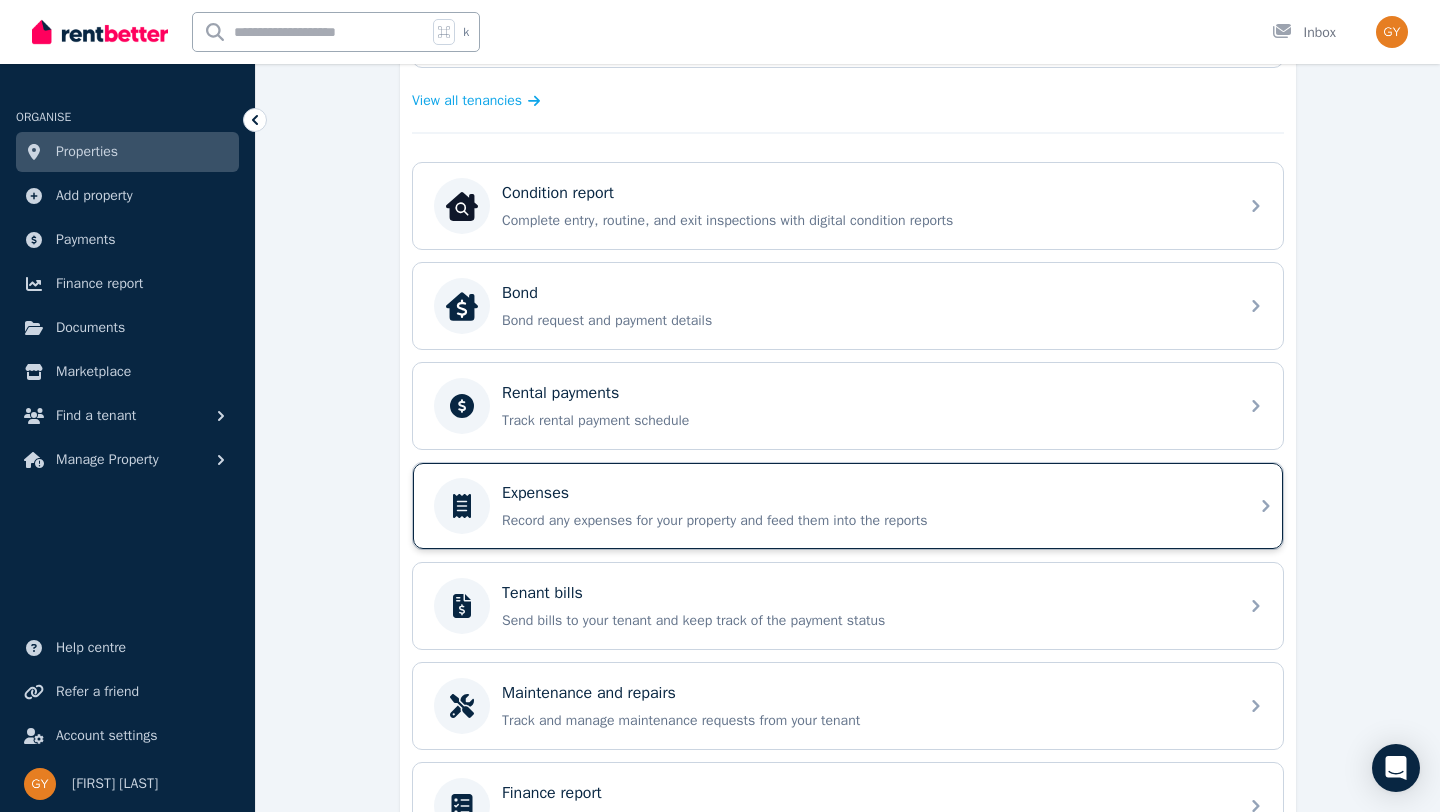 click on "Expenses" at bounding box center [535, 493] 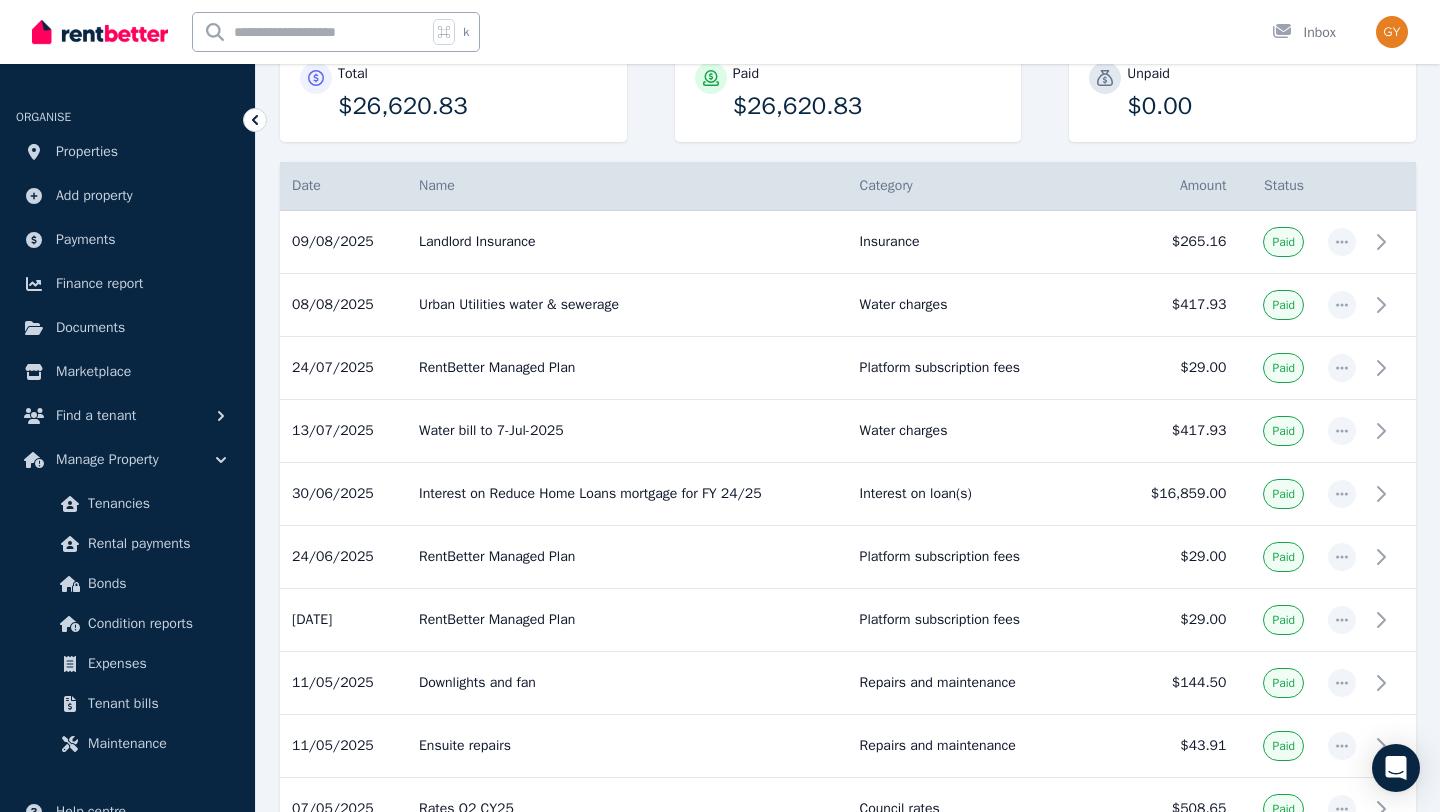 scroll, scrollTop: 0, scrollLeft: 0, axis: both 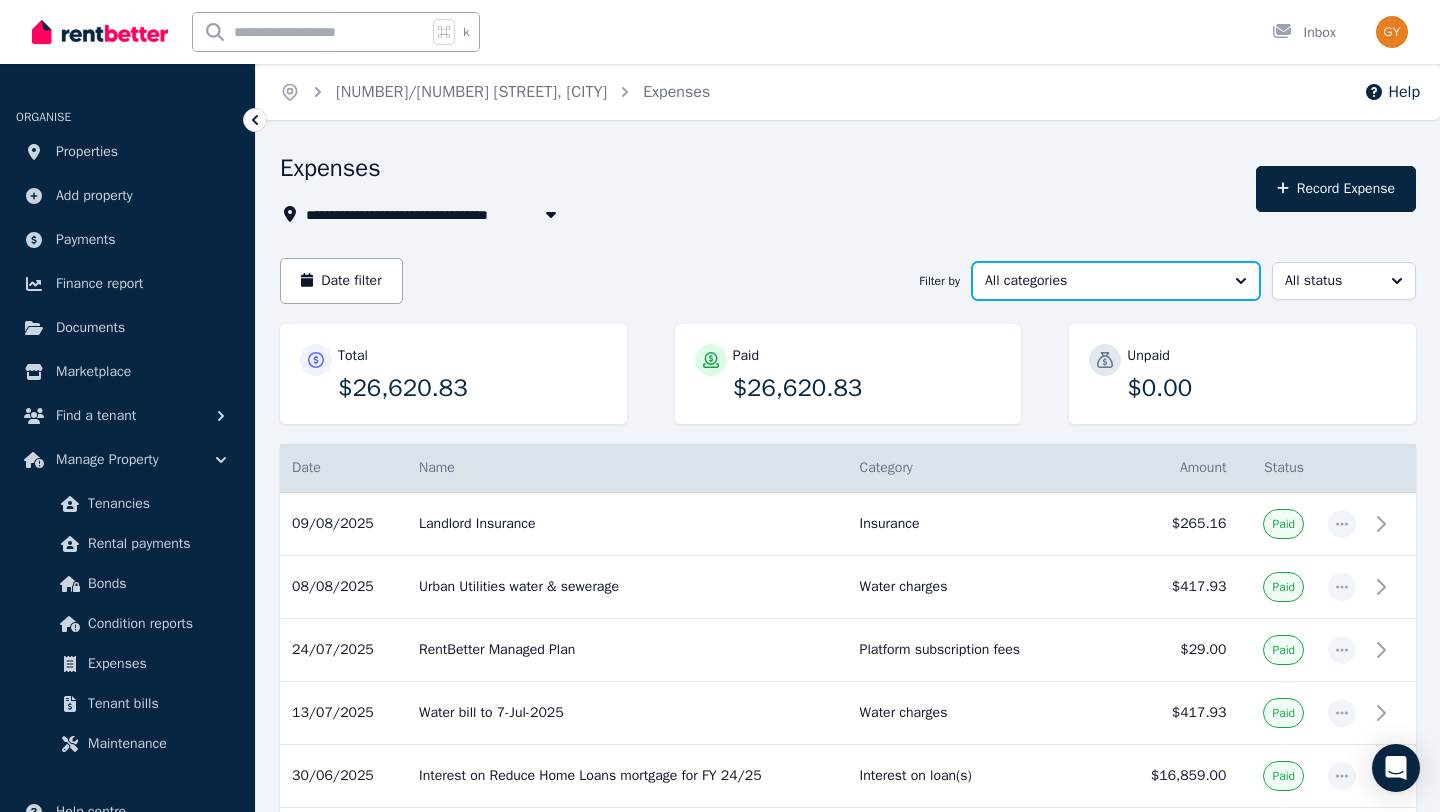 click on "All categories" at bounding box center (1102, 281) 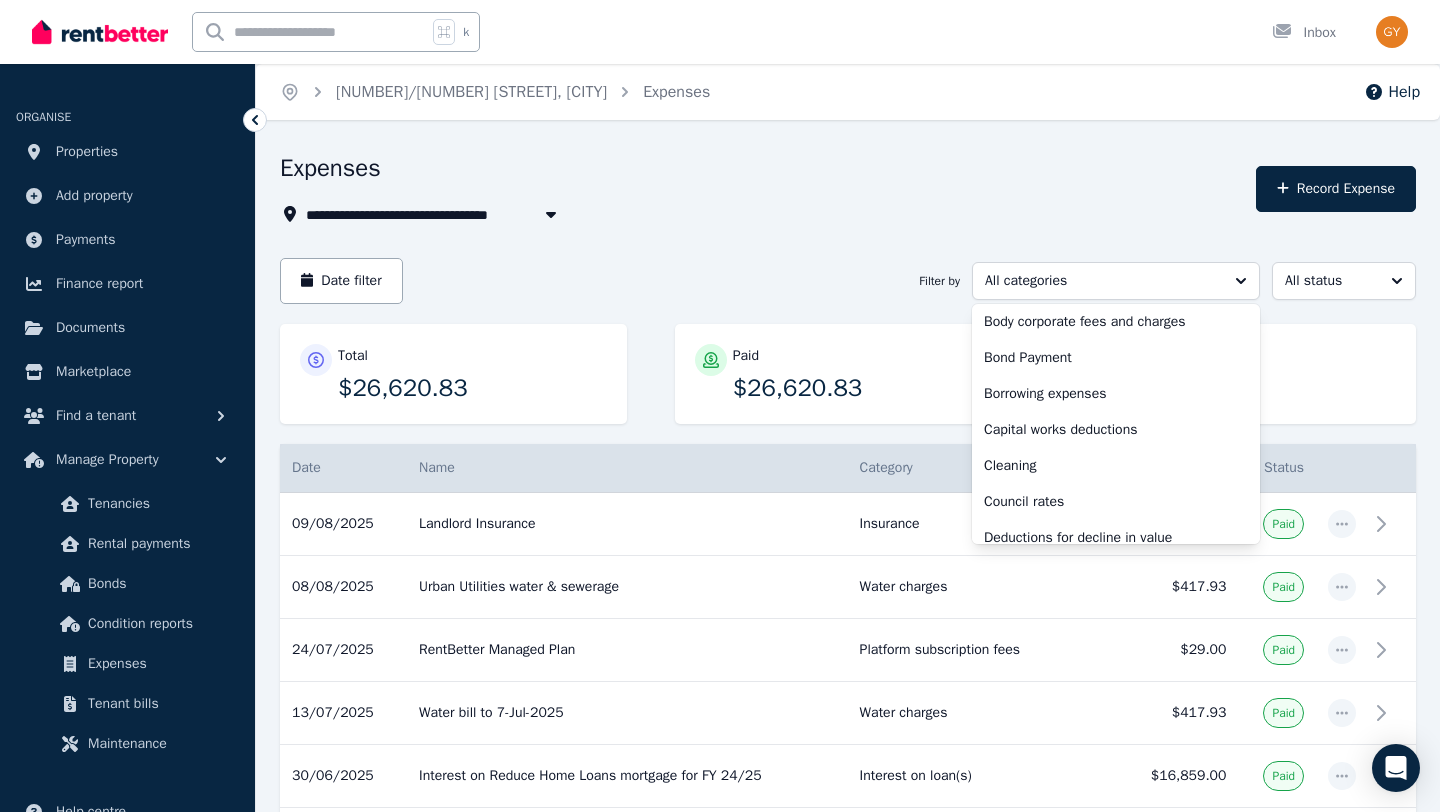 scroll, scrollTop: 97, scrollLeft: 0, axis: vertical 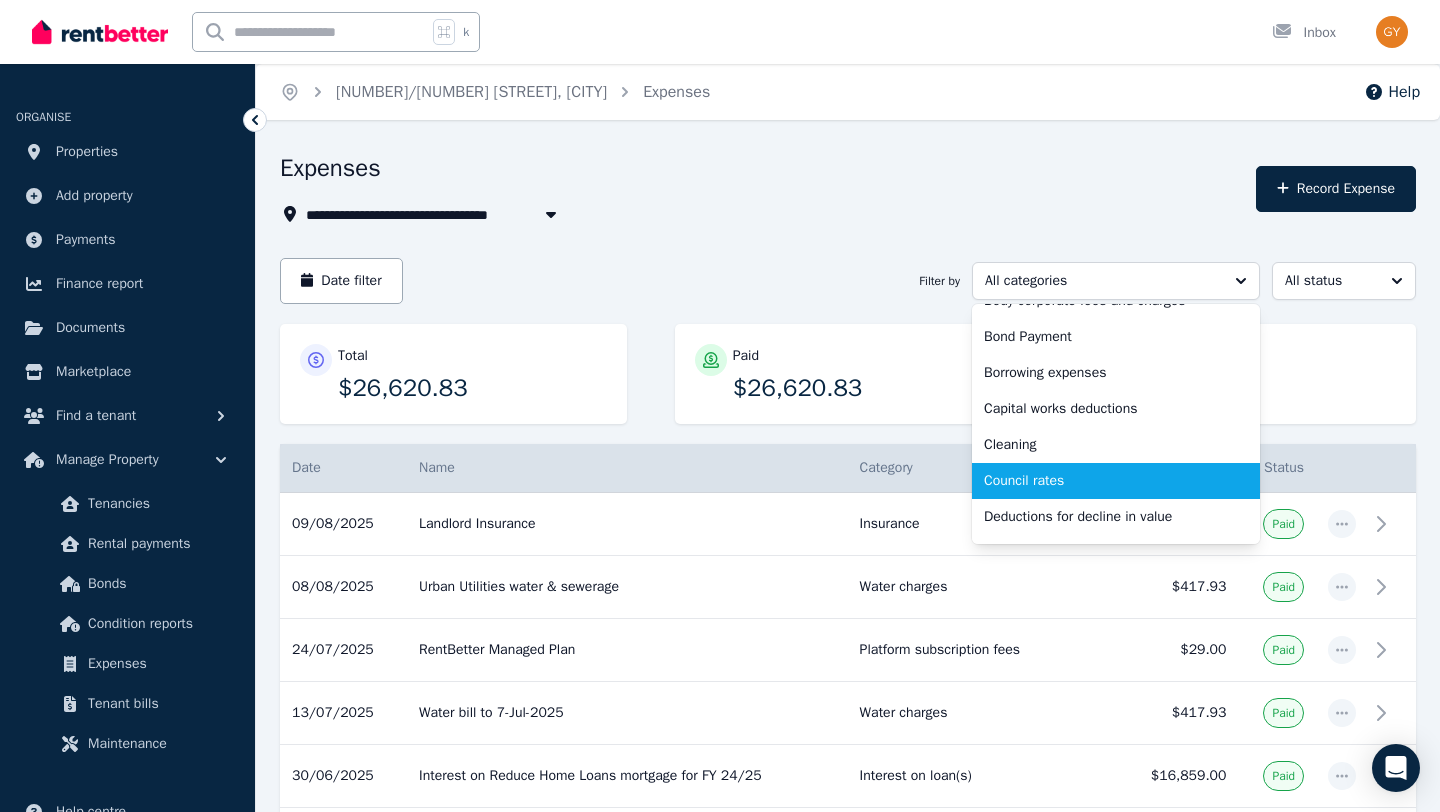 click on "Council rates" at bounding box center [1104, 481] 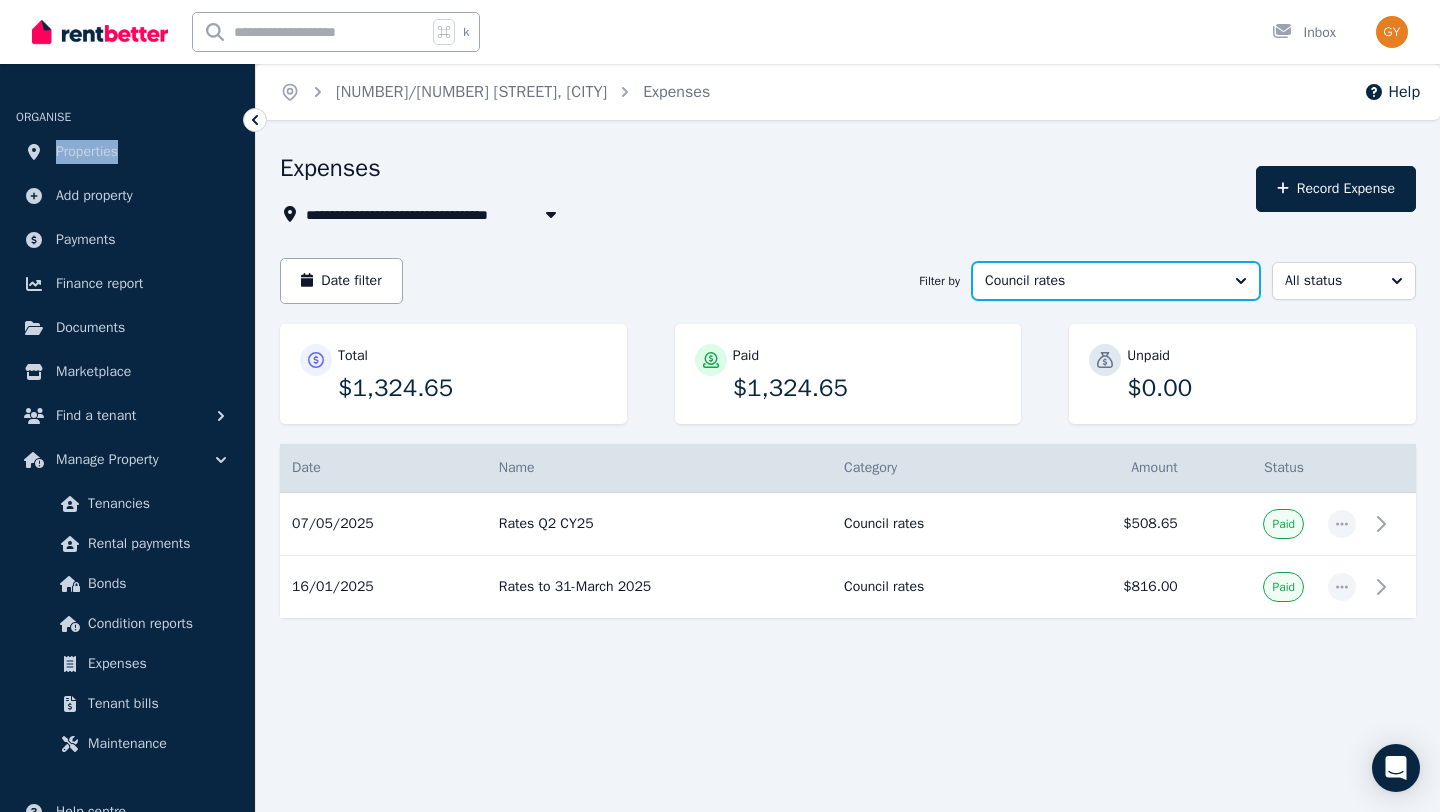 click on "Council rates" at bounding box center [1102, 281] 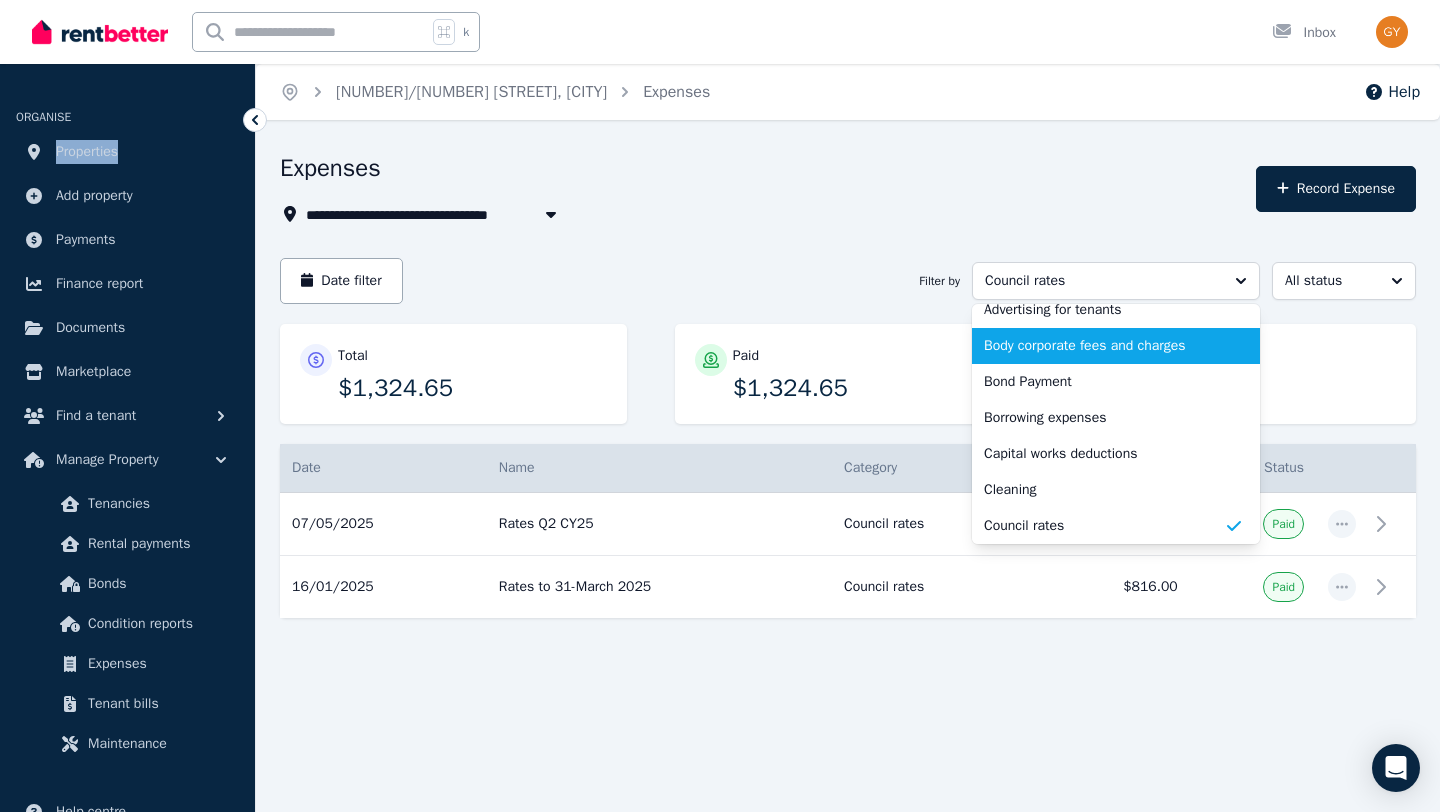 scroll, scrollTop: 0, scrollLeft: 0, axis: both 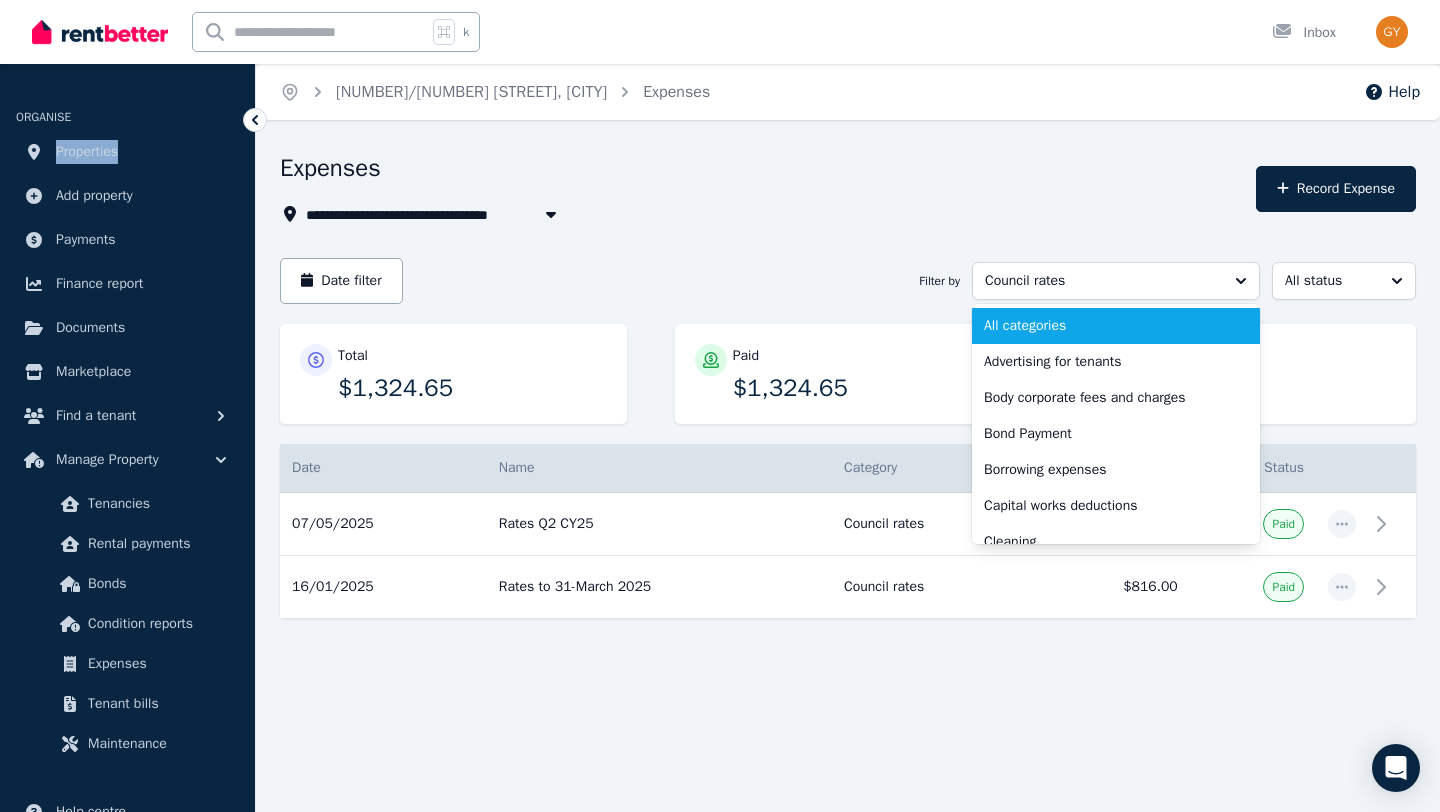 click on "All categories" at bounding box center [1104, 326] 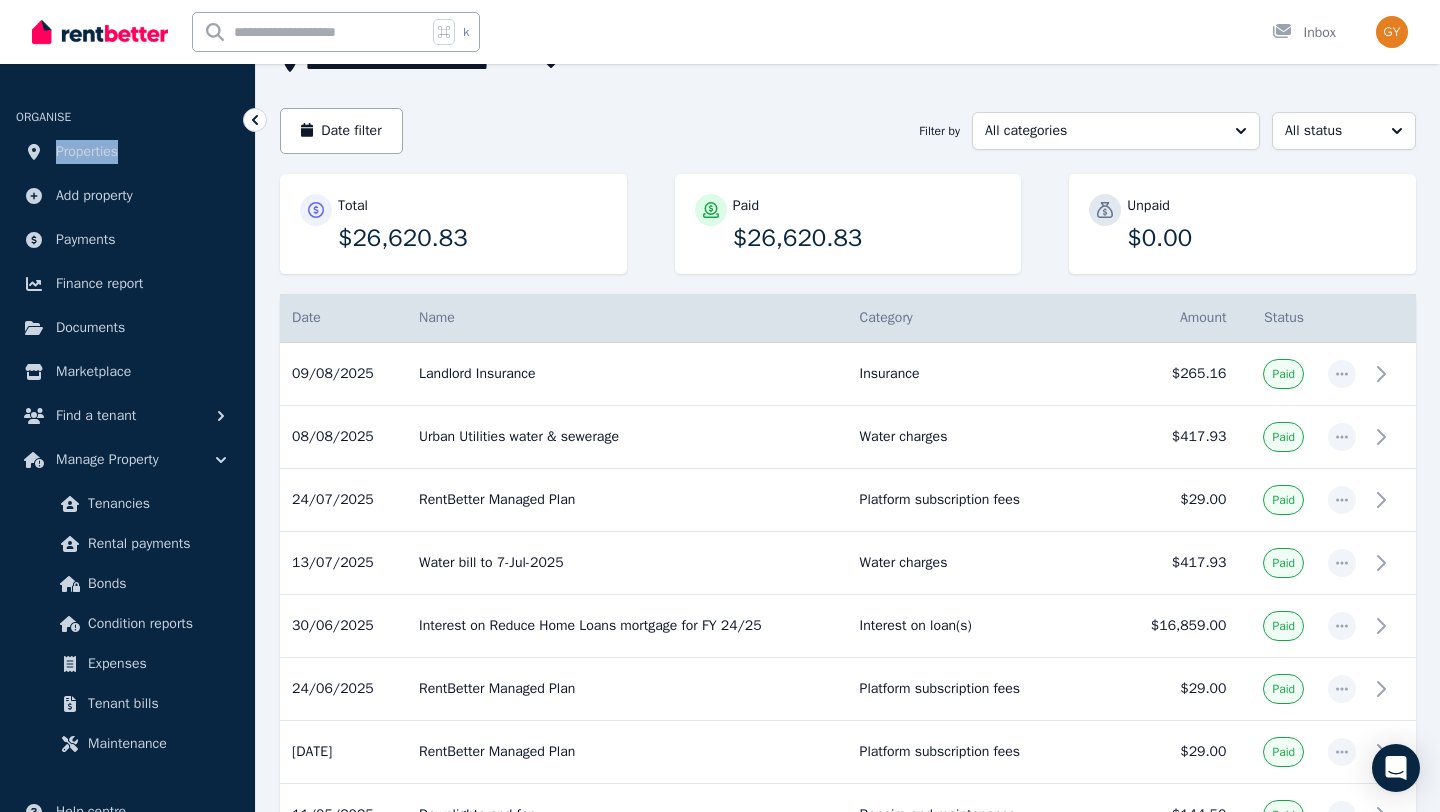 scroll, scrollTop: 145, scrollLeft: 0, axis: vertical 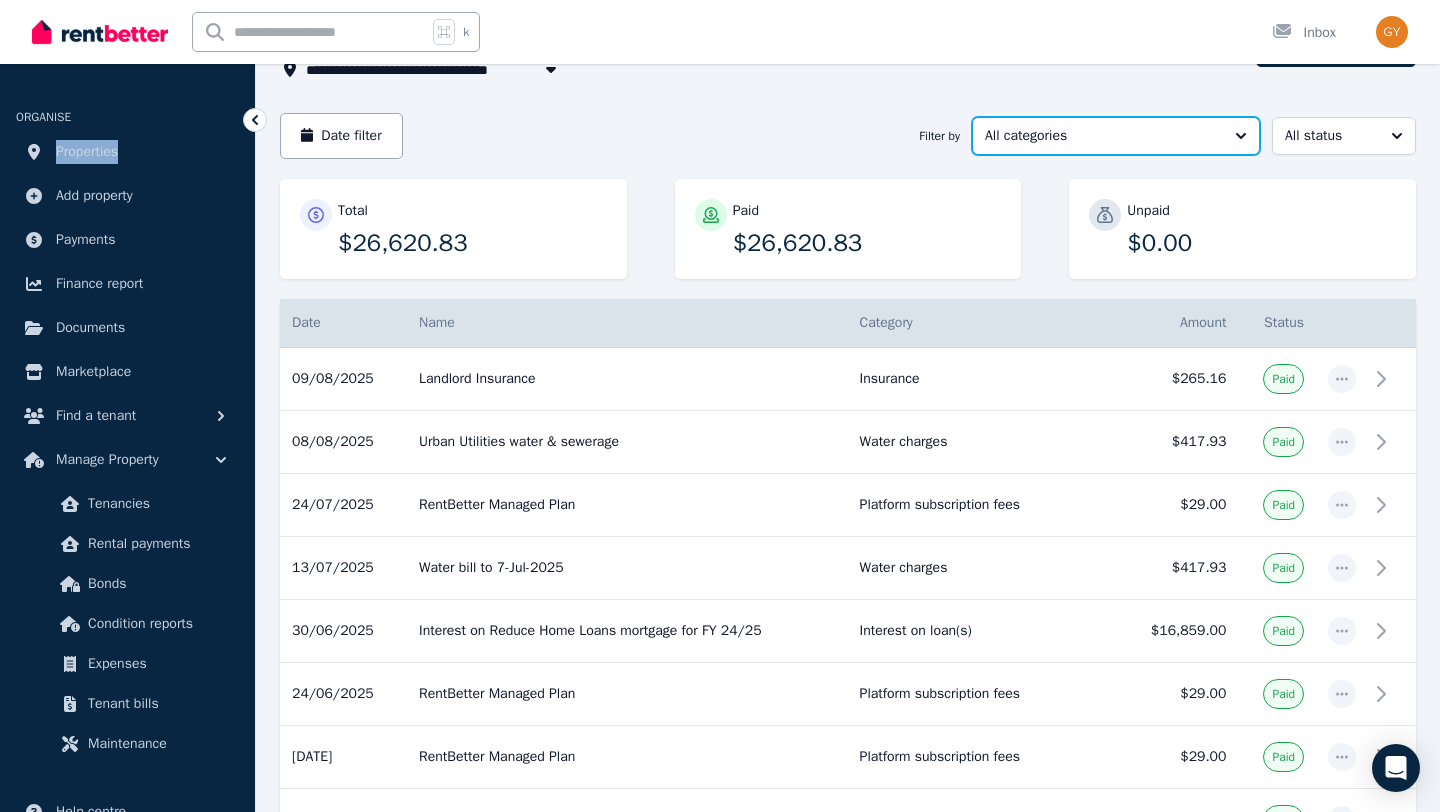 click on "All categories" at bounding box center [1102, 136] 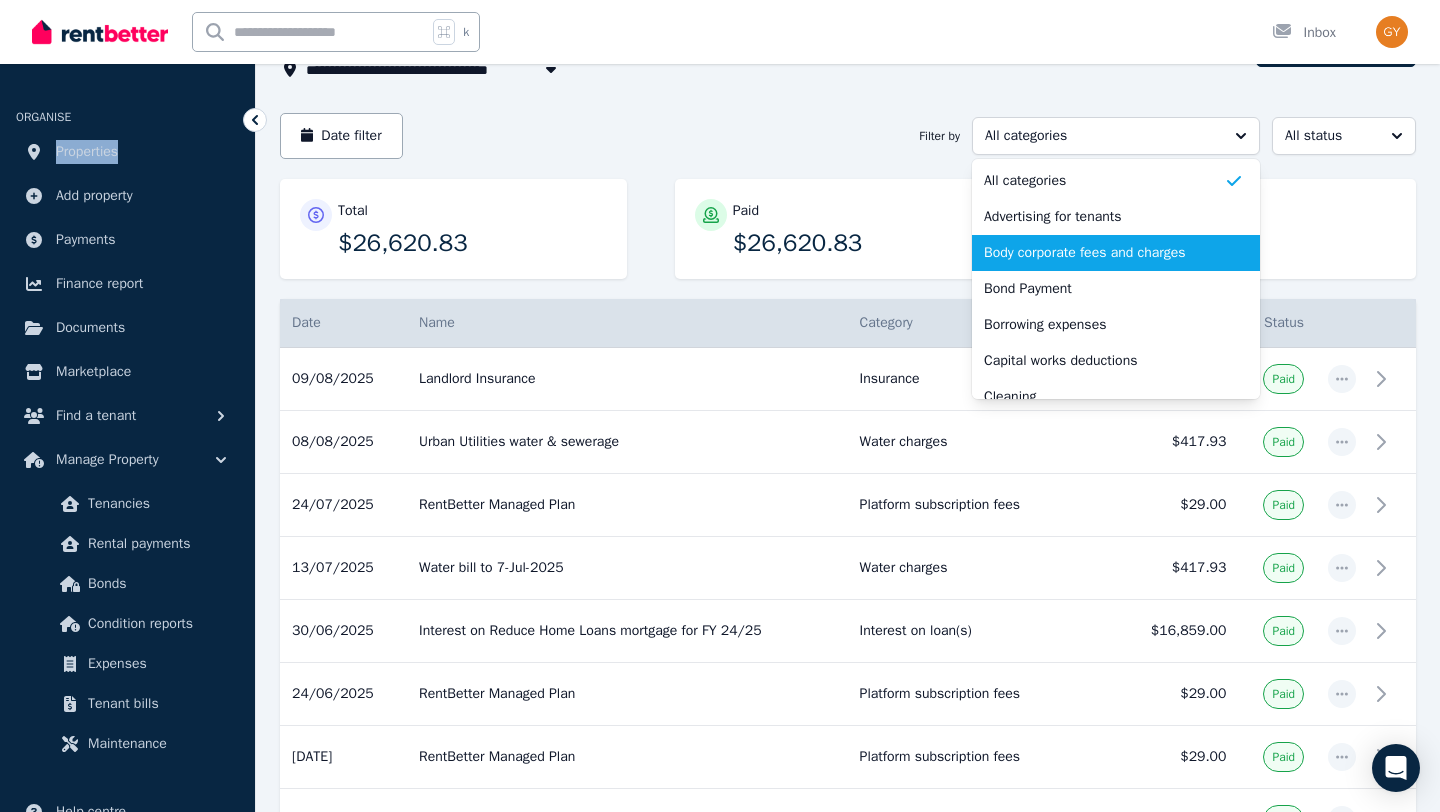 click on "Body corporate fees and charges" at bounding box center [1104, 253] 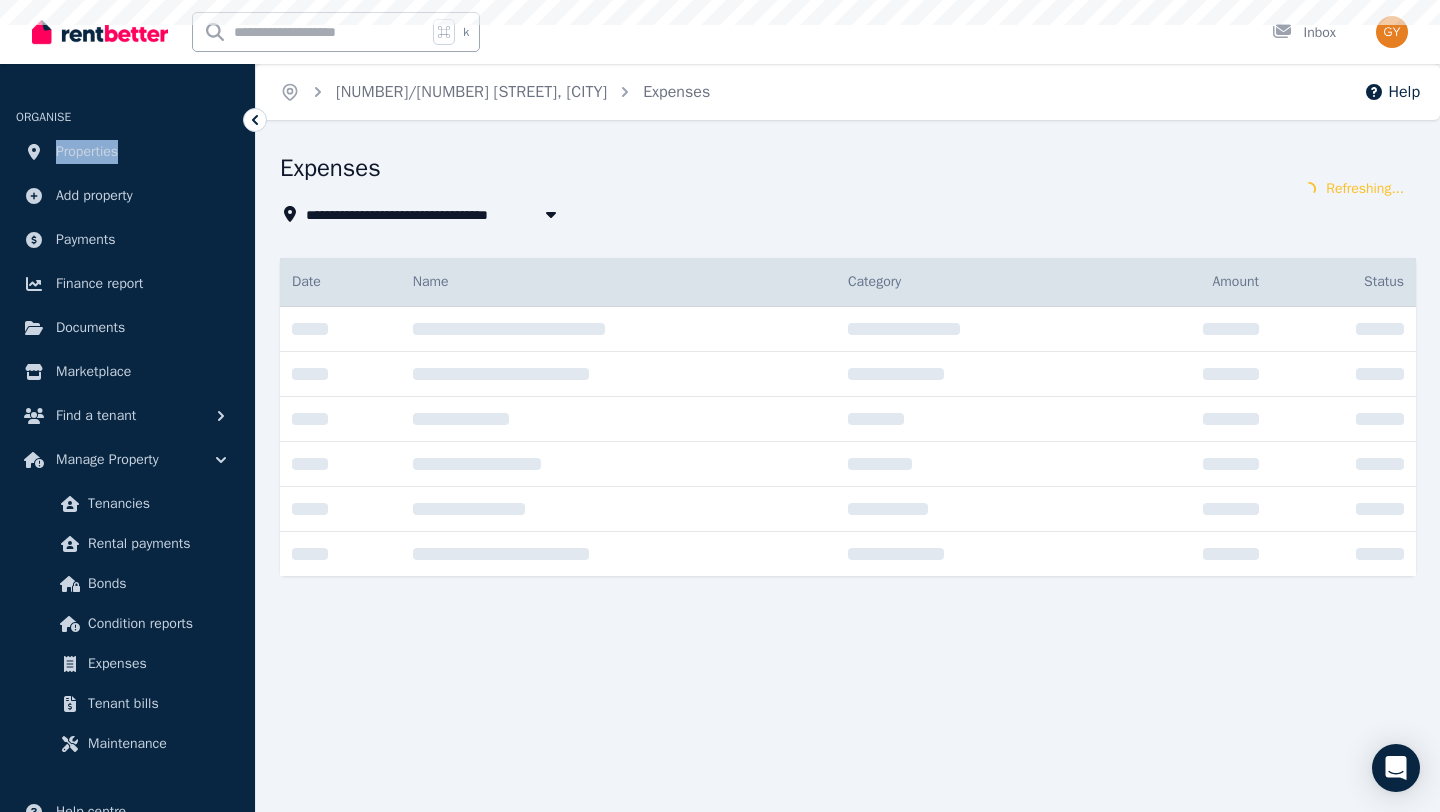 scroll, scrollTop: 0, scrollLeft: 0, axis: both 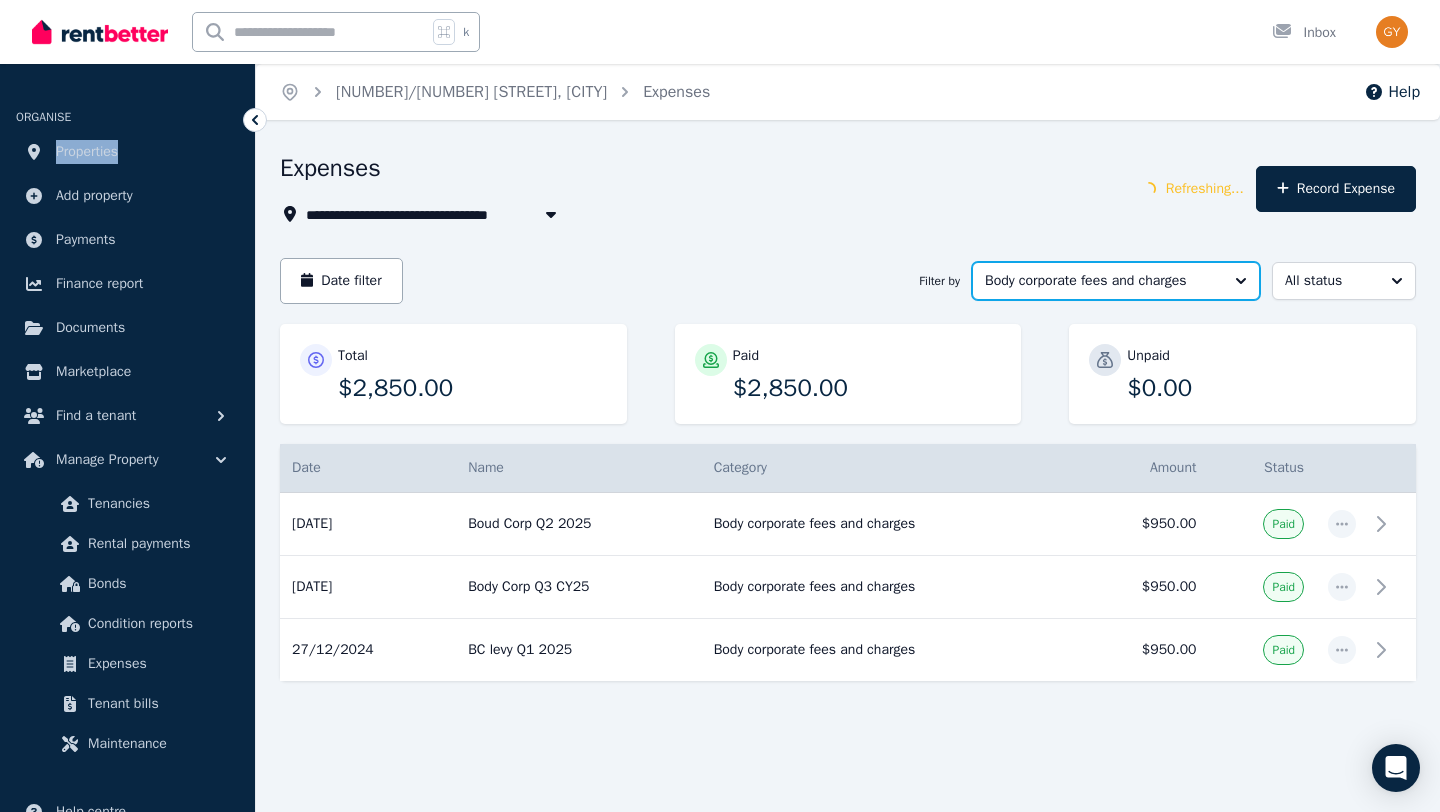 click on "Body corporate fees and charges" at bounding box center [1102, 281] 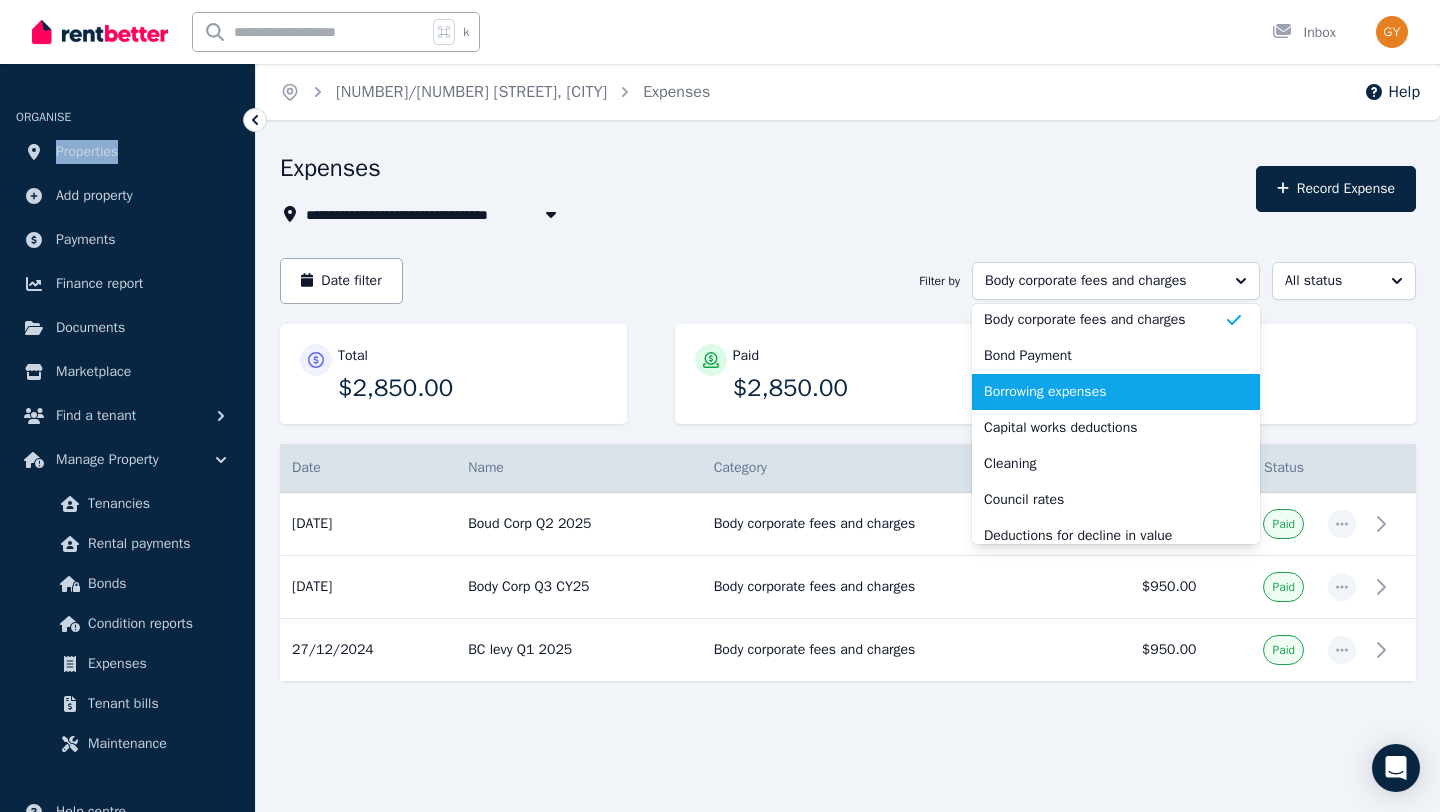 scroll, scrollTop: 79, scrollLeft: 0, axis: vertical 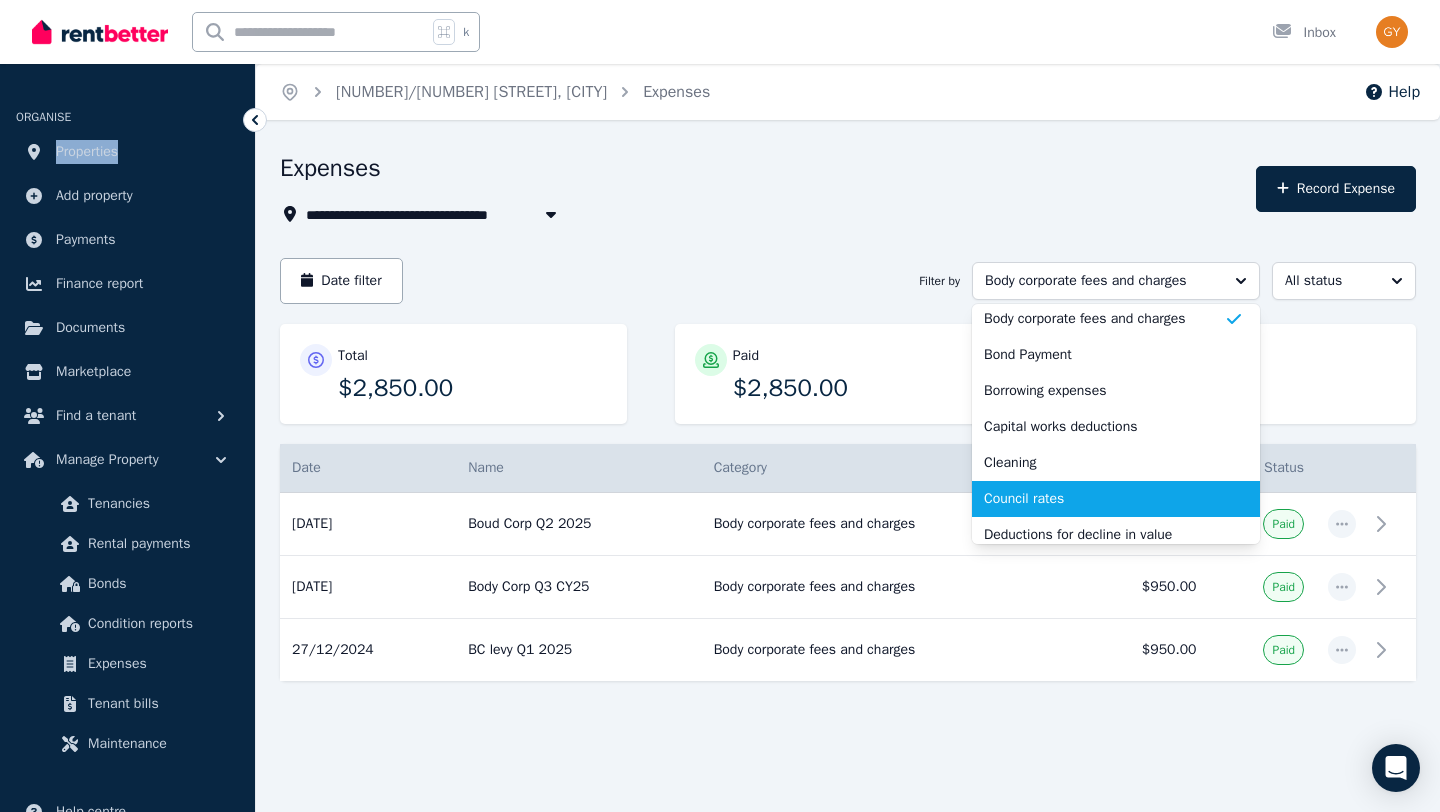click on "Council rates" at bounding box center [1104, 499] 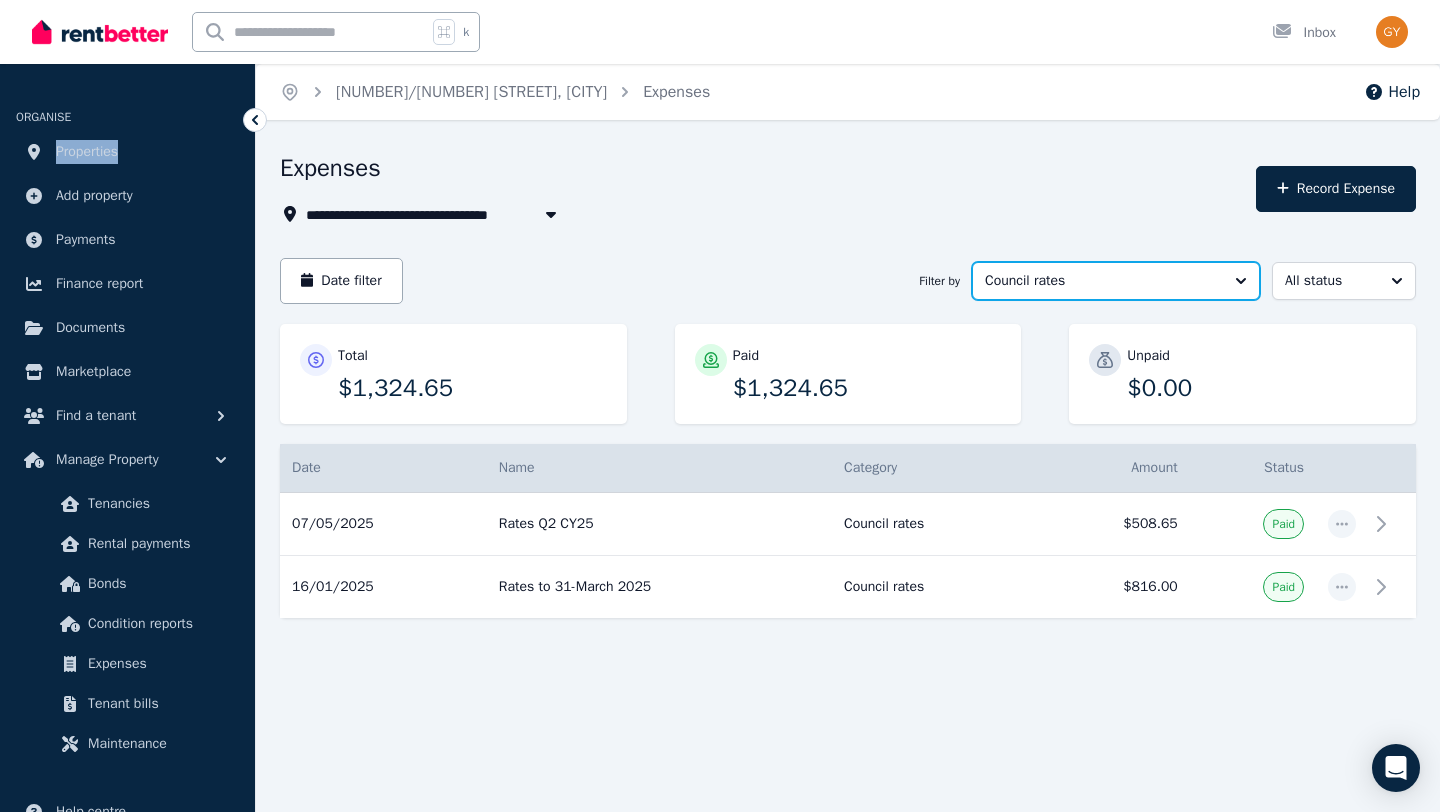 type 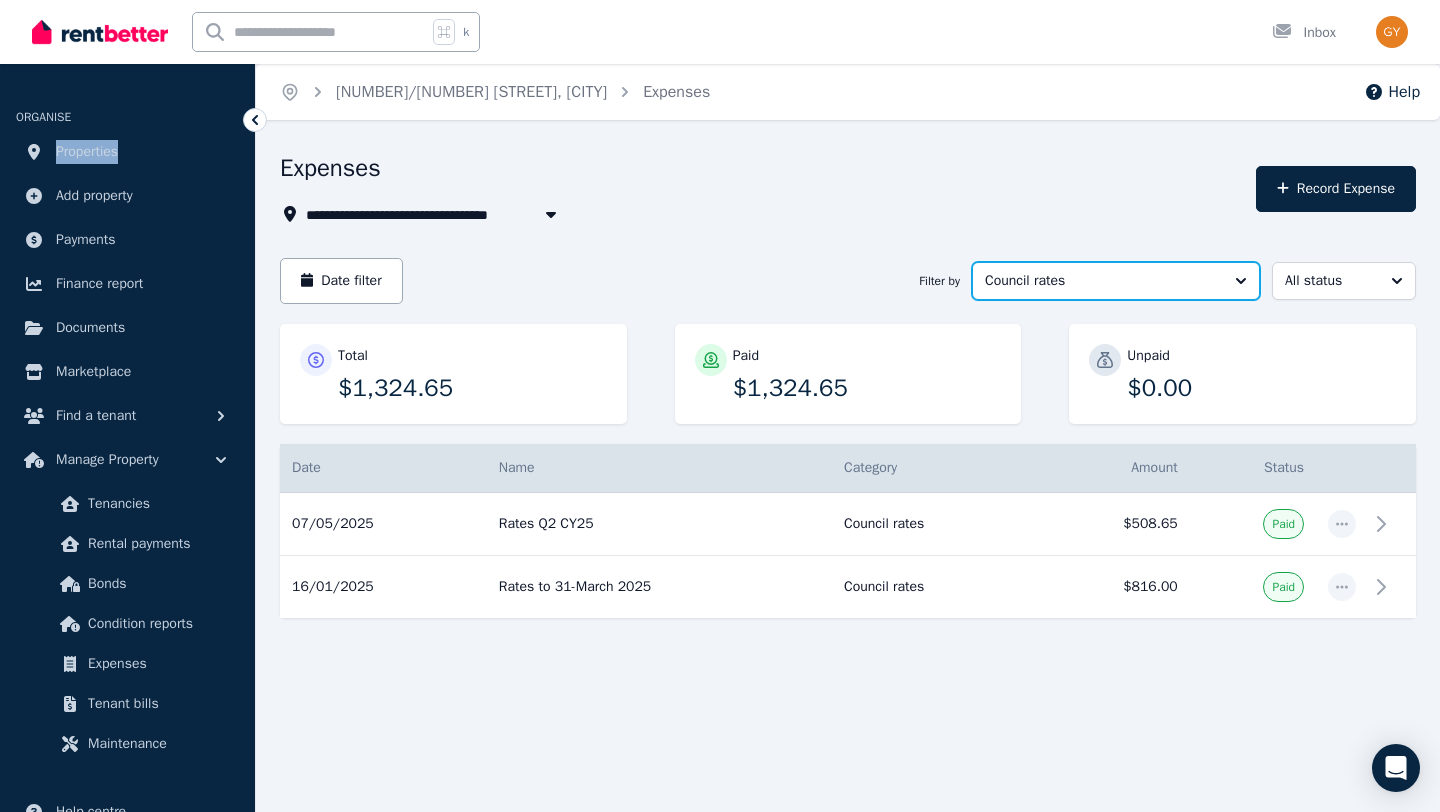 click on "Council rates" at bounding box center [1102, 281] 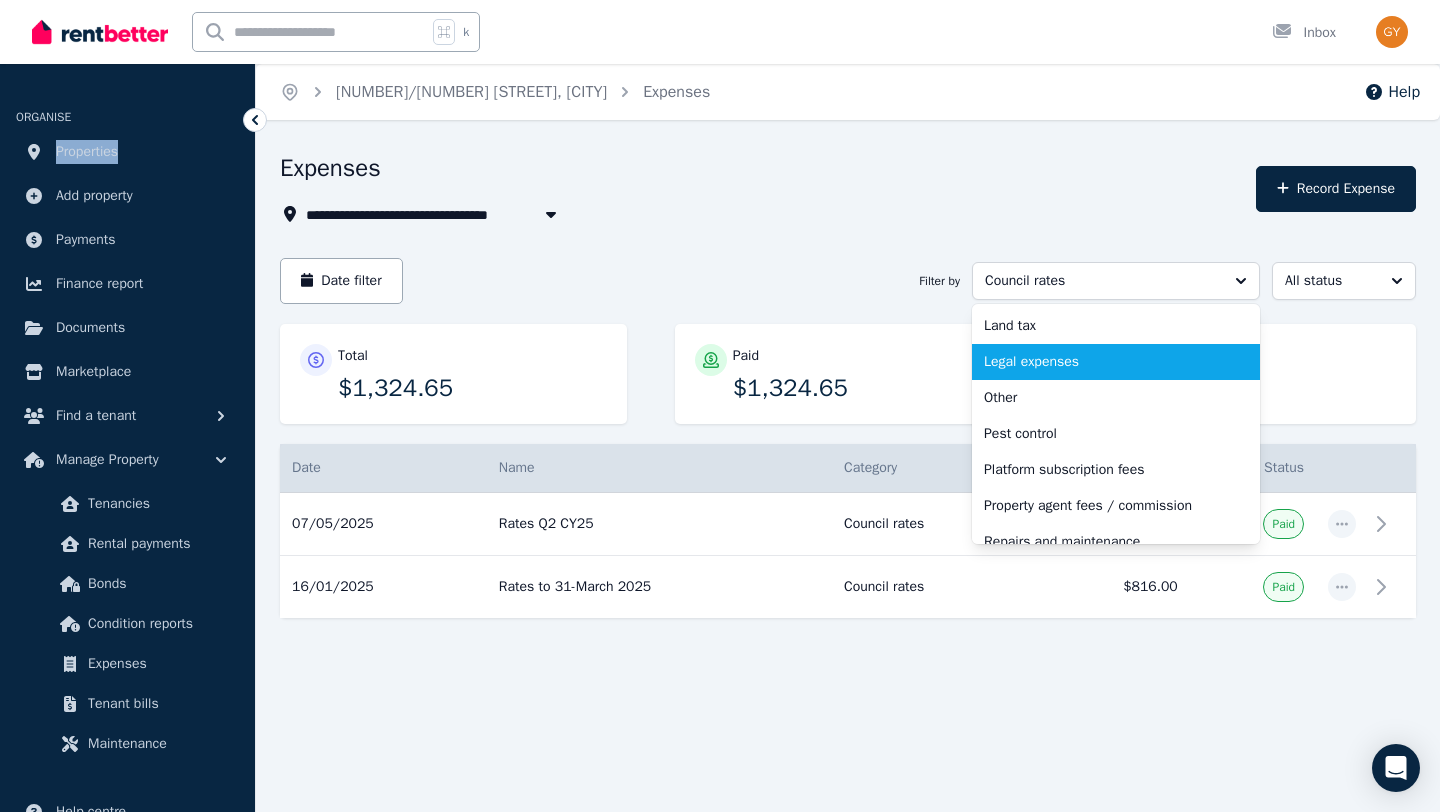 scroll, scrollTop: 508, scrollLeft: 0, axis: vertical 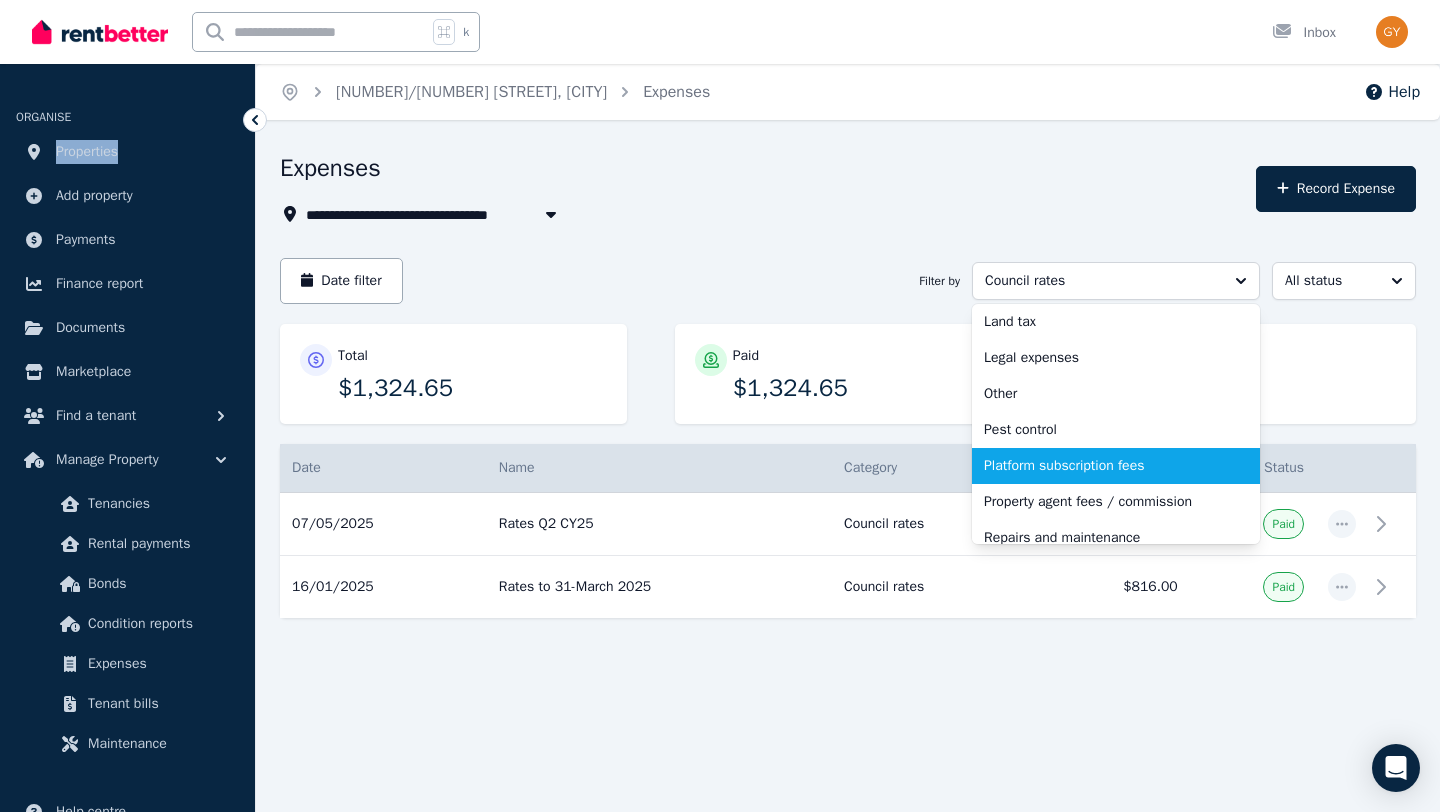 click on "Platform subscription fees" at bounding box center [1104, 466] 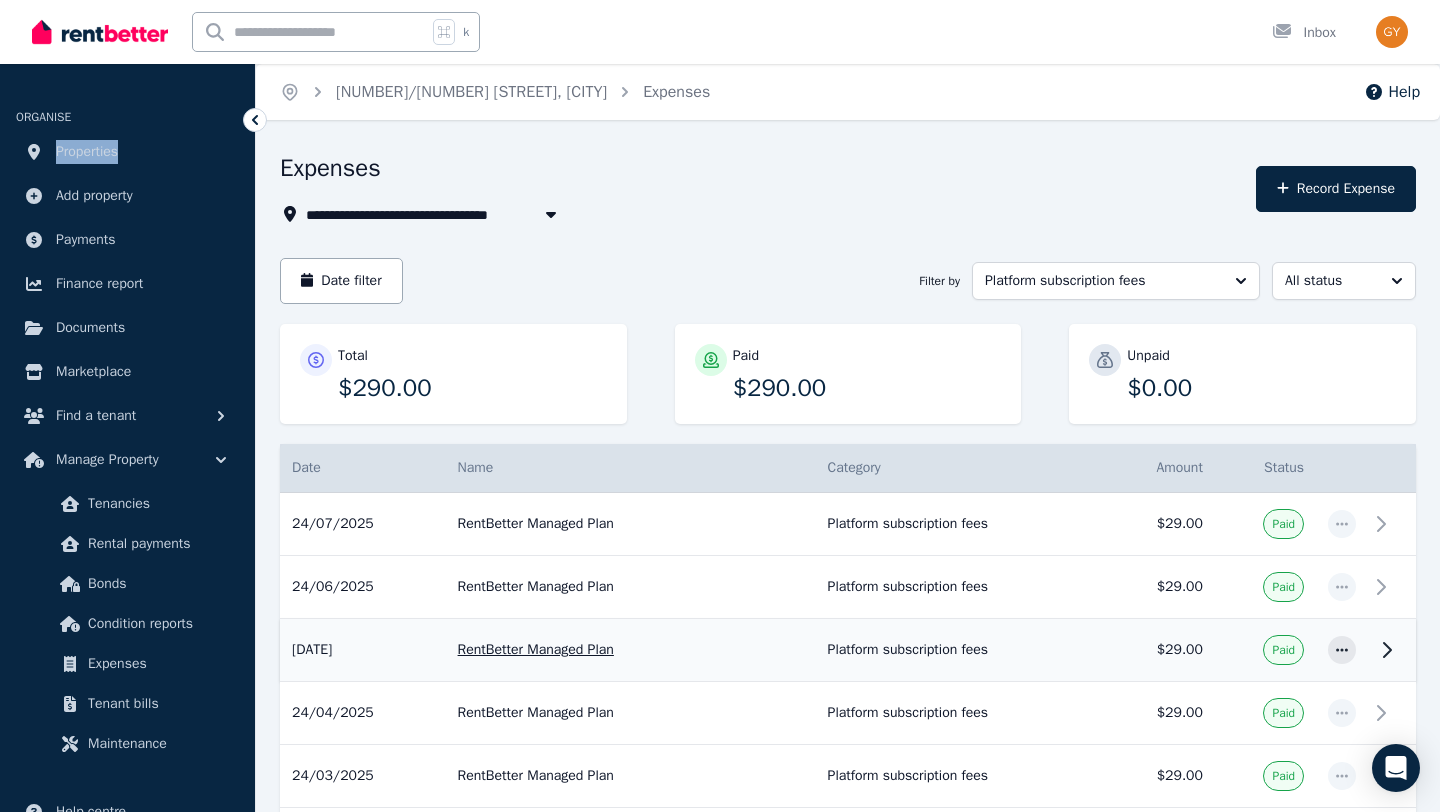 scroll, scrollTop: 15, scrollLeft: 0, axis: vertical 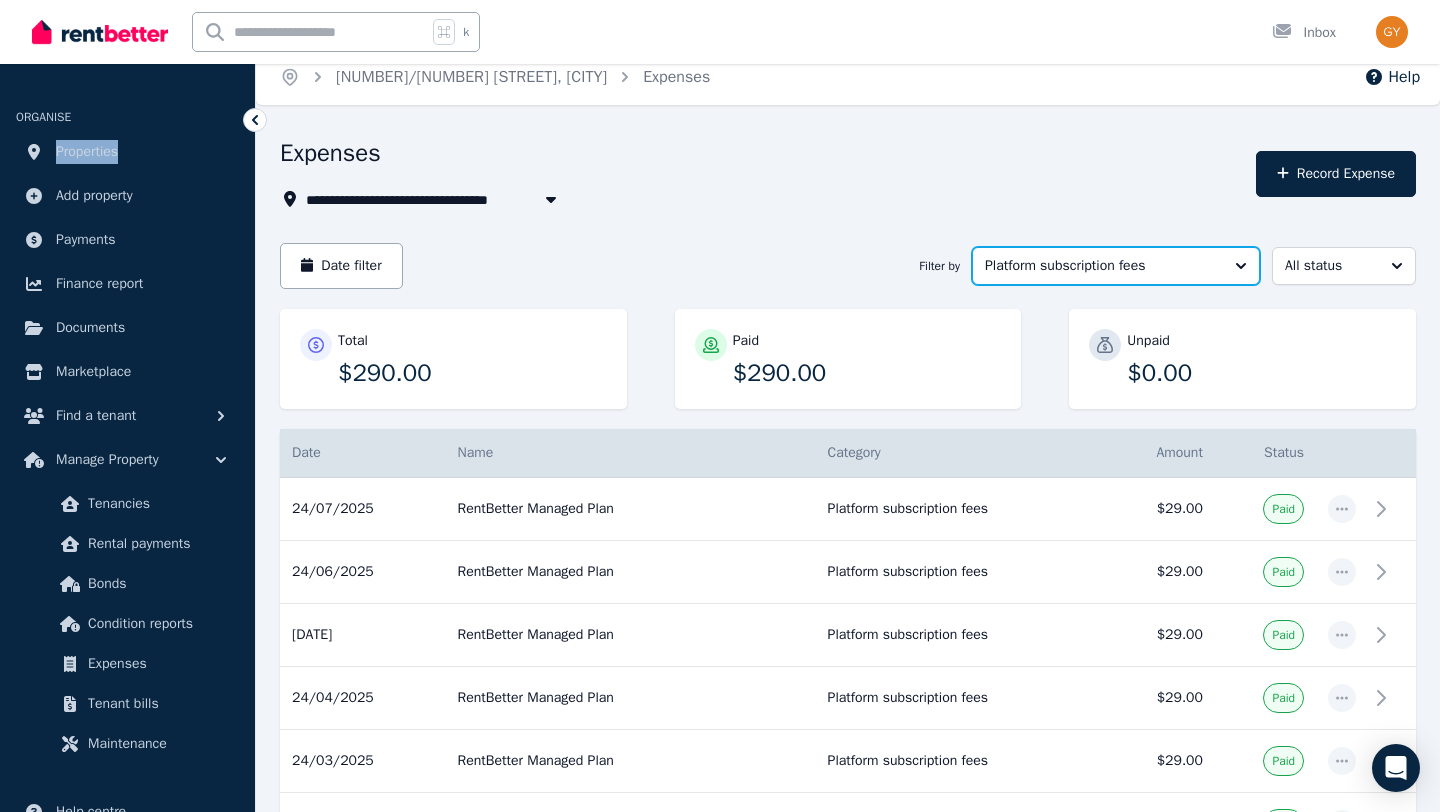 click on "Platform subscription fees" at bounding box center [1102, 266] 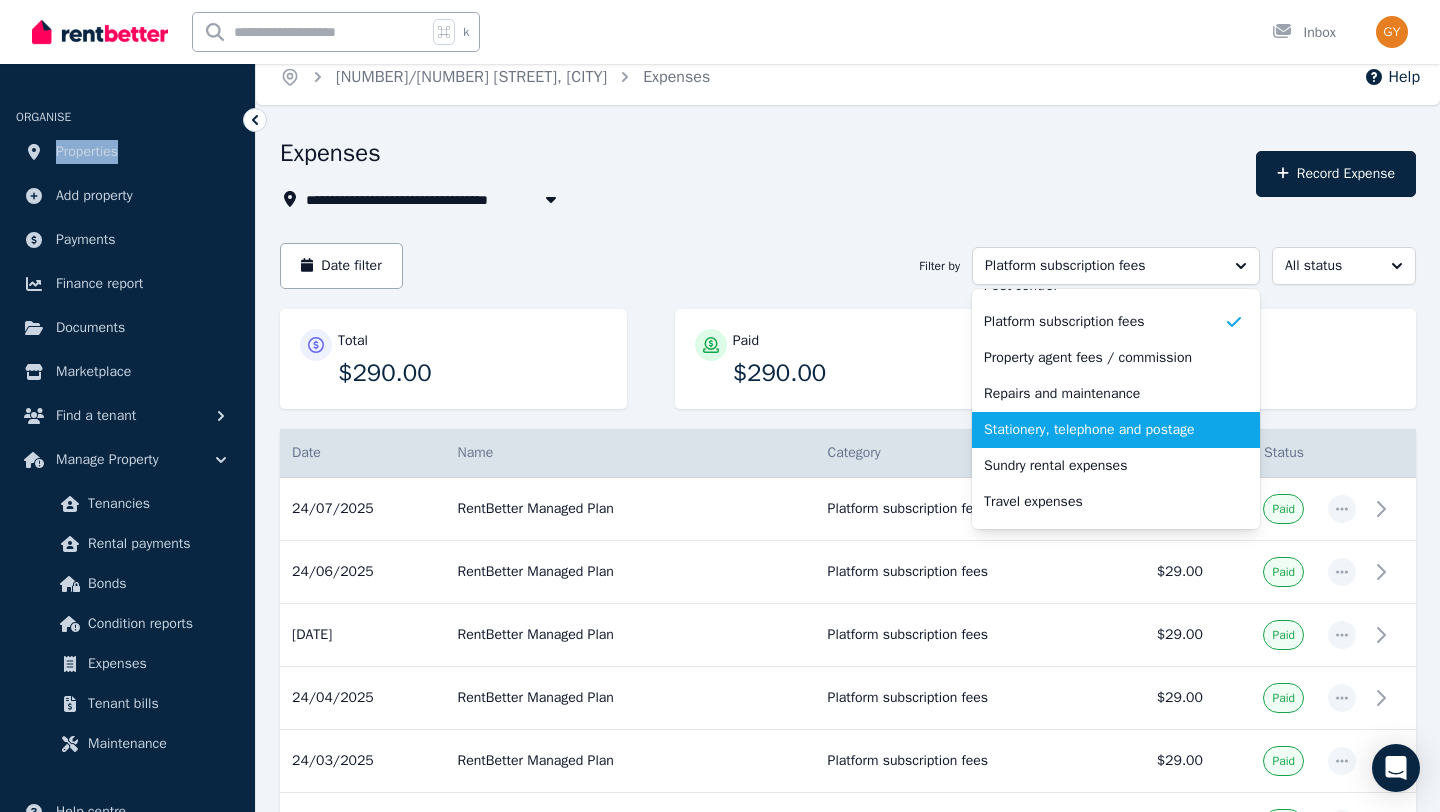scroll, scrollTop: 704, scrollLeft: 0, axis: vertical 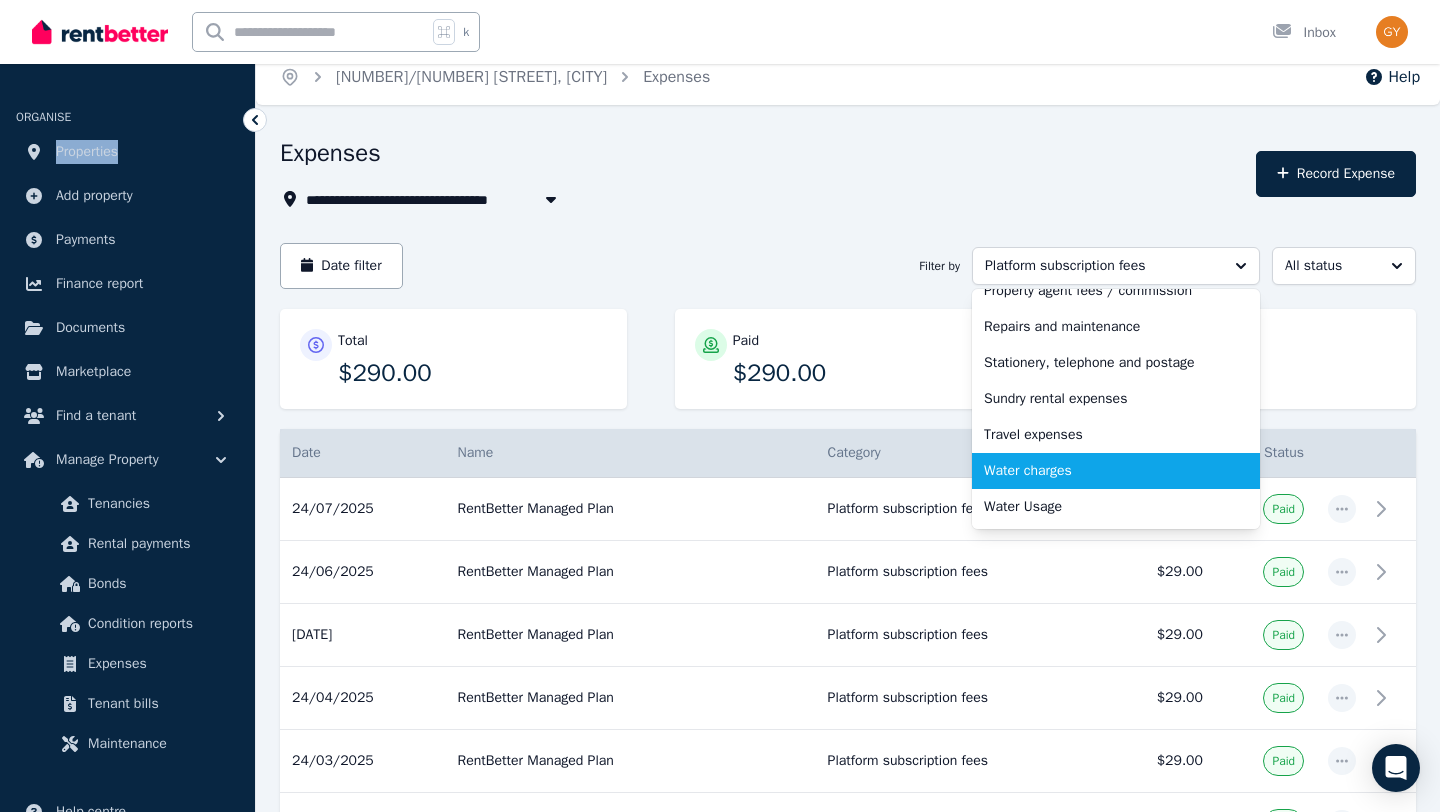click on "Water charges" at bounding box center (1104, 471) 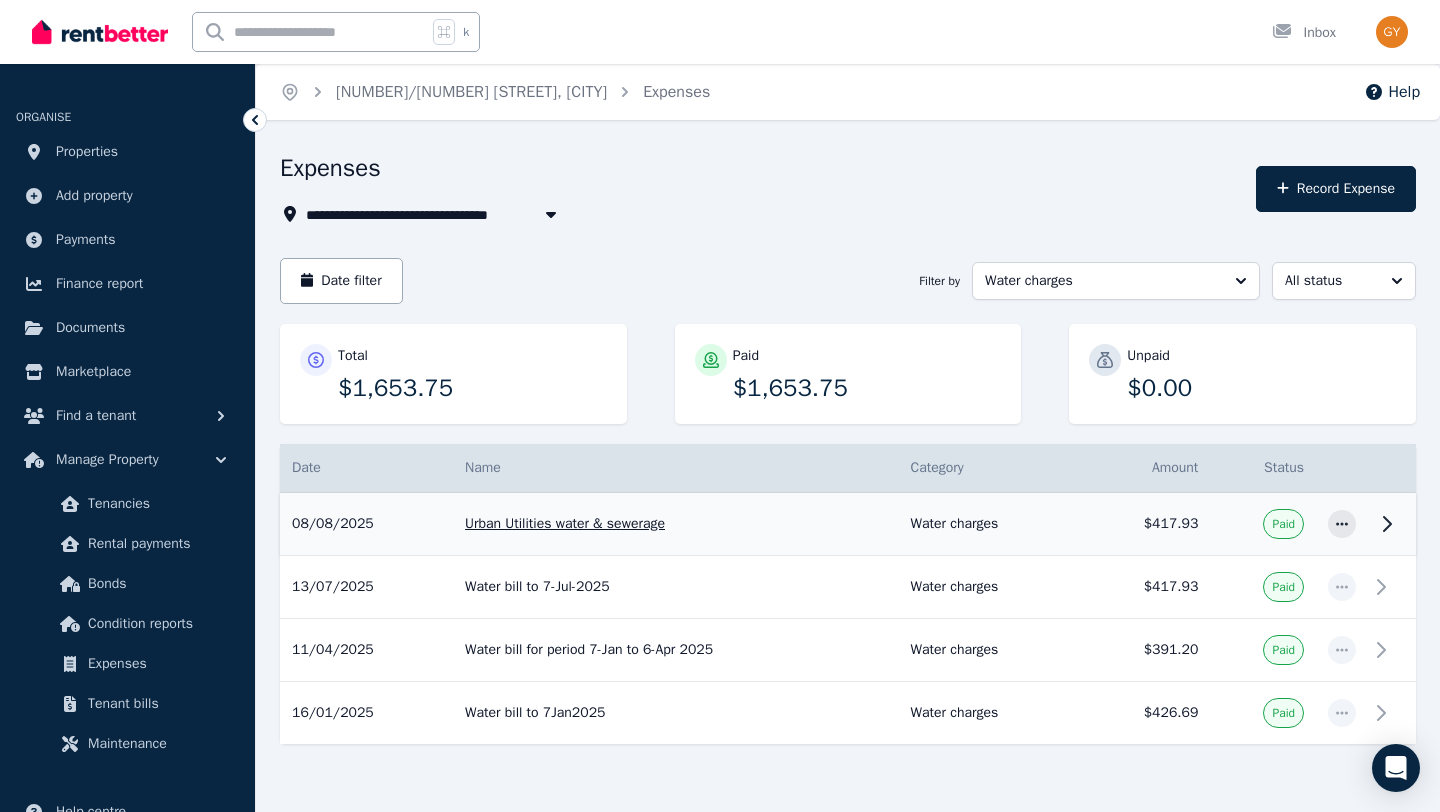 click 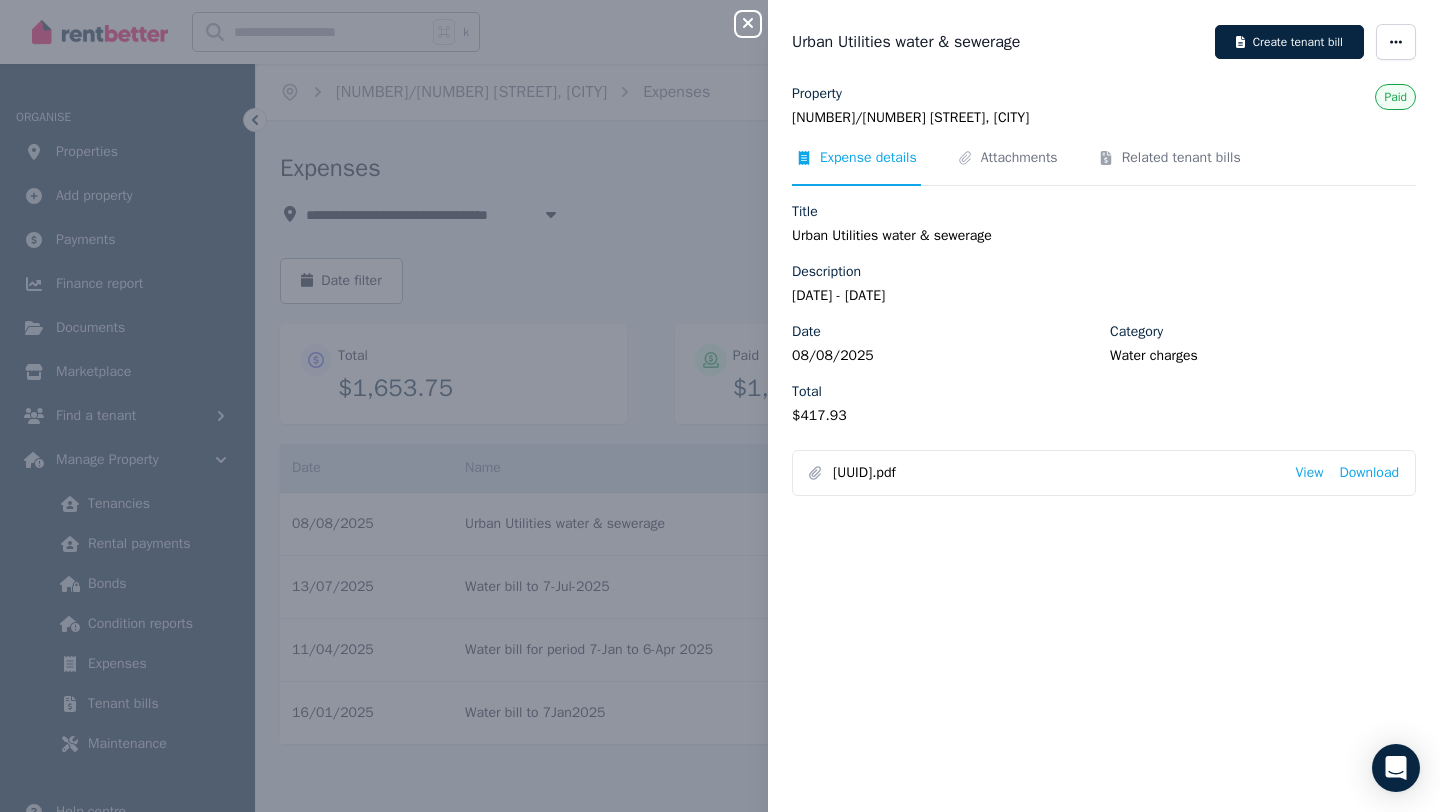 click on "Close panel Urban Utilities water & sewerage Create tenant bill Property [NUMBER] [STREET], [CITY] Paid Expense details Attachments Related tenant bills Title Urban Utilities water & sewerage Description [DATE] - [DATE] Date [DATE] Category Water charges Total $417.93 [UUID].pdf View Download" at bounding box center (720, 406) 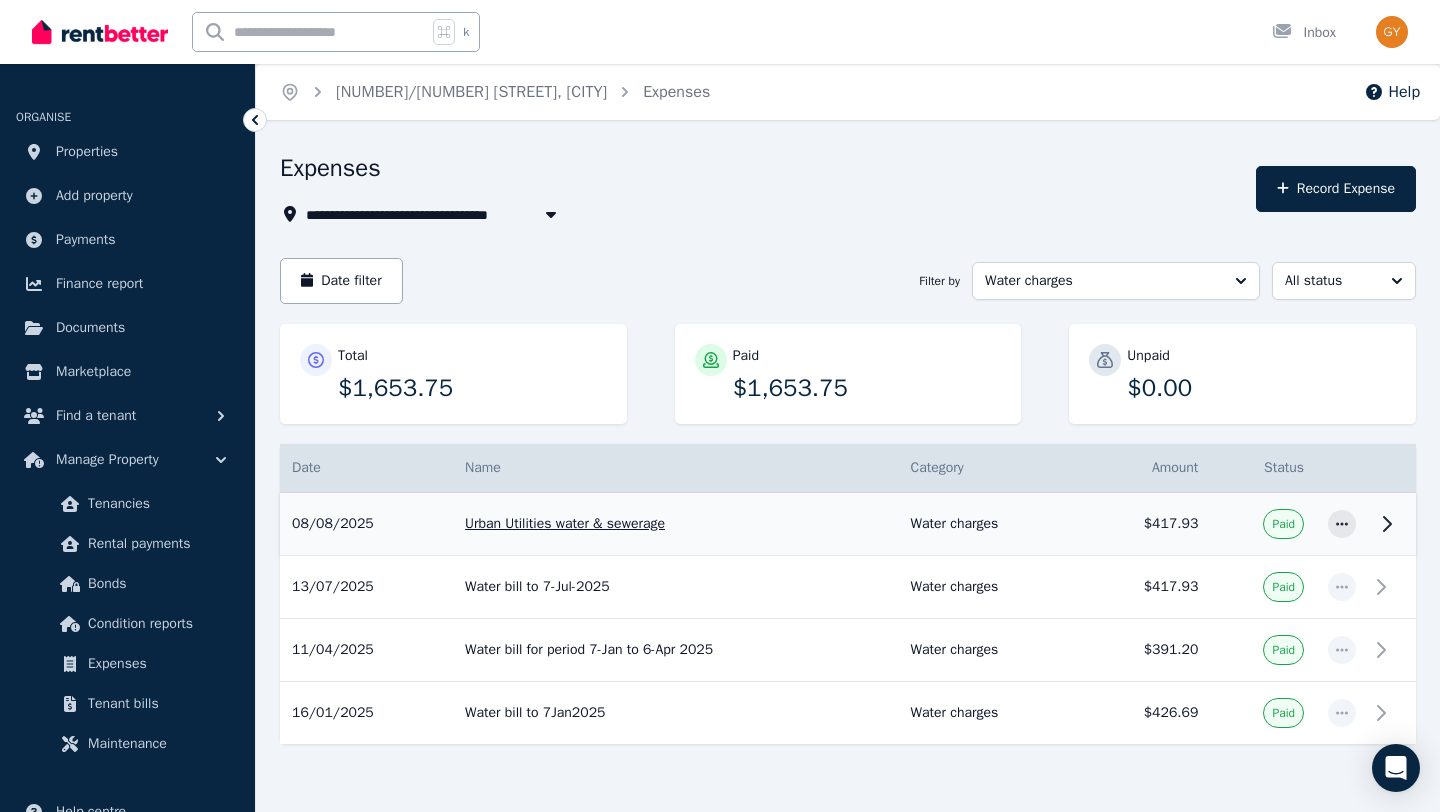 click 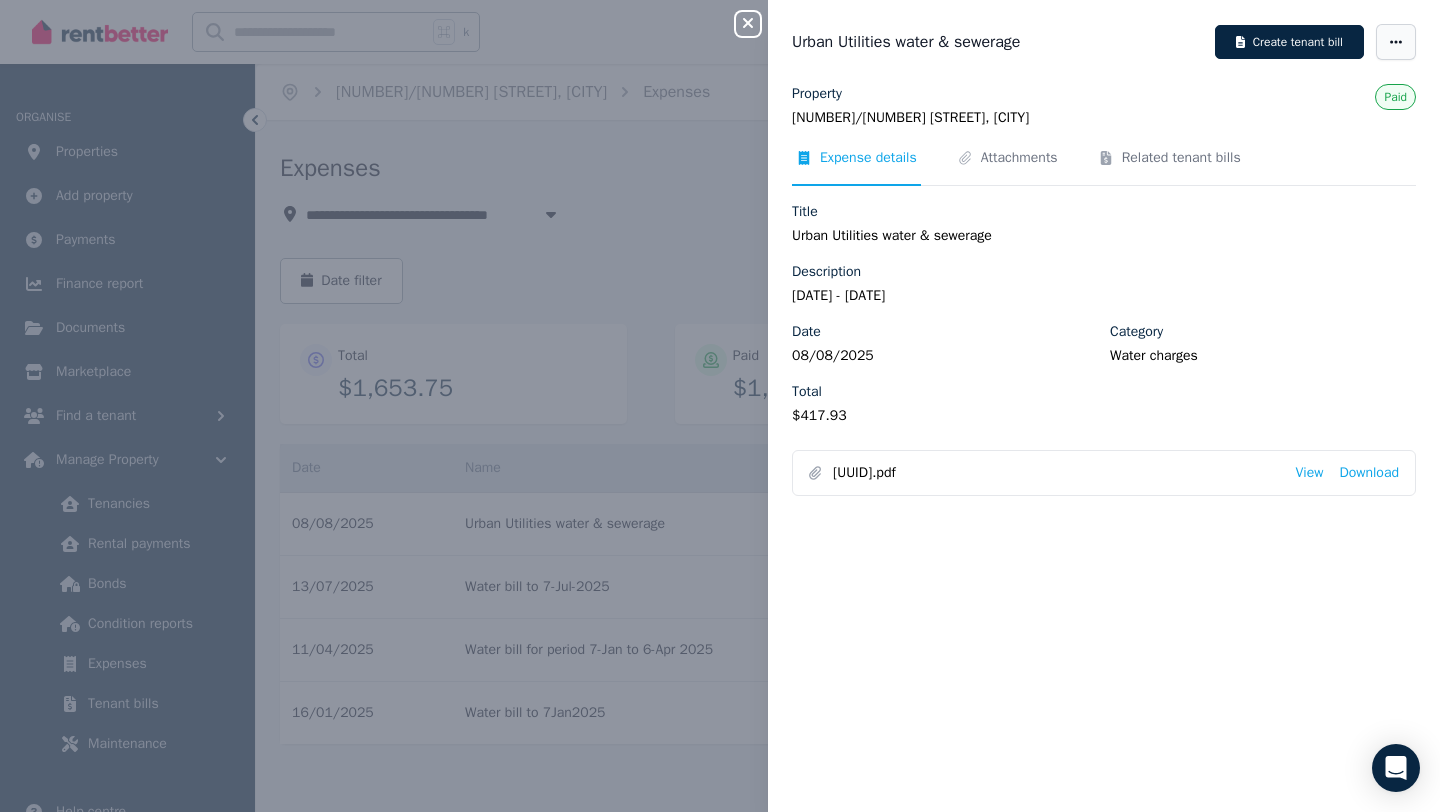 click 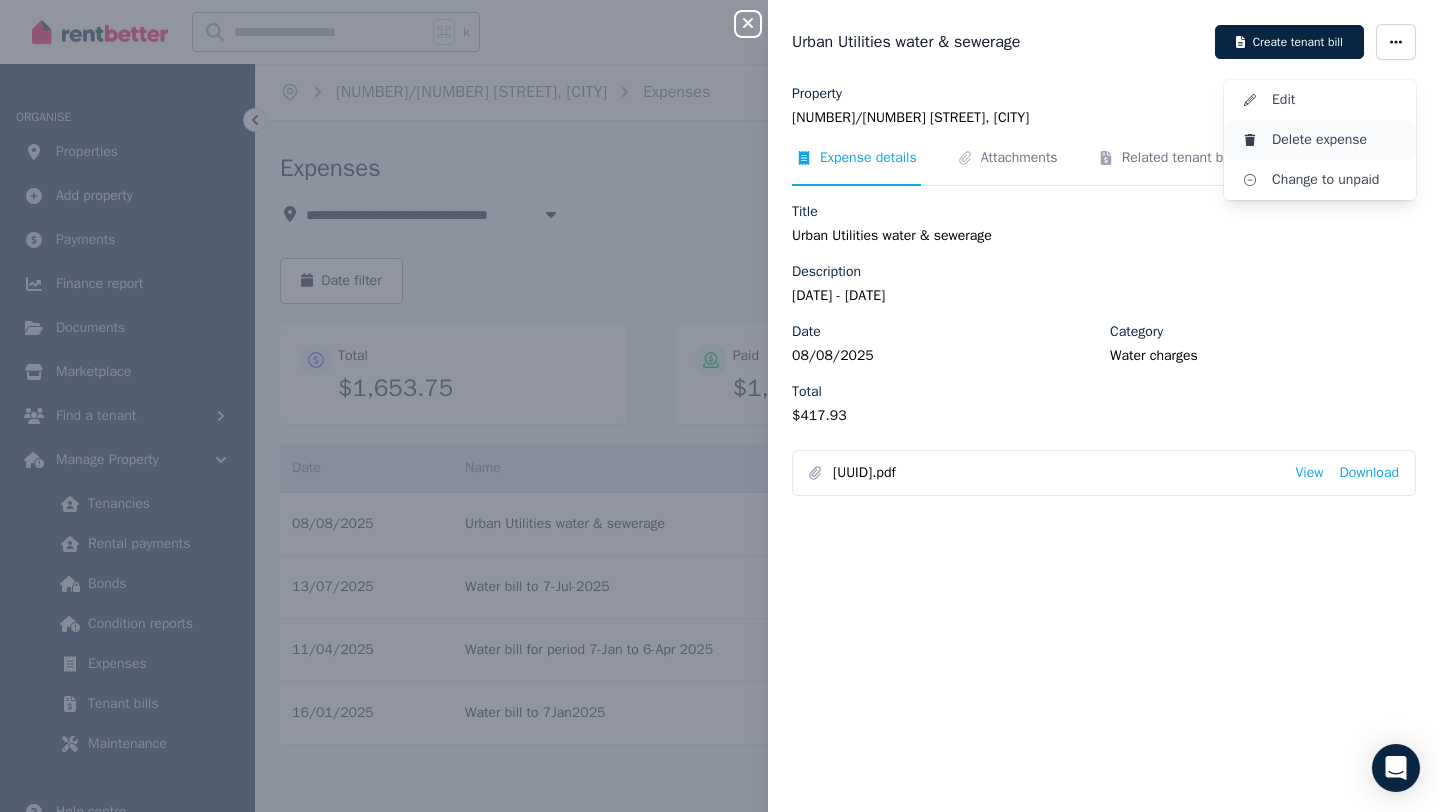 click on "Delete expense" at bounding box center [1336, 140] 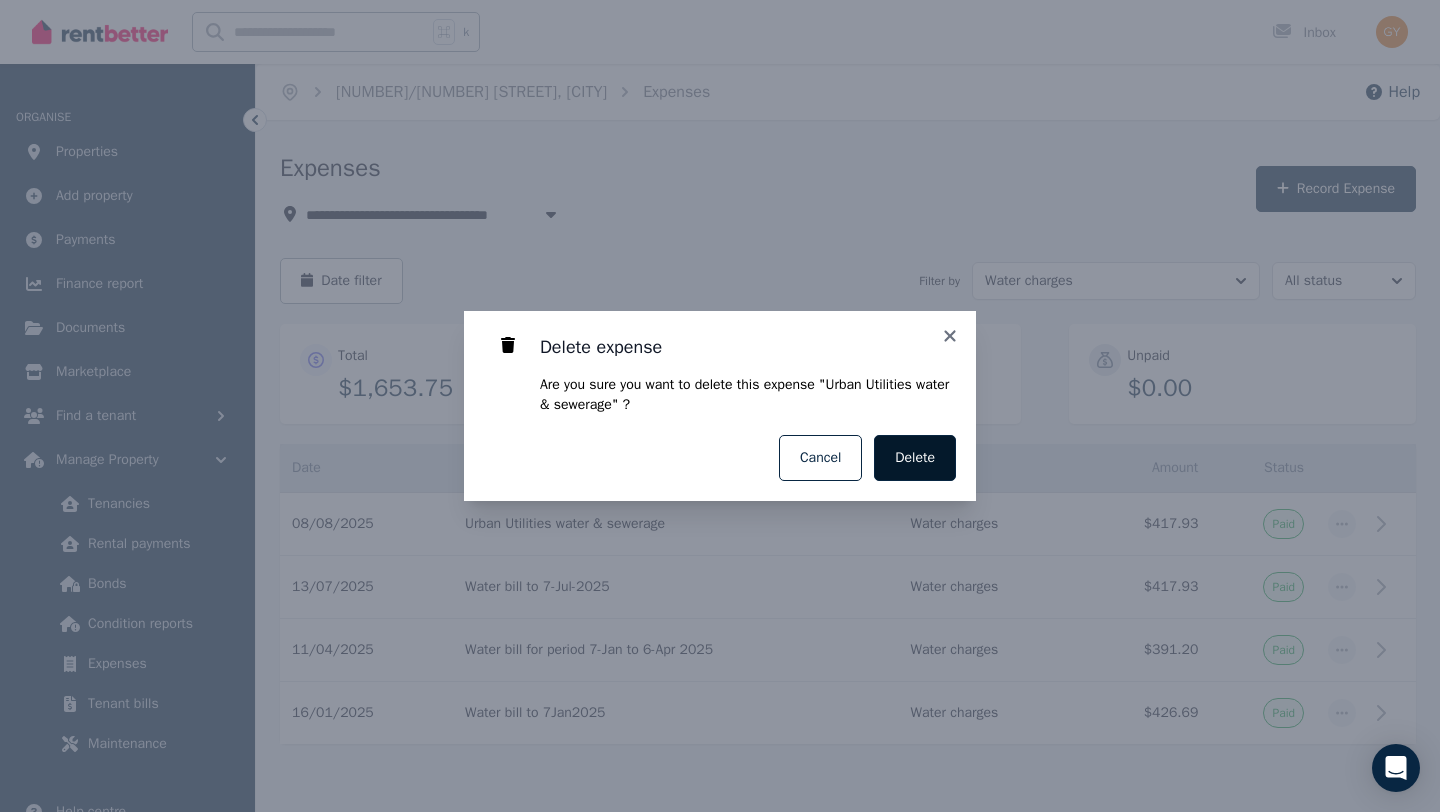 click on "Delete" at bounding box center [915, 458] 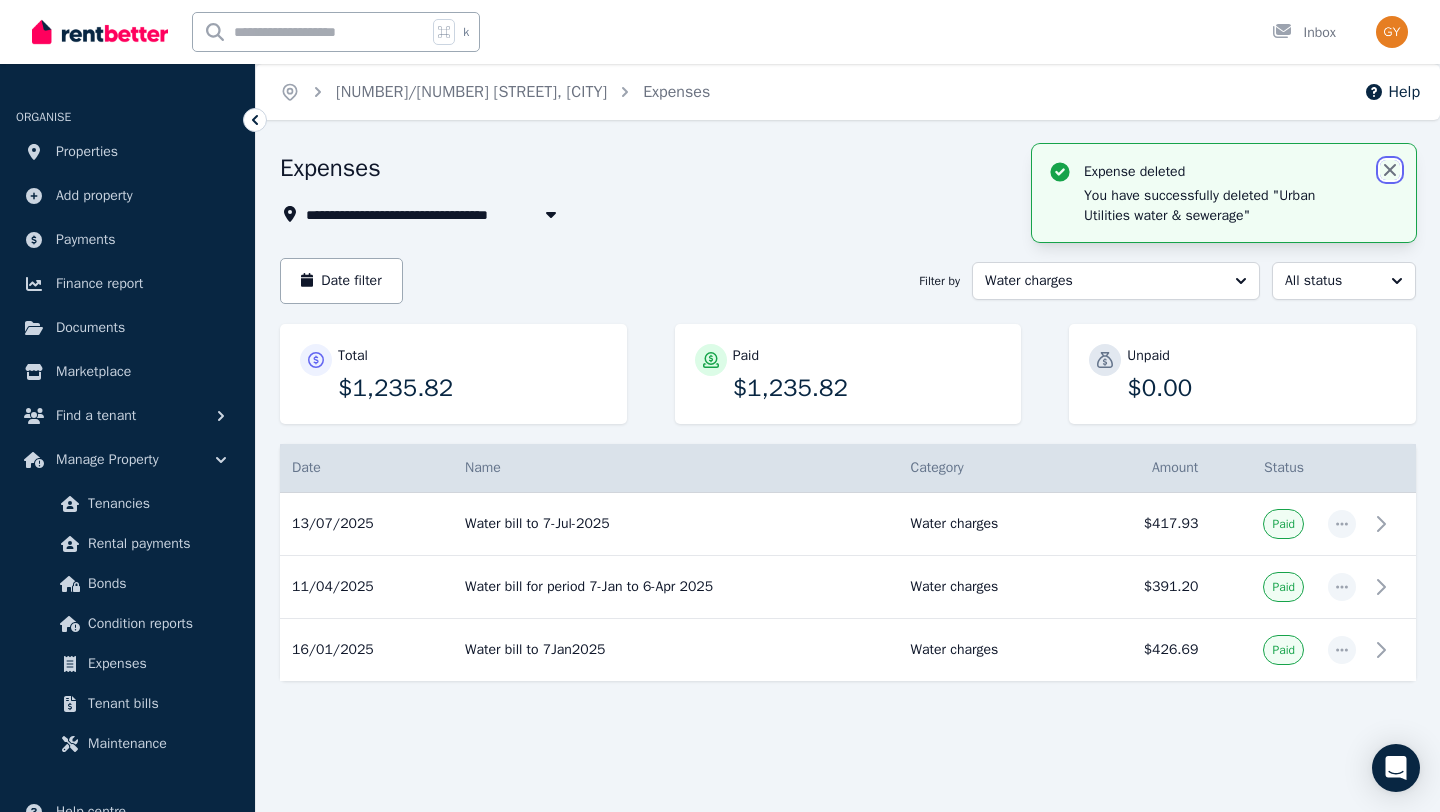 click 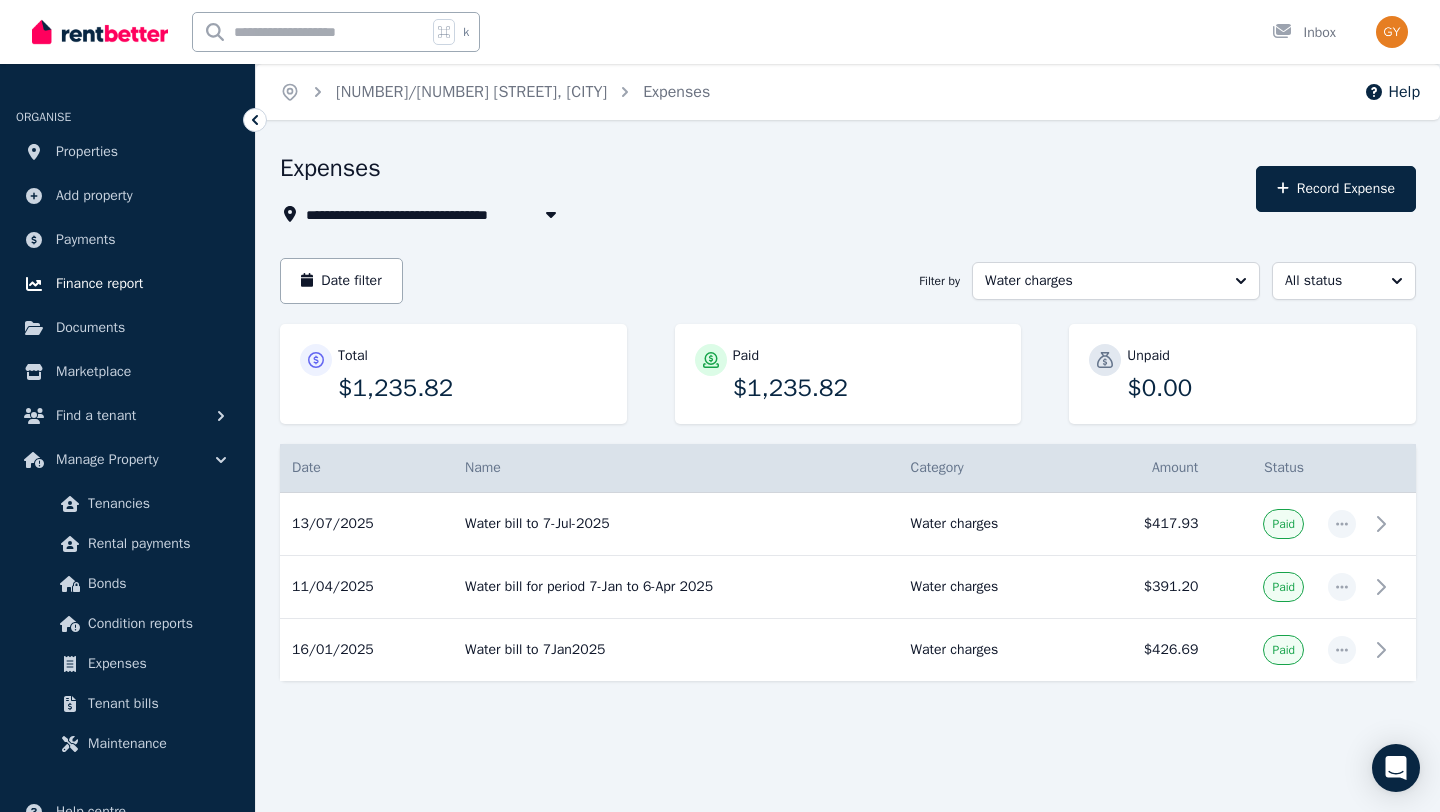 click on "Finance report" at bounding box center [99, 284] 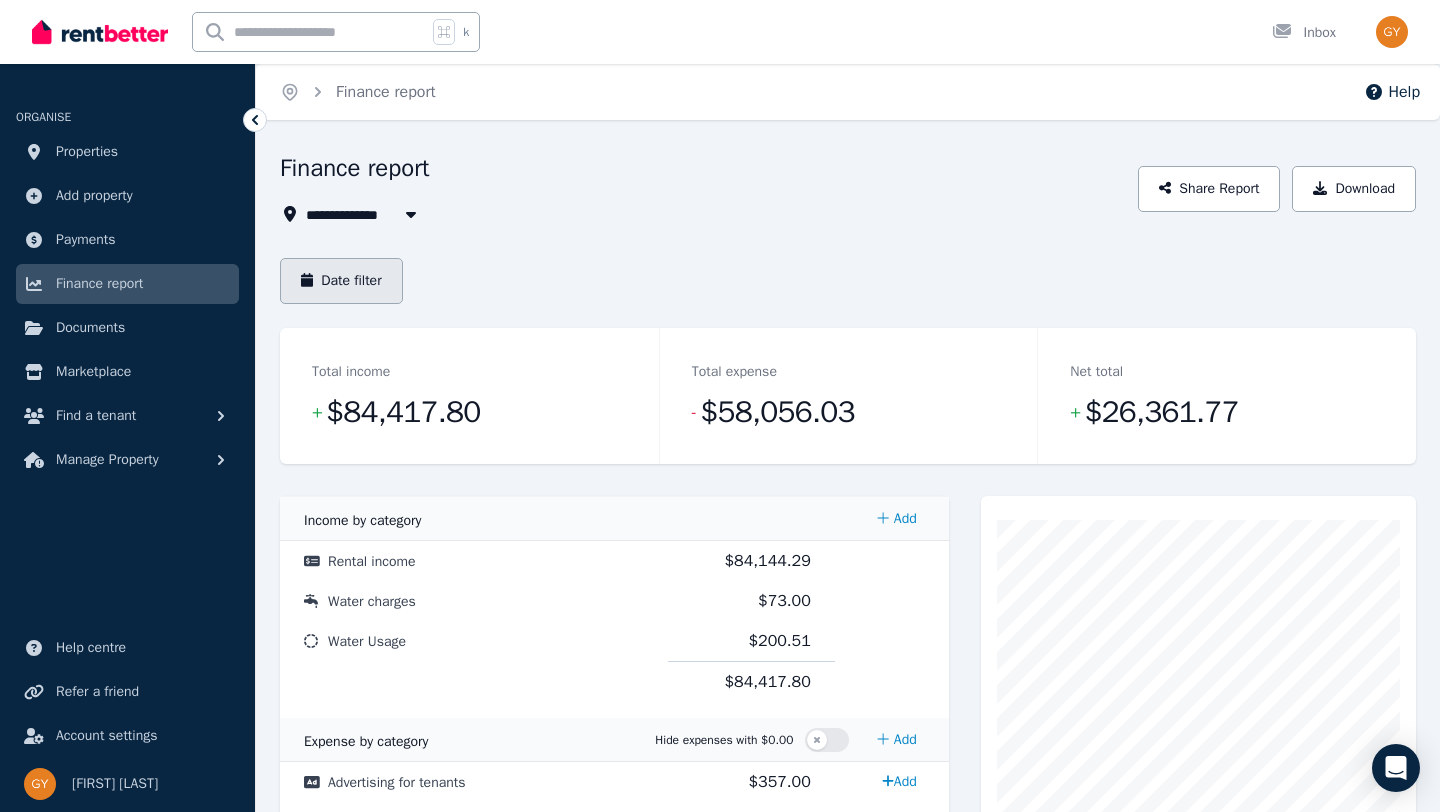 click on "Date filter" at bounding box center [341, 281] 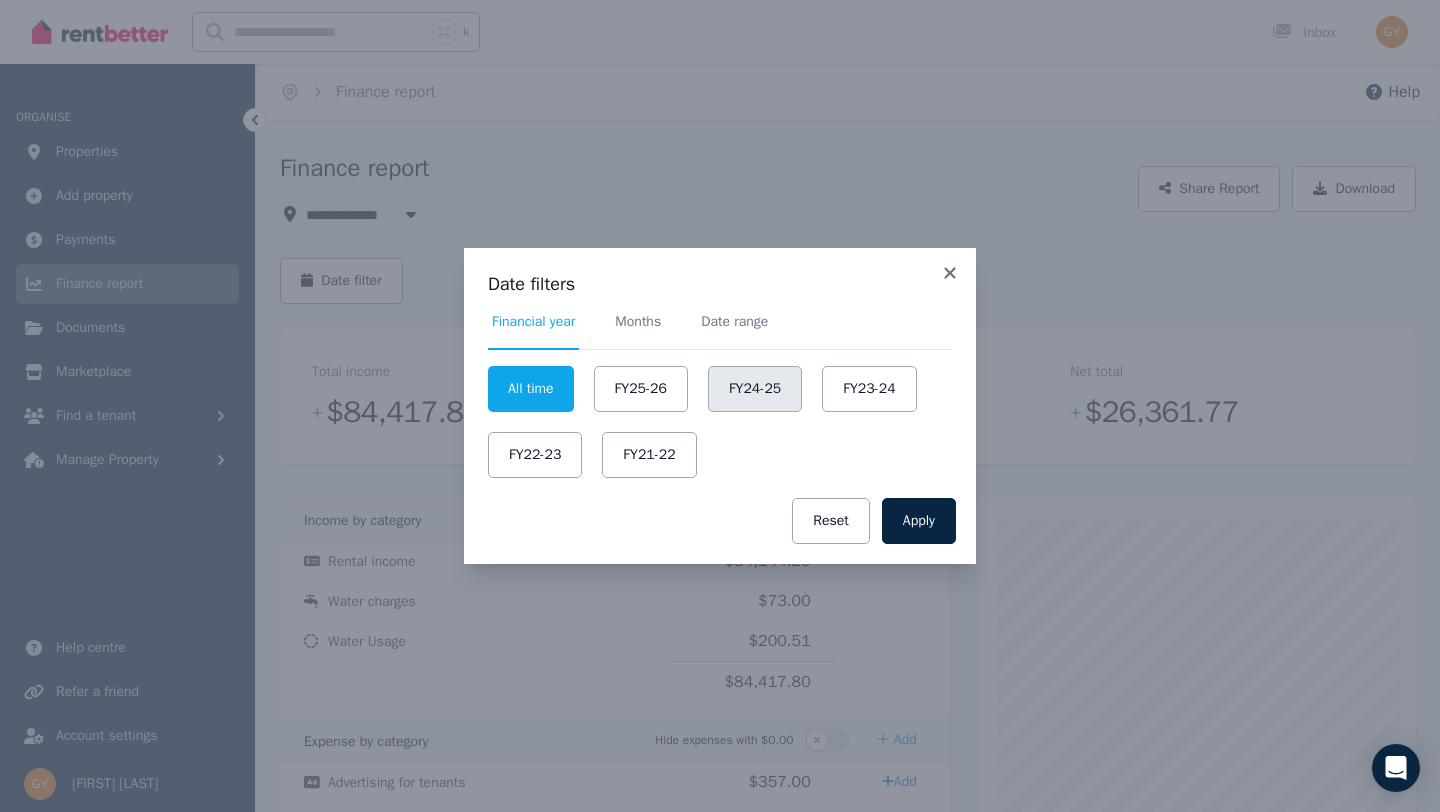 click on "FY24-25" at bounding box center (755, 389) 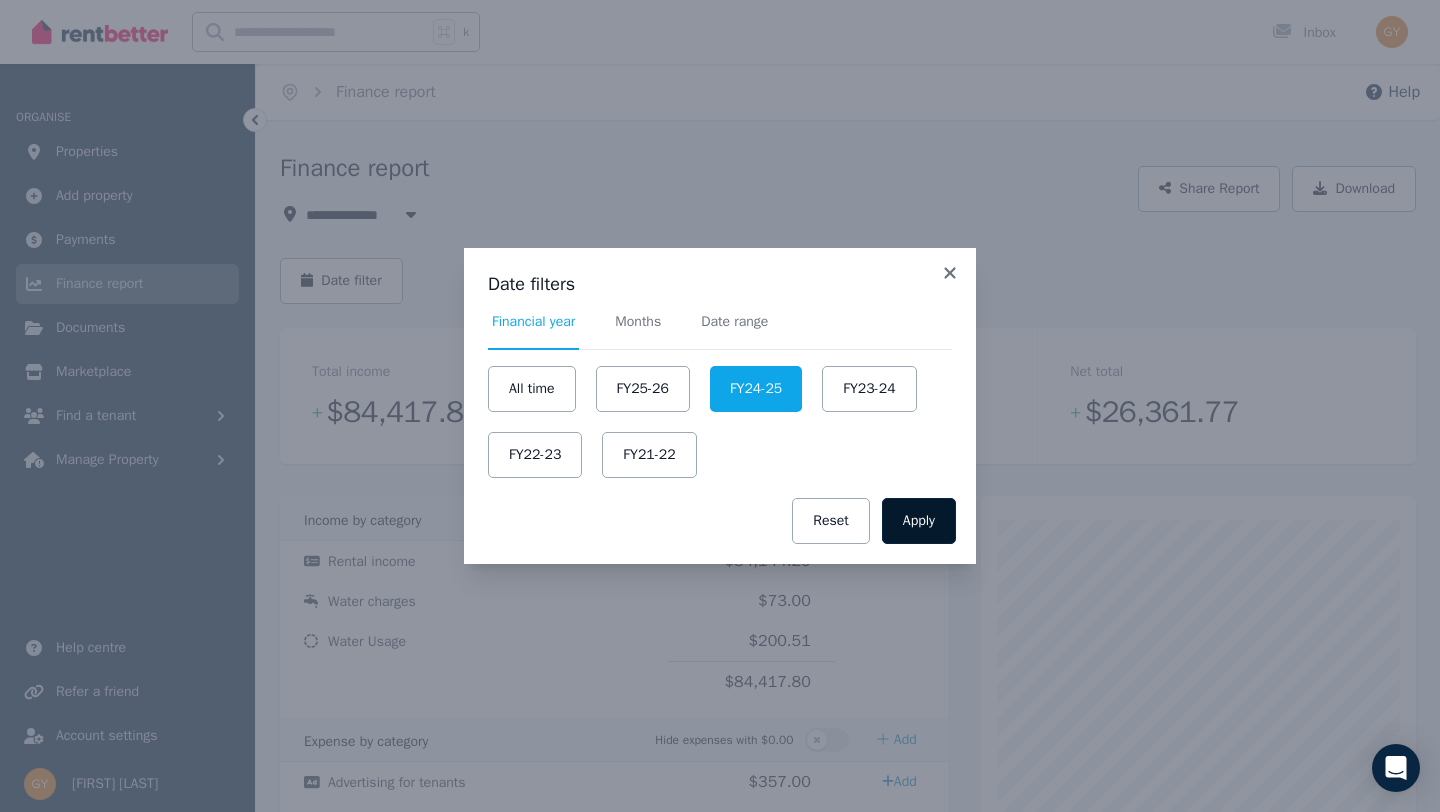 click on "Apply" at bounding box center [919, 521] 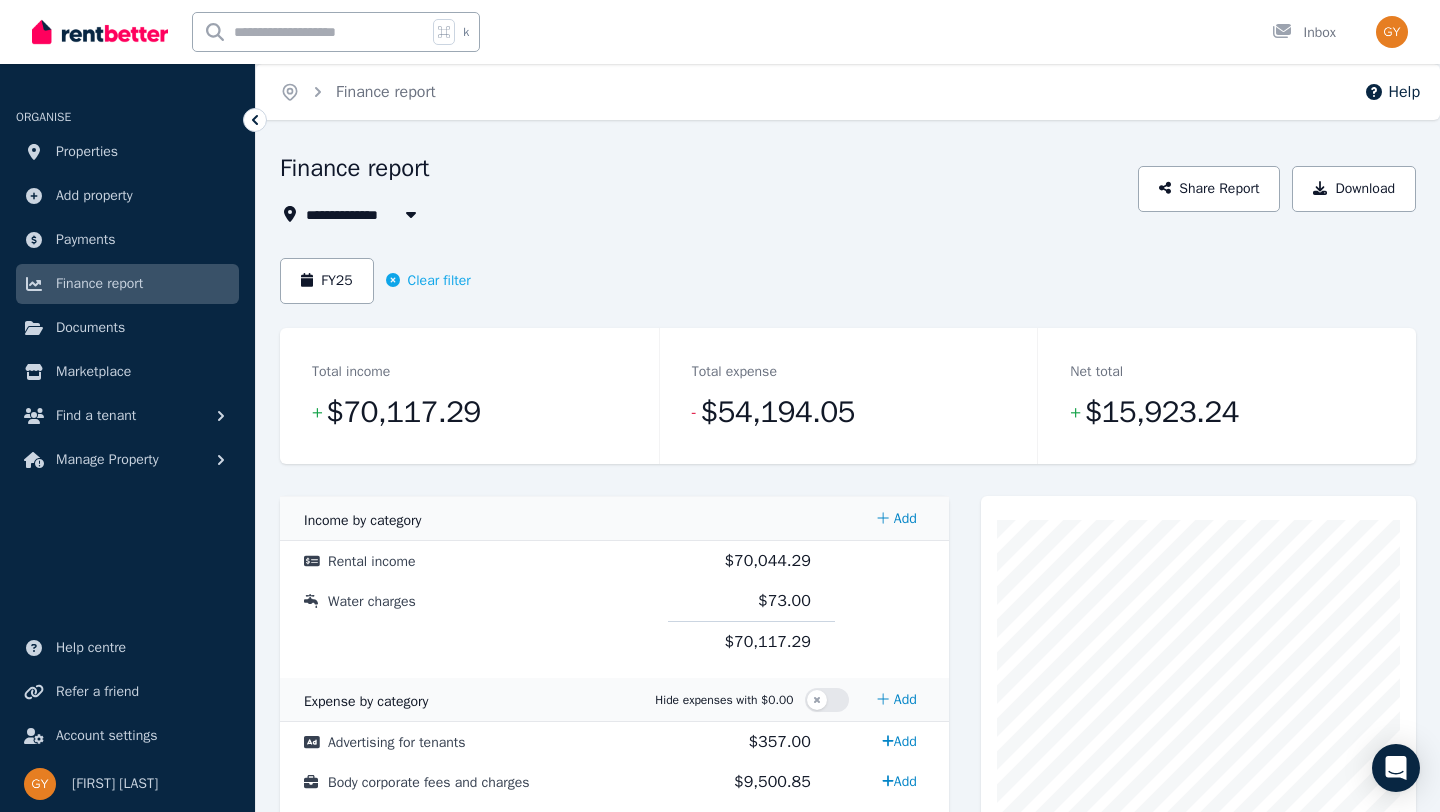 click on "All Properties" at bounding box center [364, 214] 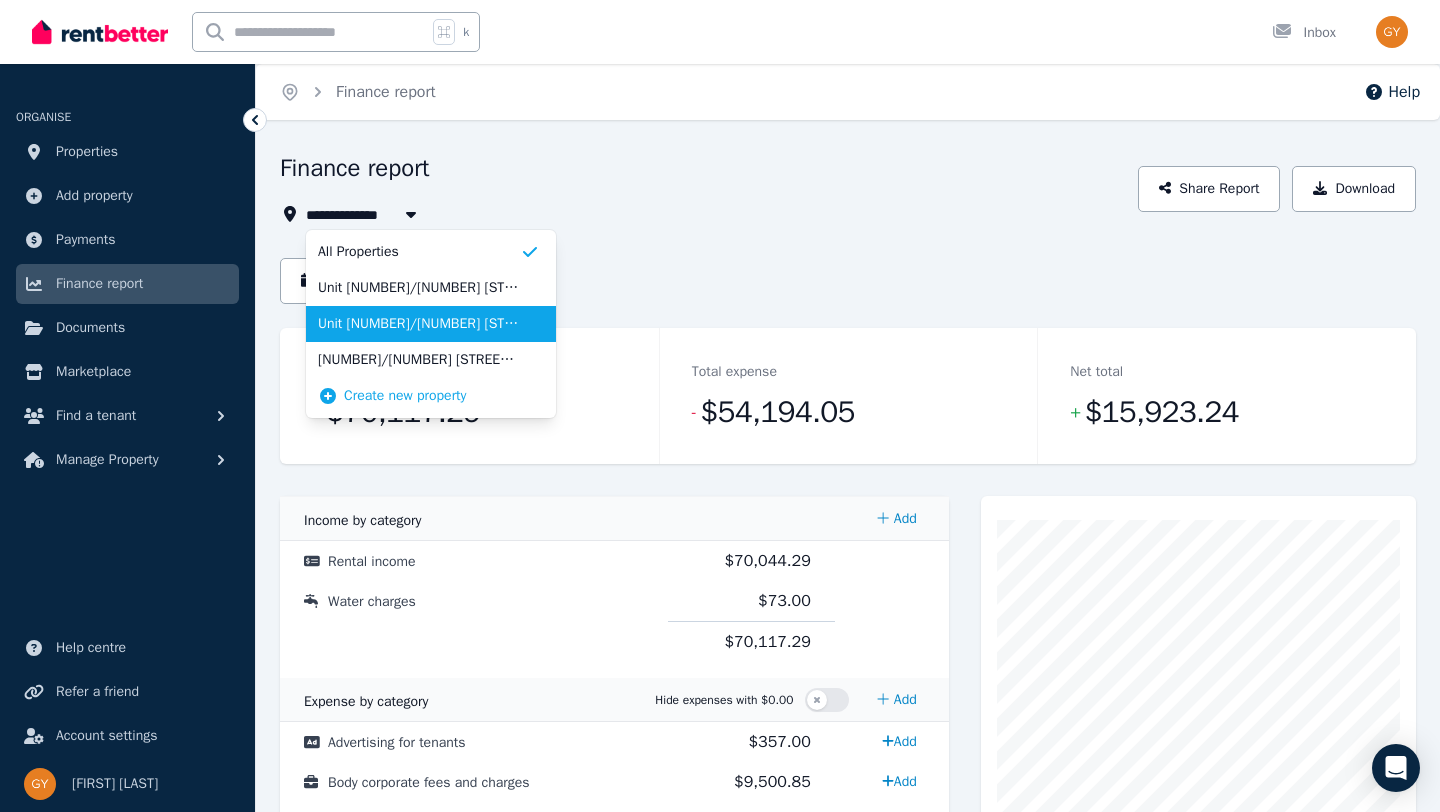 click on "Unit [NUMBER]/[NUMBER] [STREET], [CITY]" at bounding box center (419, 324) 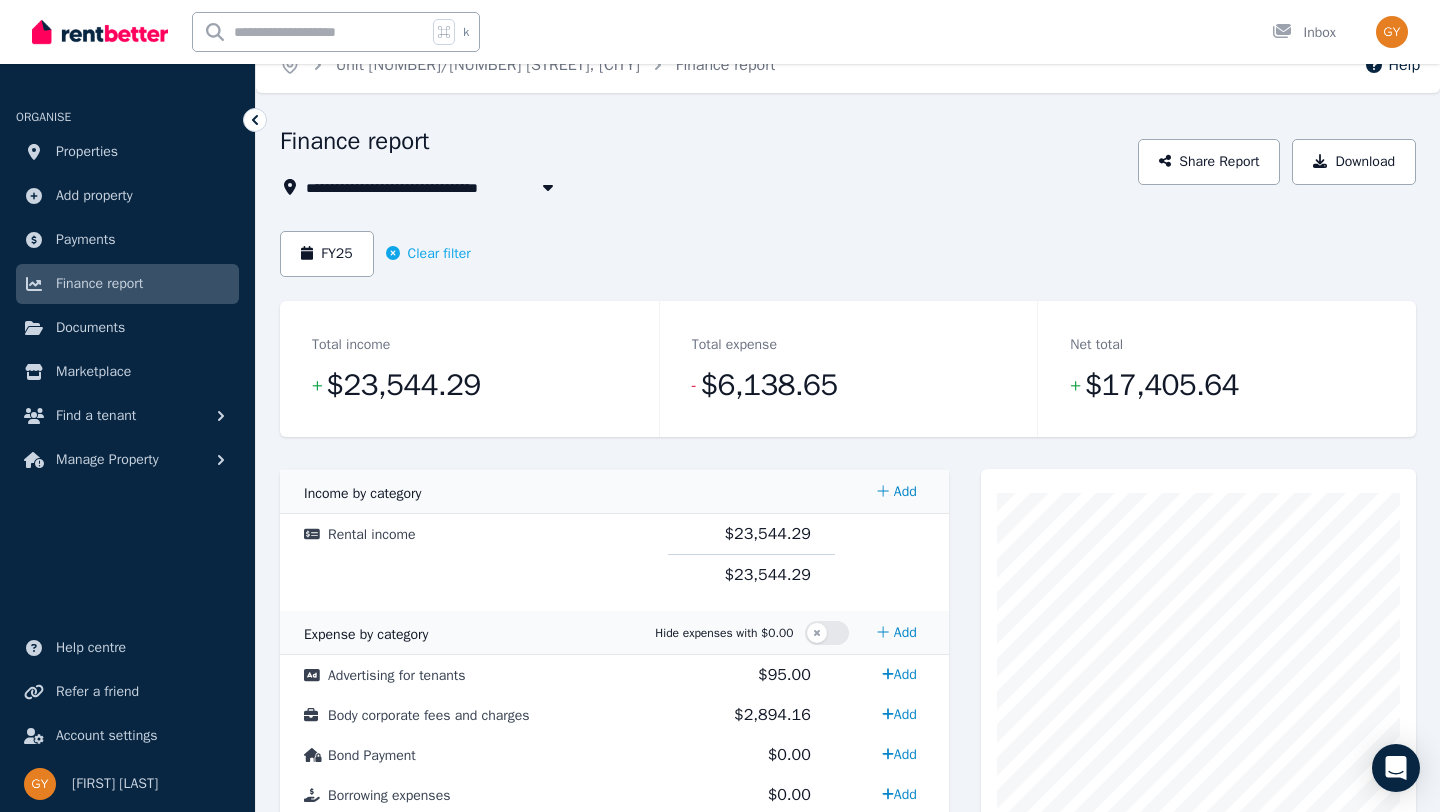 scroll, scrollTop: 29, scrollLeft: 0, axis: vertical 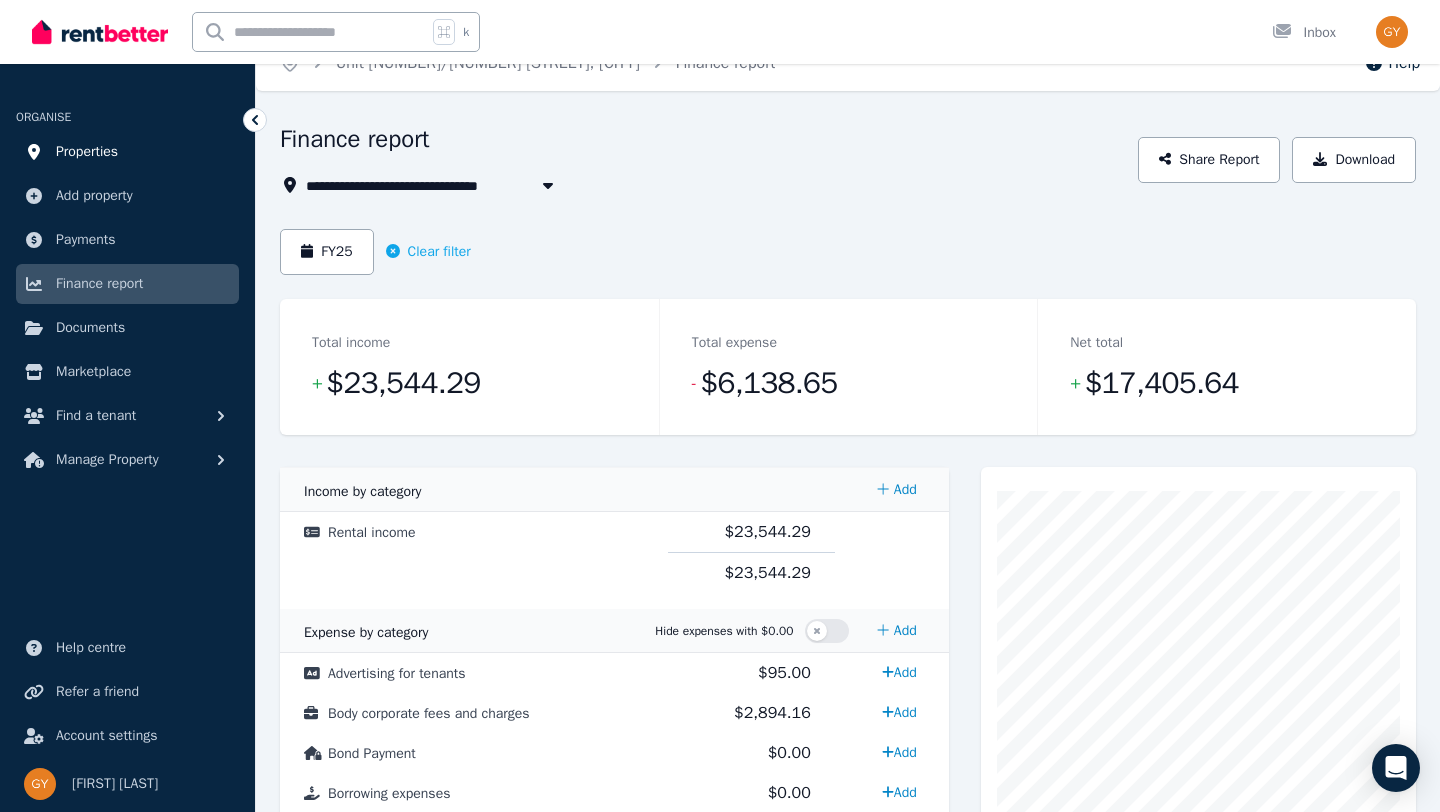 click on "Properties" at bounding box center [87, 152] 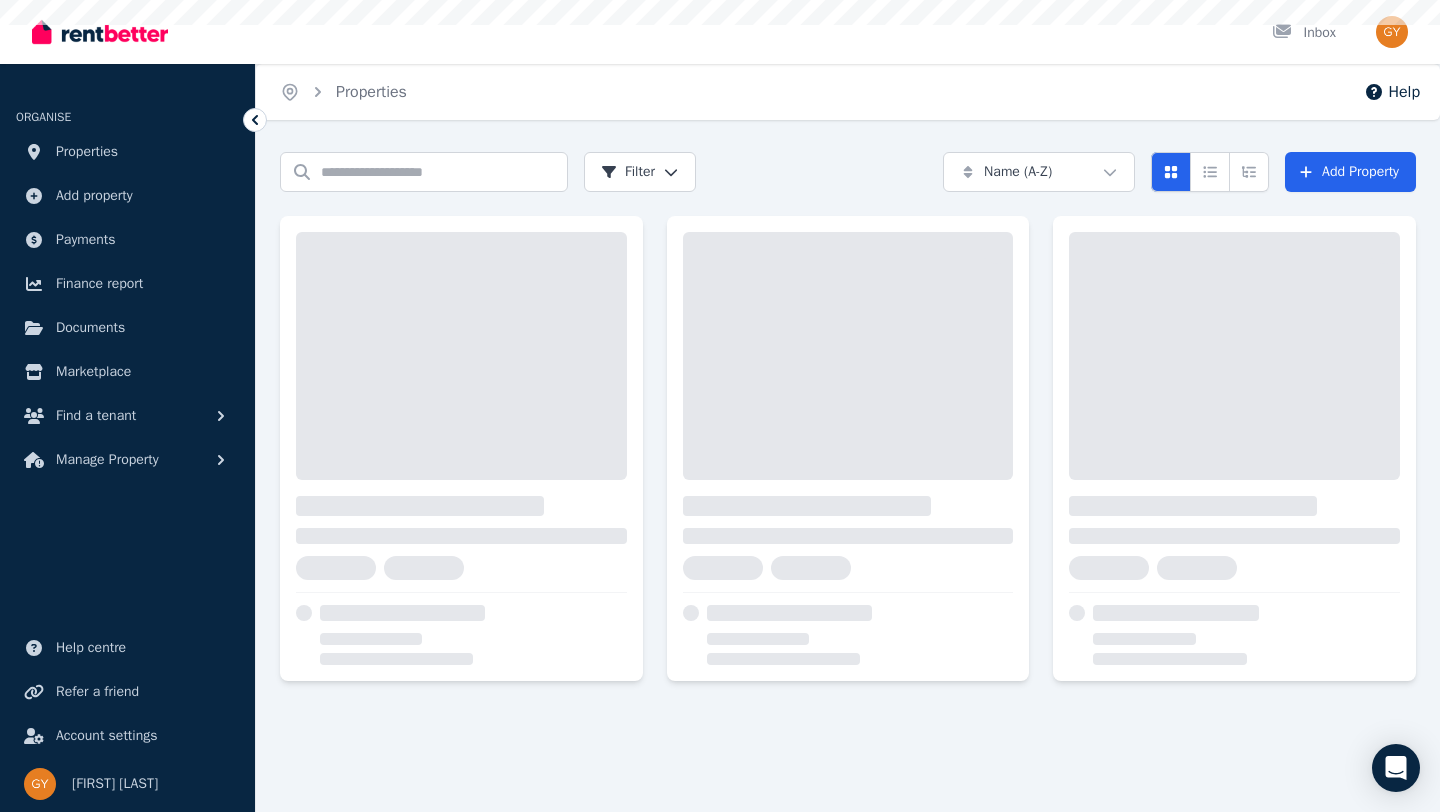 scroll, scrollTop: 0, scrollLeft: 0, axis: both 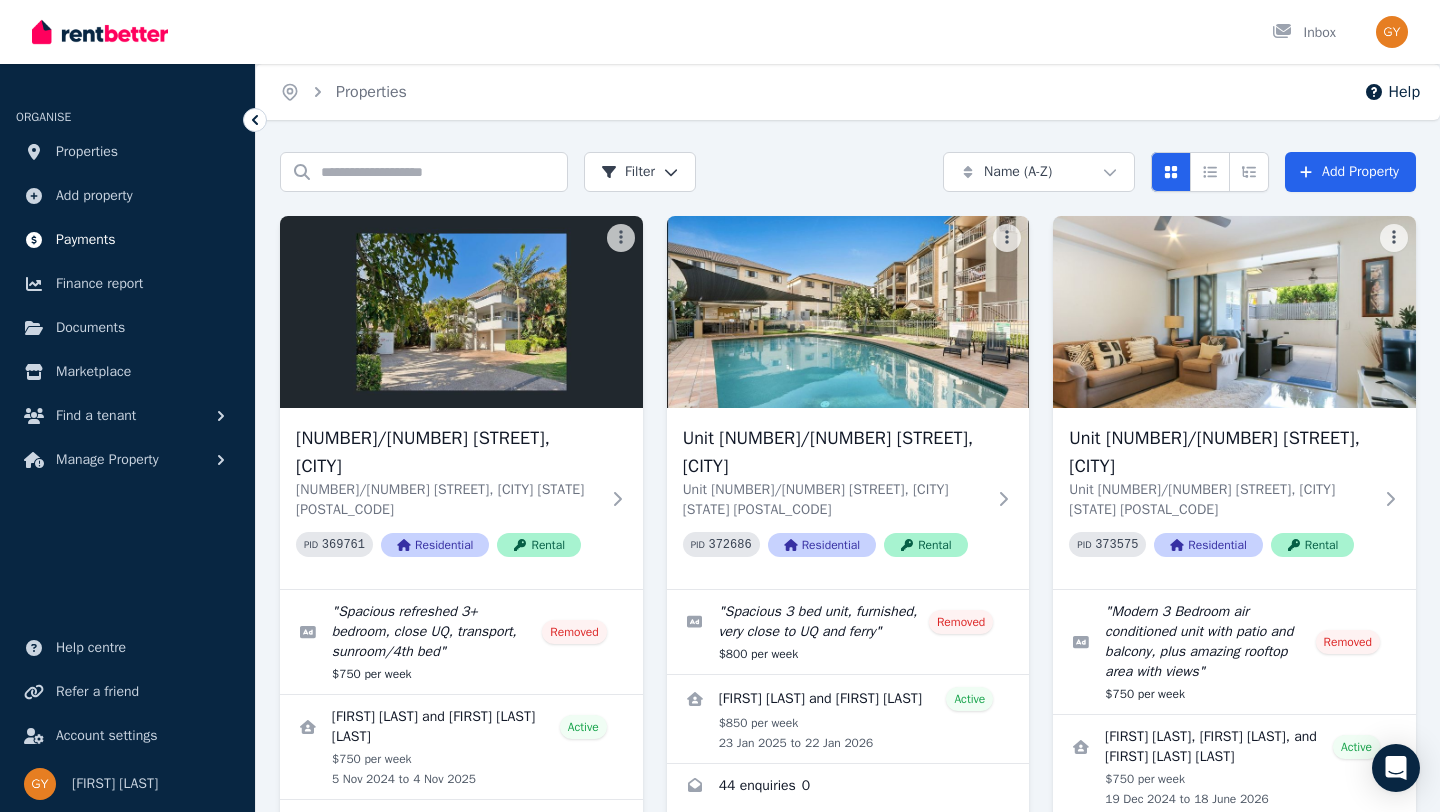 click on "Payments" at bounding box center [86, 240] 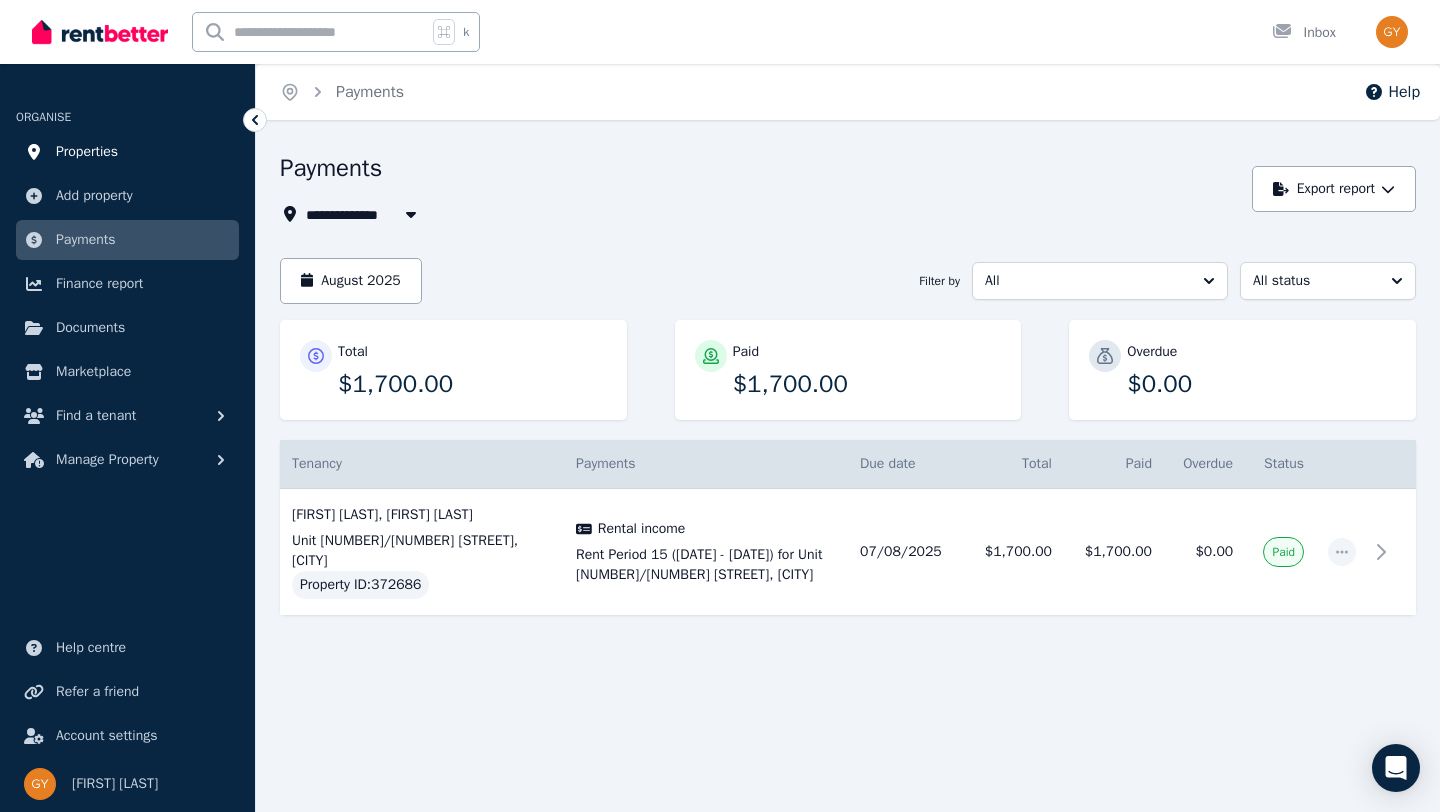 click on "Properties" at bounding box center (87, 152) 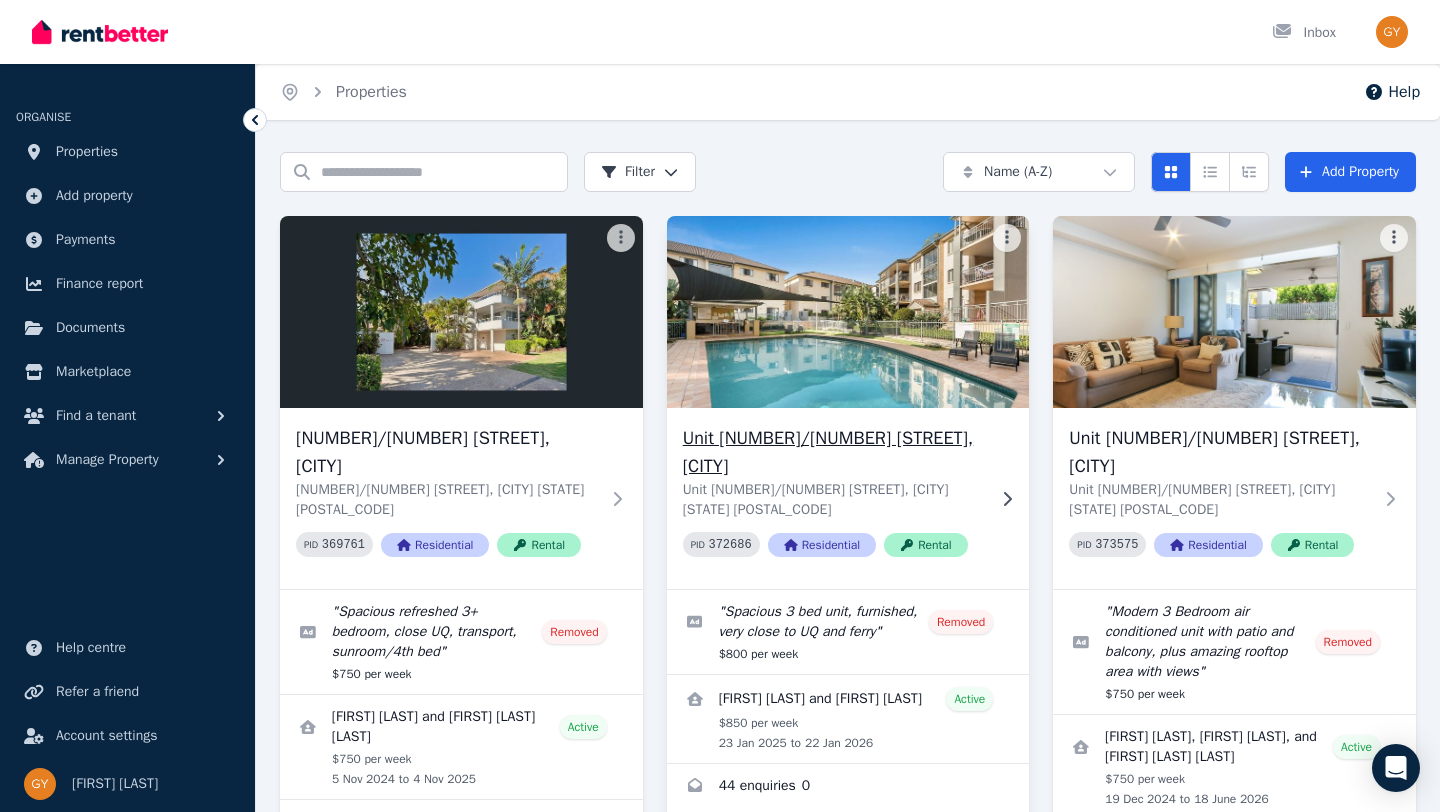 click on "Unit [NUMBER]/[NUMBER] [STREET], [CITY]" at bounding box center [834, 452] 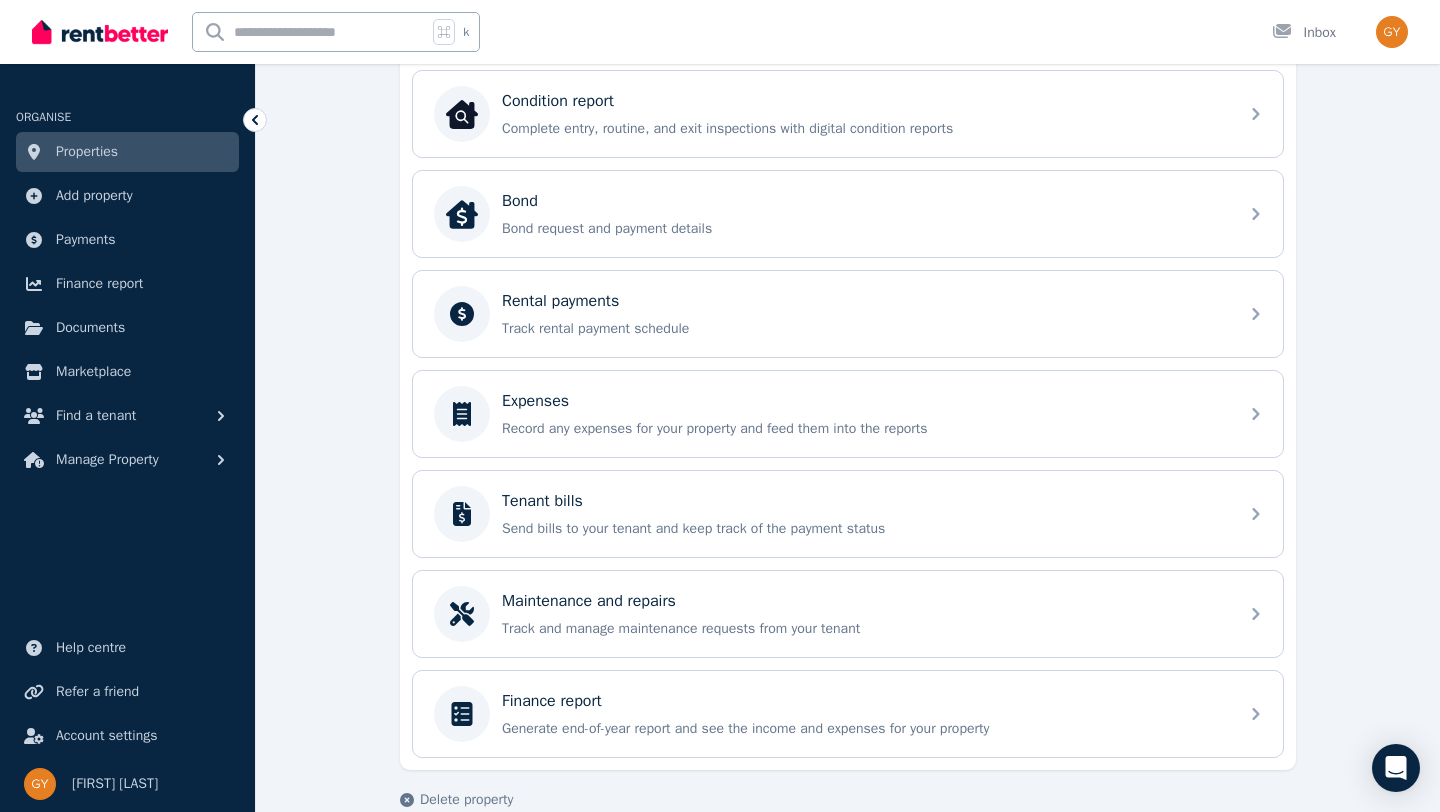 scroll, scrollTop: 663, scrollLeft: 0, axis: vertical 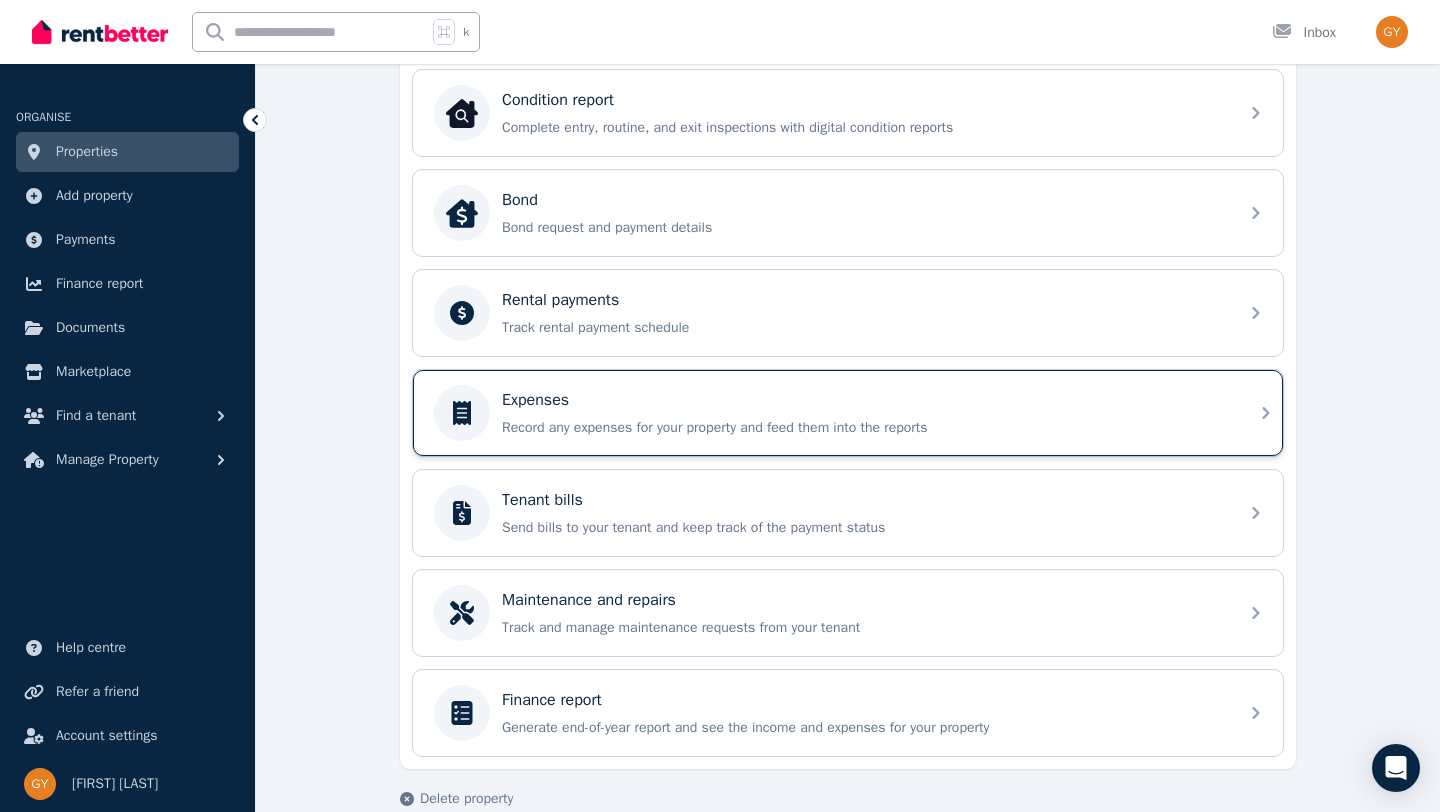 click on "Expenses" at bounding box center (535, 400) 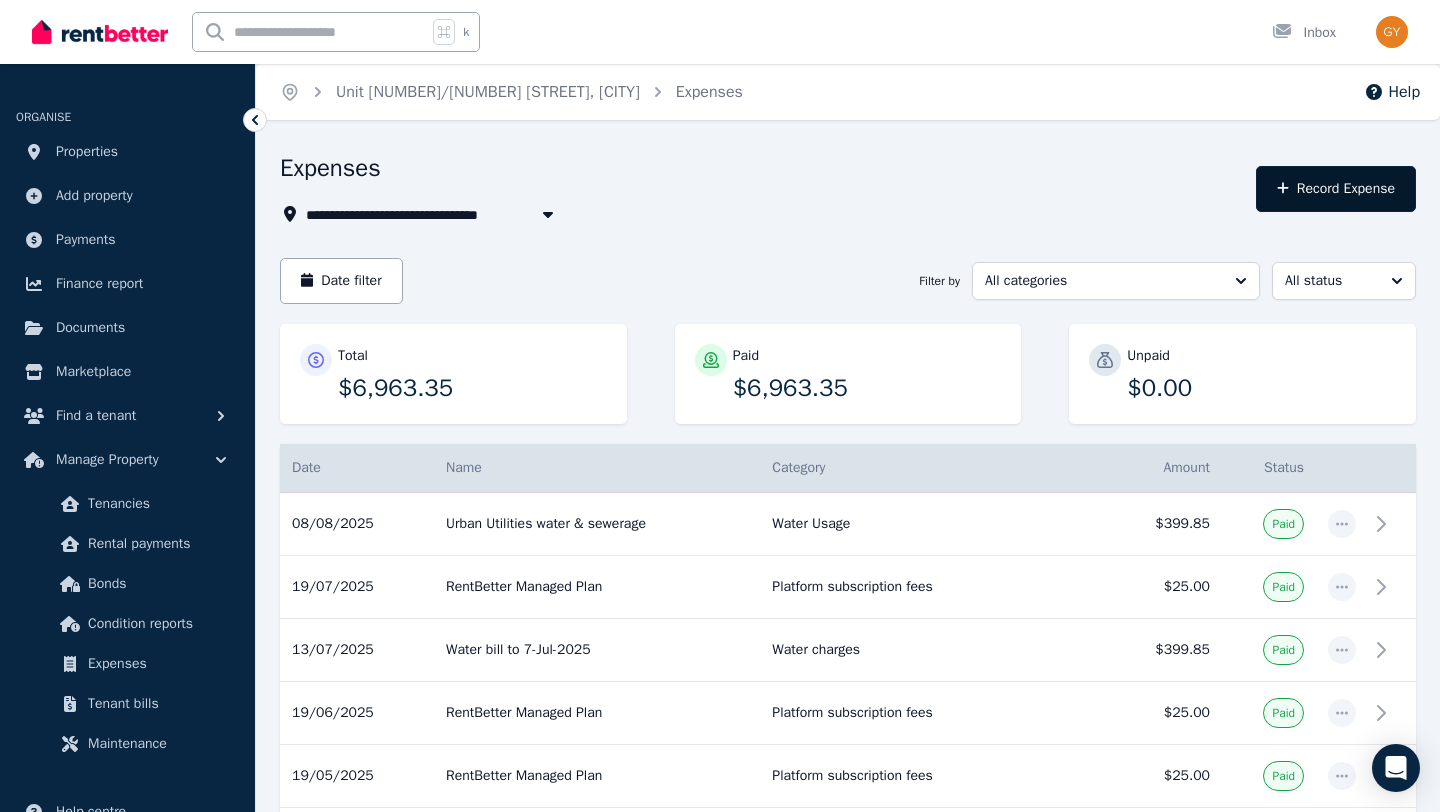 click on "Record Expense" at bounding box center [1336, 189] 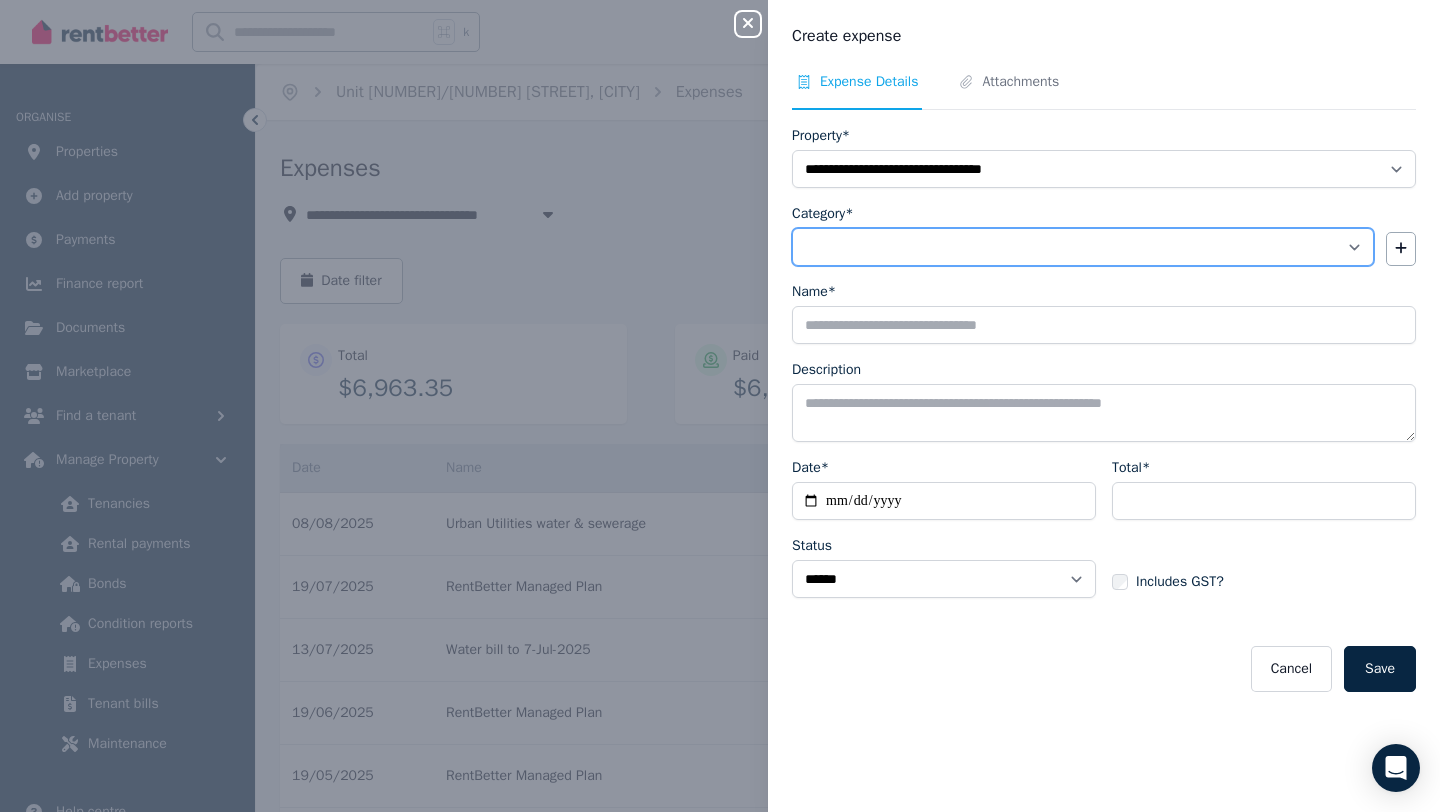 click on "**********" at bounding box center [1083, 247] 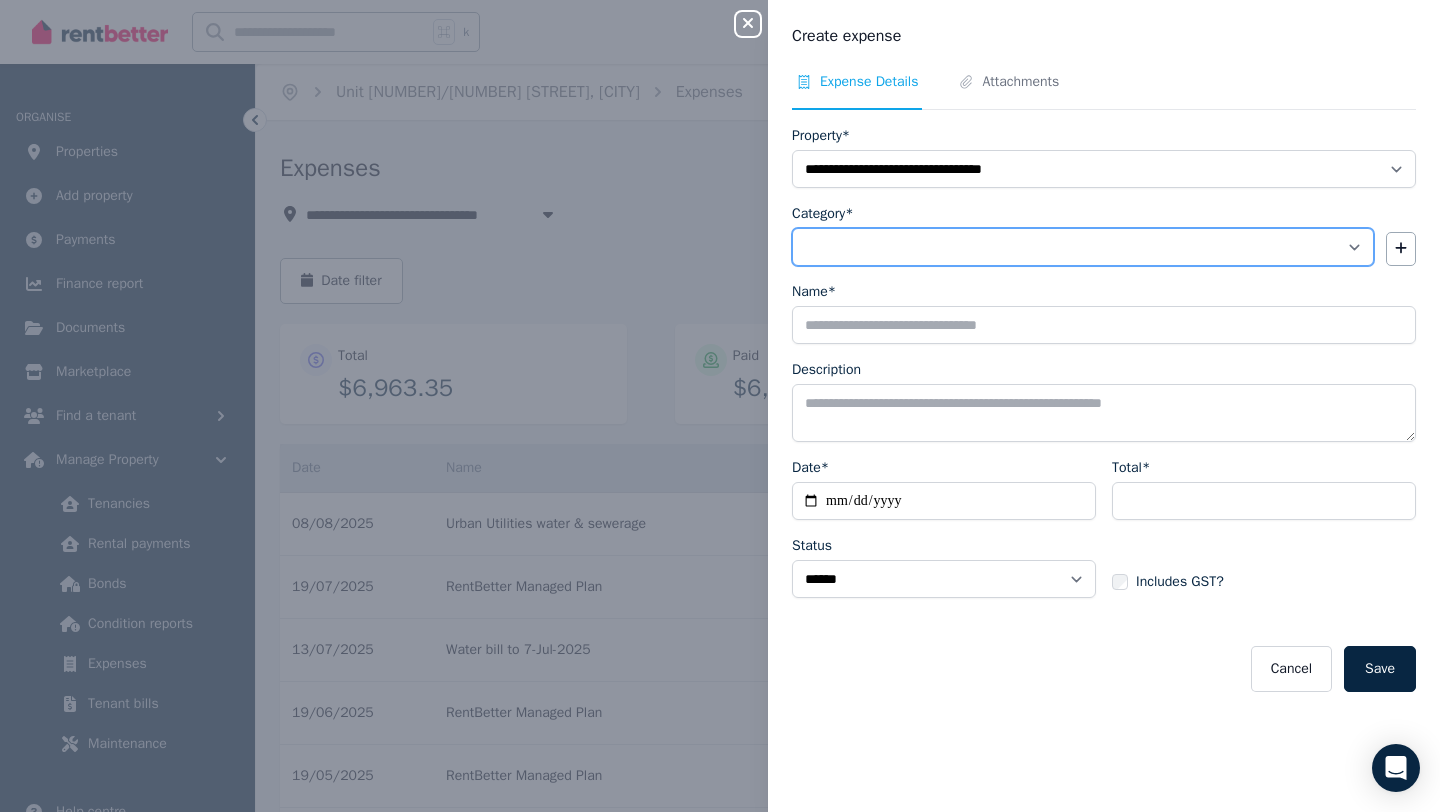 select on "**********" 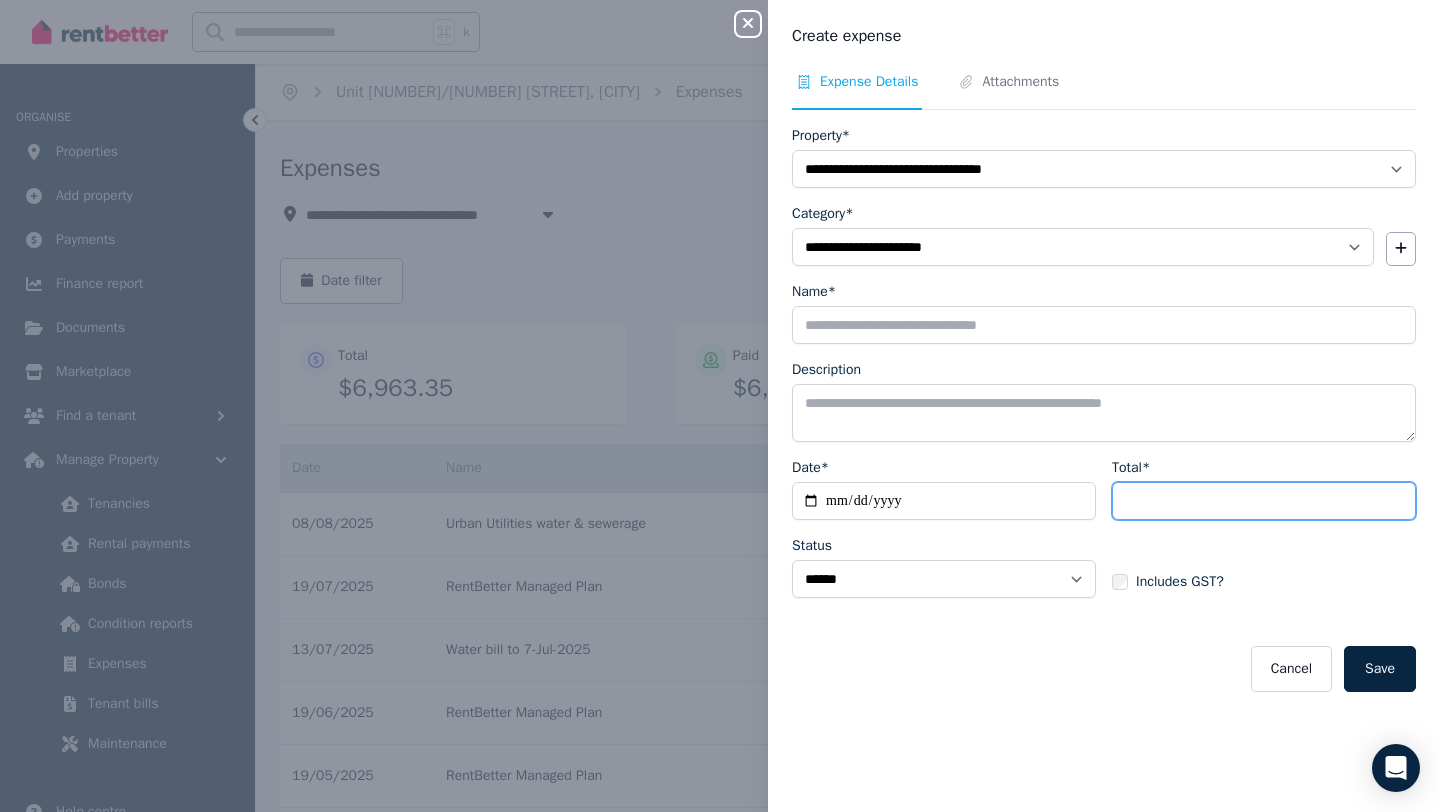 click on "Total*" at bounding box center (1264, 501) 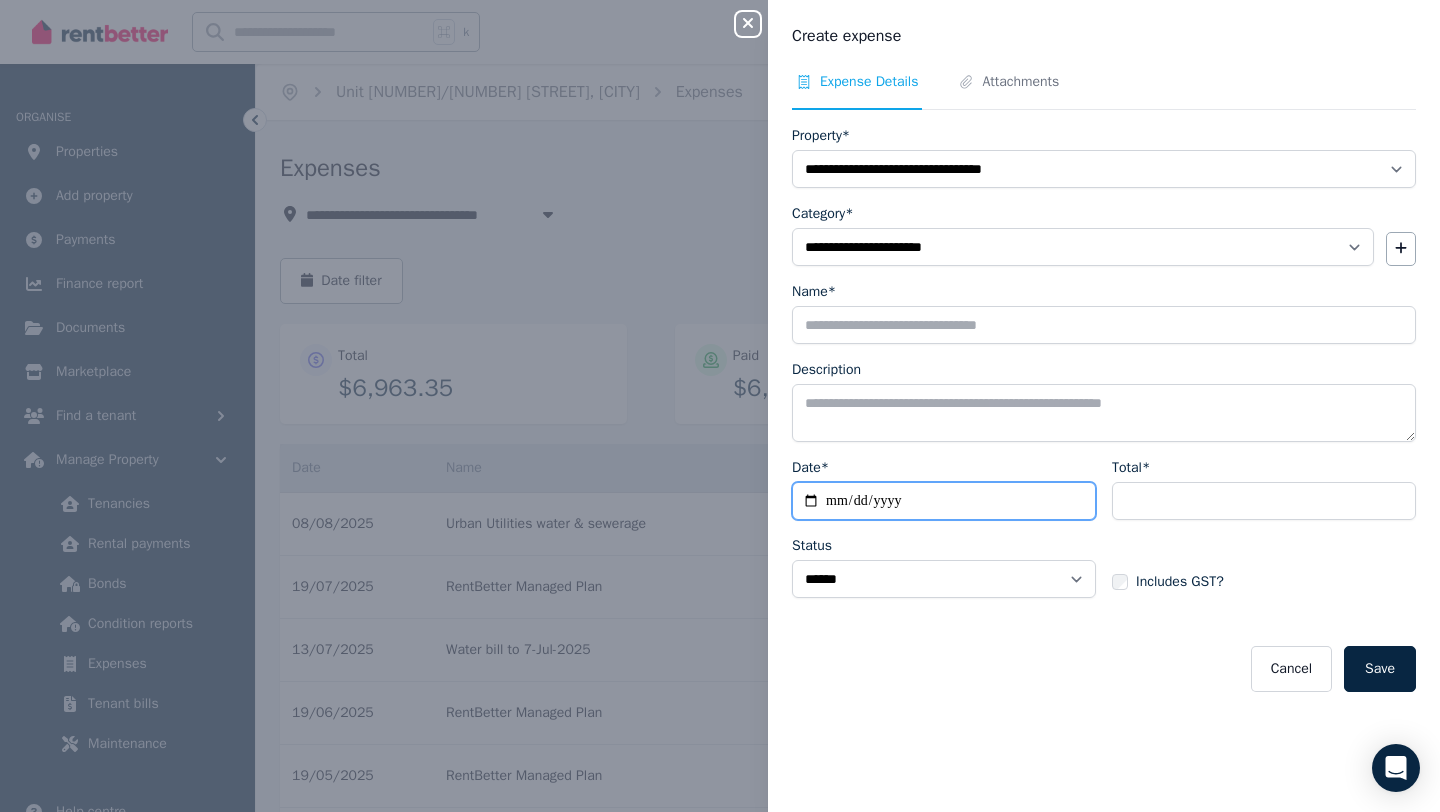click on "Date*" at bounding box center (944, 501) 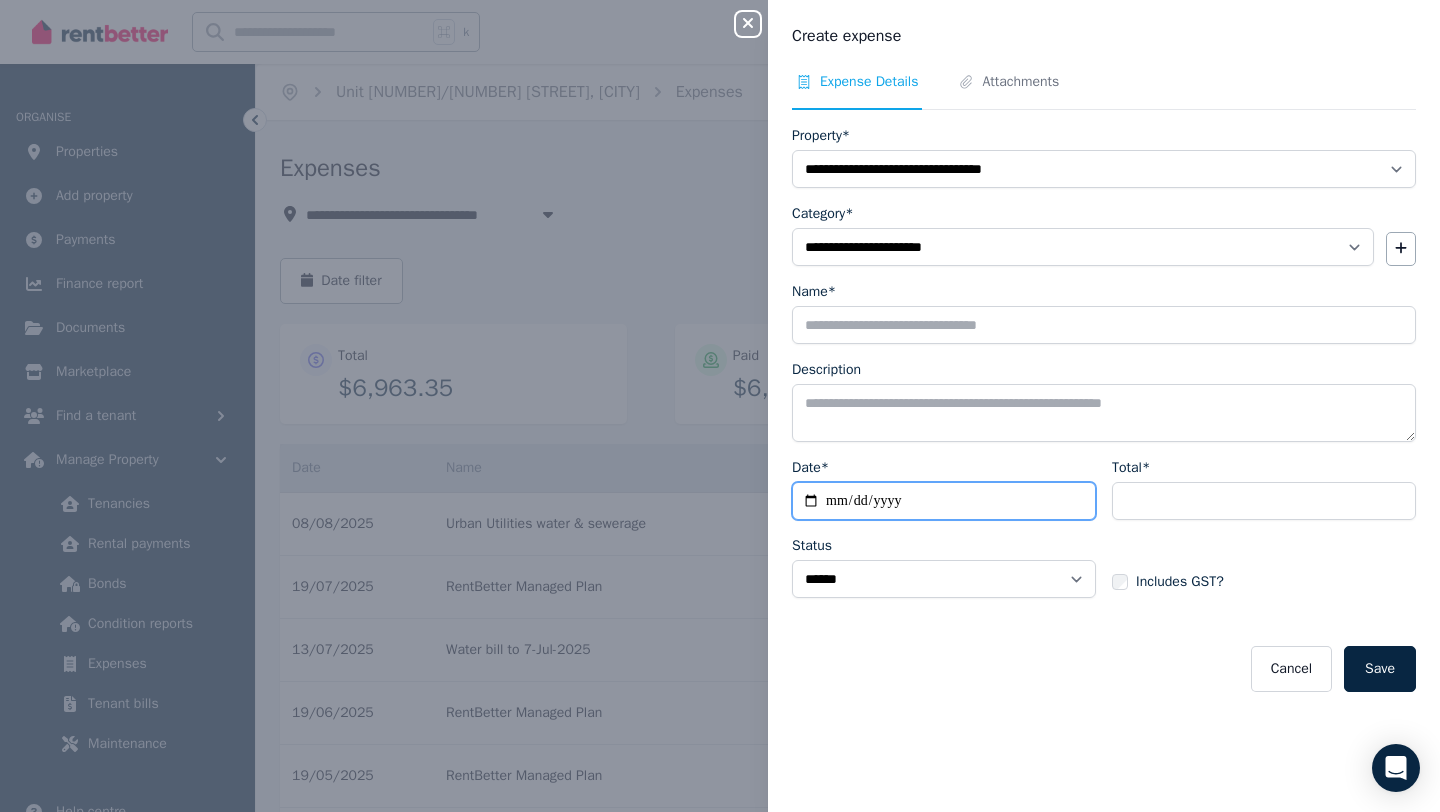 type on "**********" 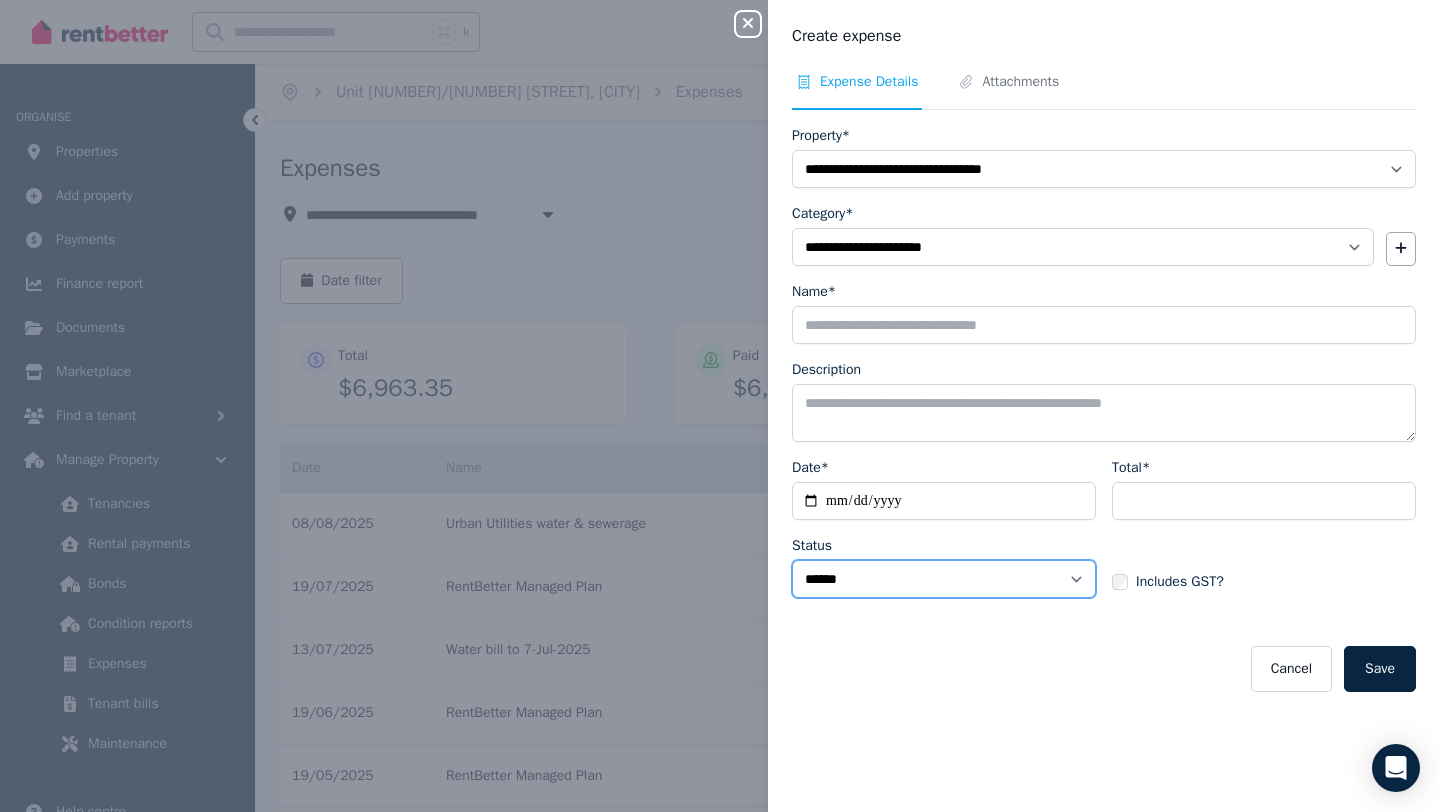 click on "****** ****" at bounding box center (944, 579) 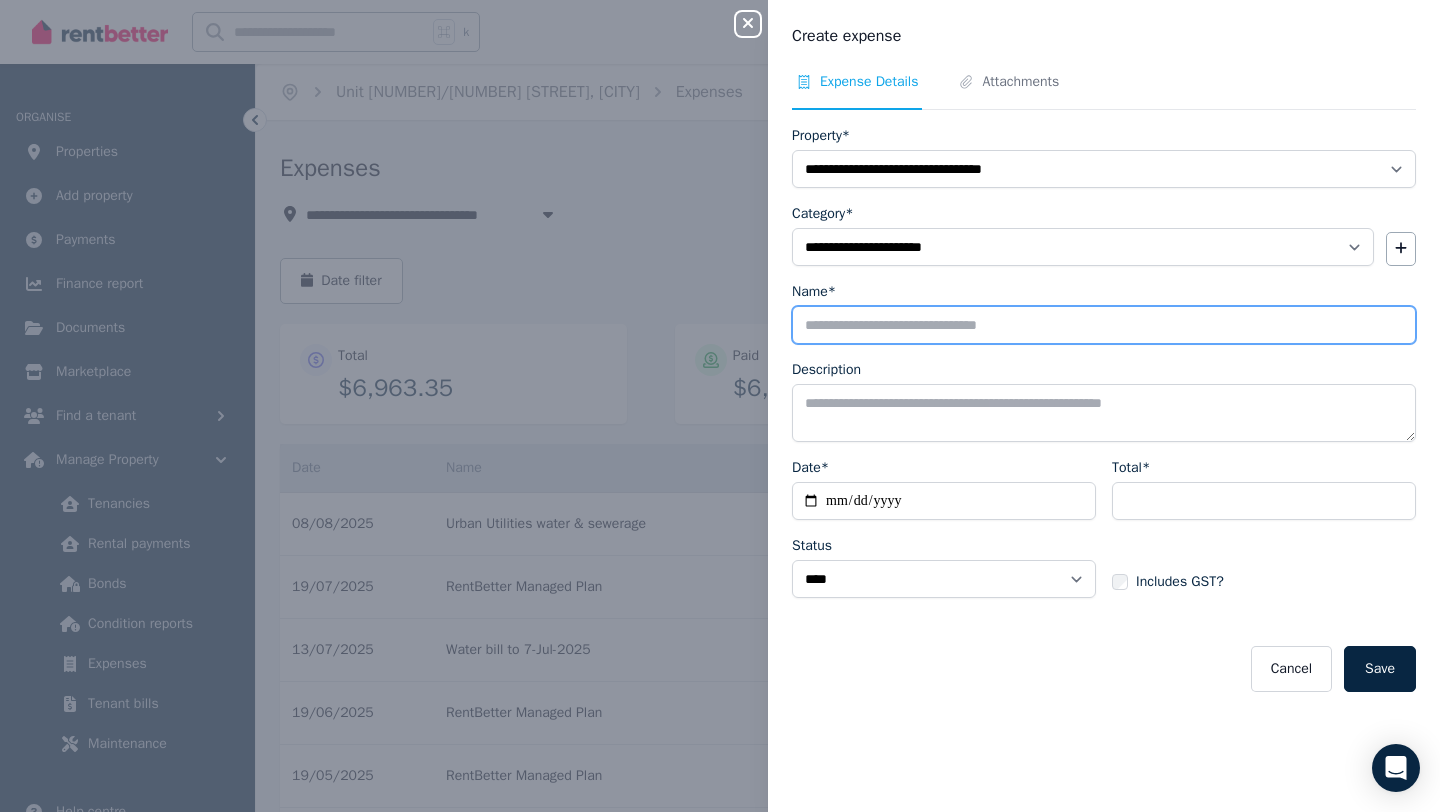 click on "Name*" at bounding box center (1104, 325) 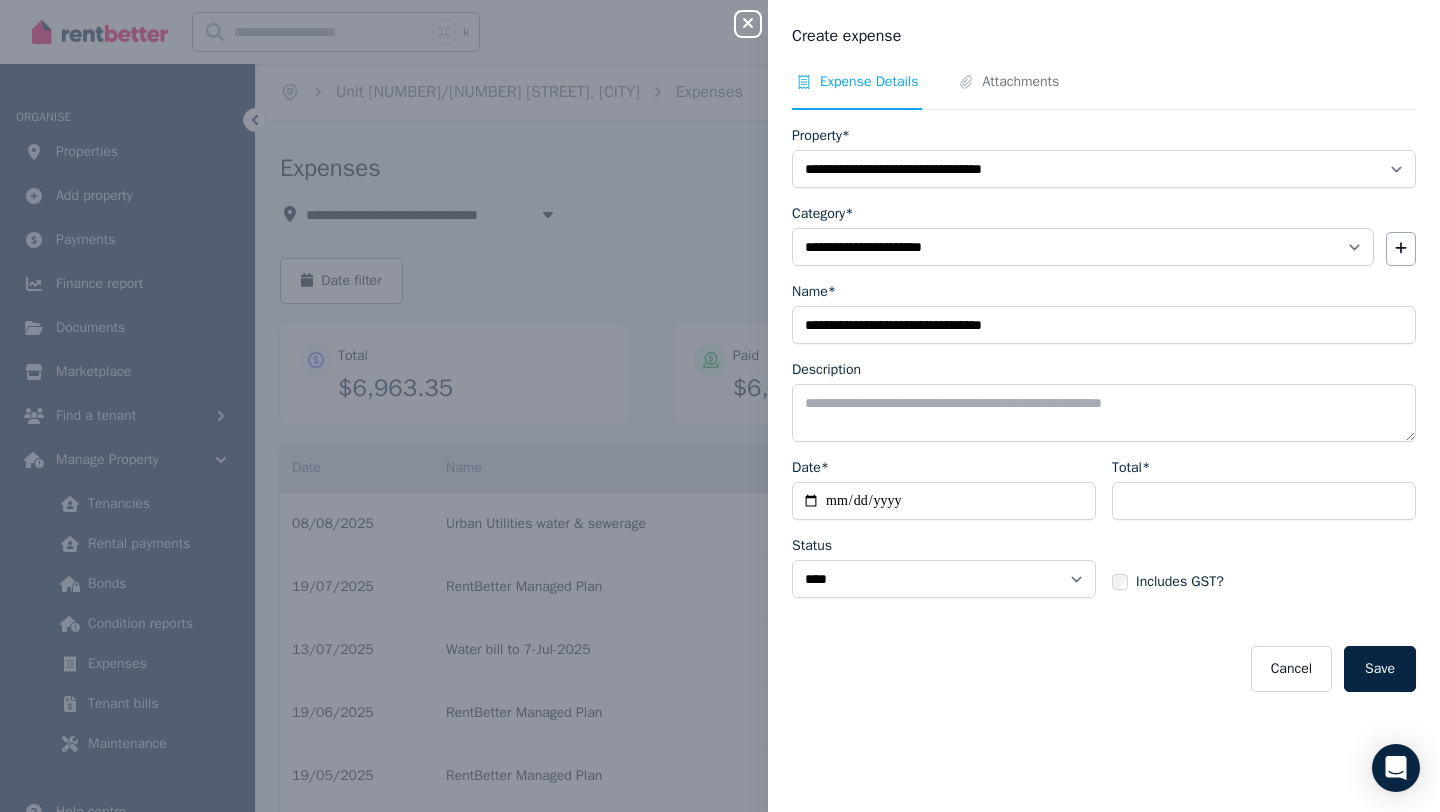 click on "Cancel Save" at bounding box center (1104, 669) 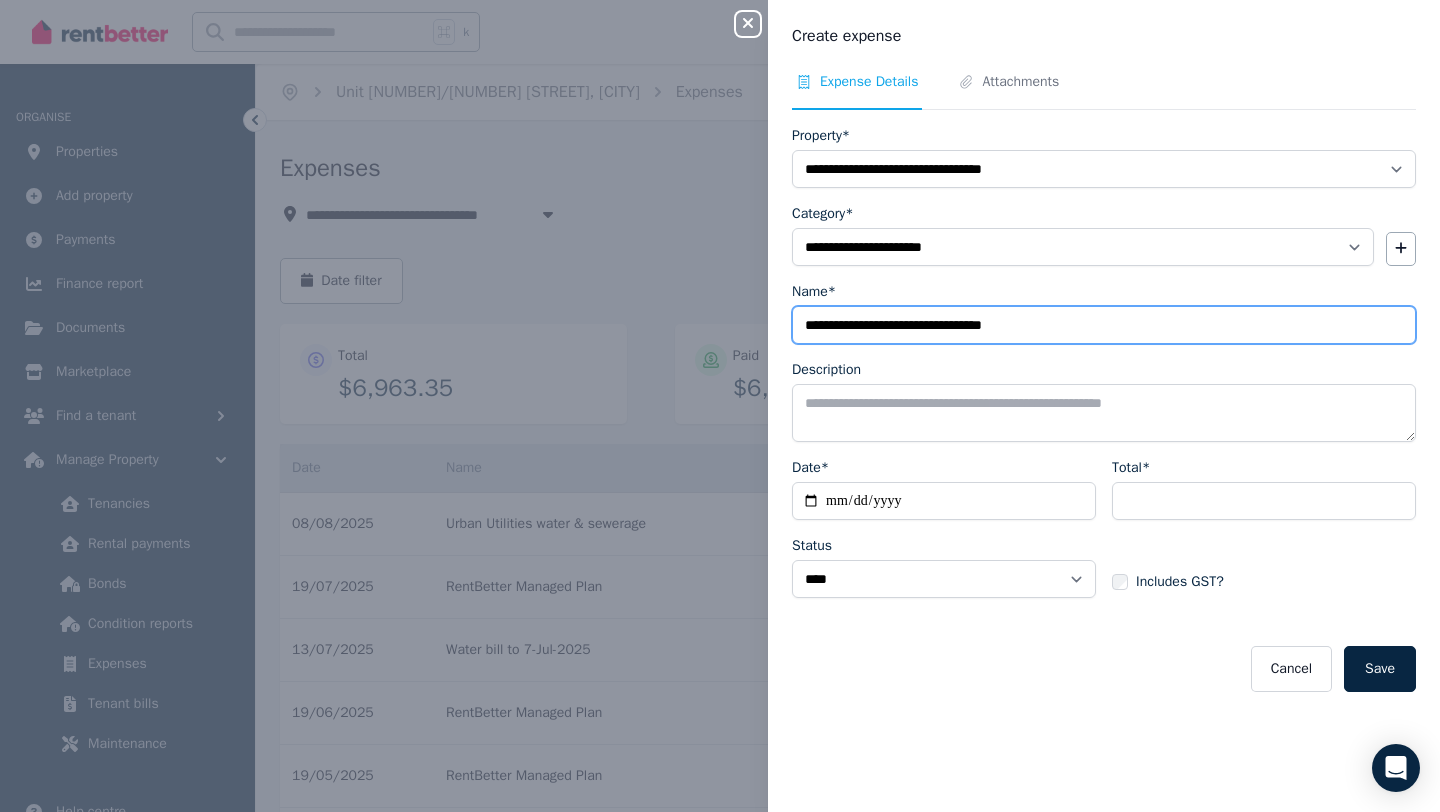 click on "**********" at bounding box center [1104, 325] 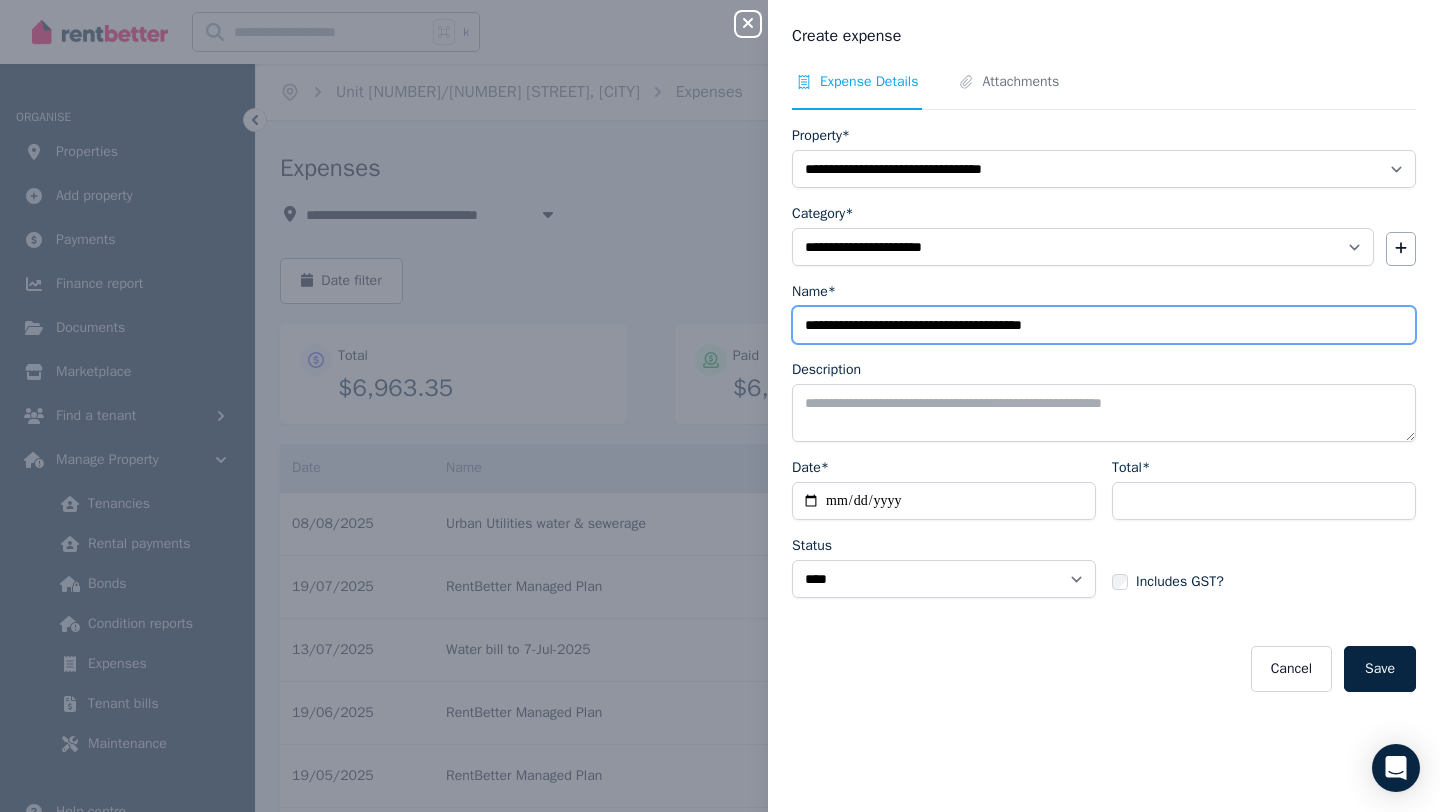 type on "**********" 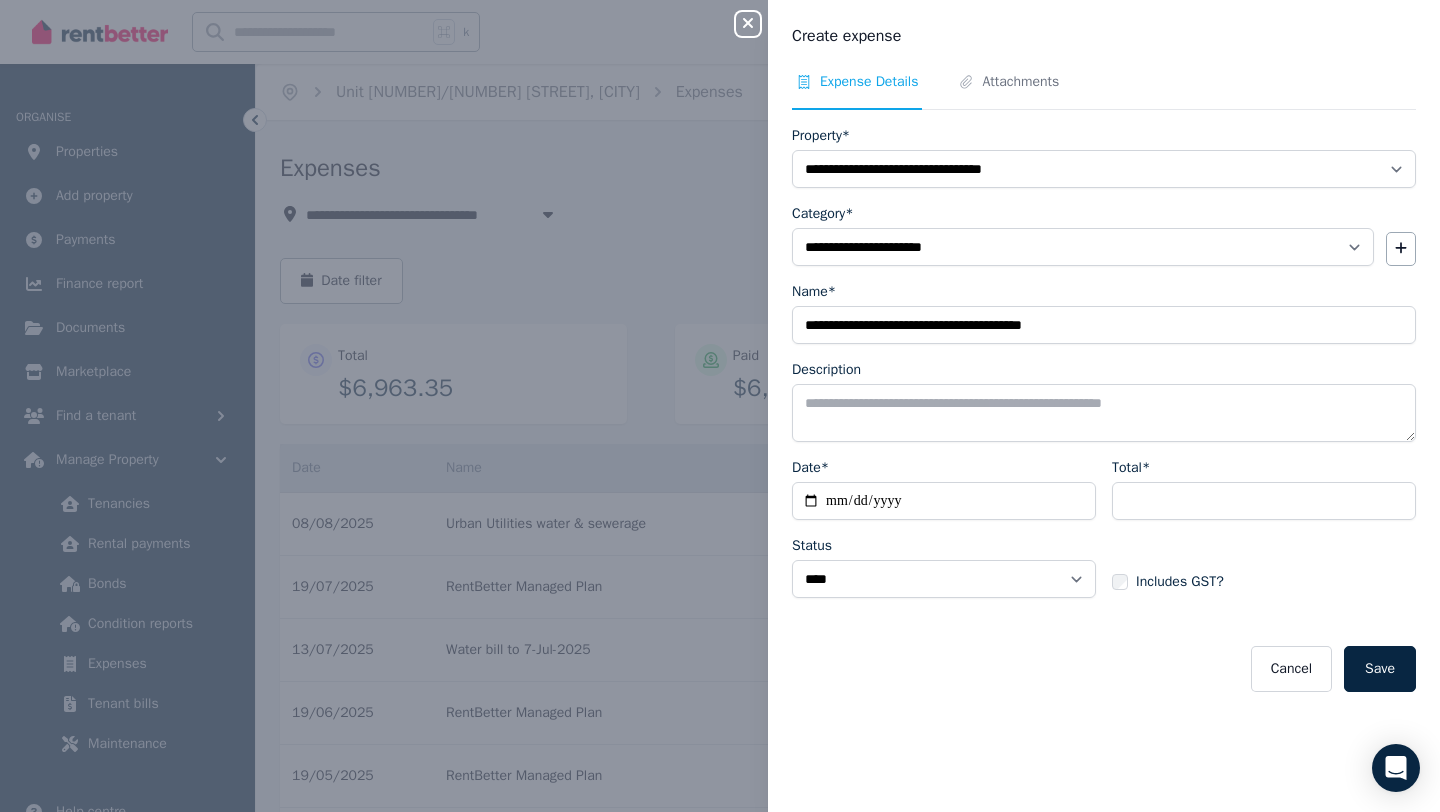 click on "Cancel Save" at bounding box center (1104, 669) 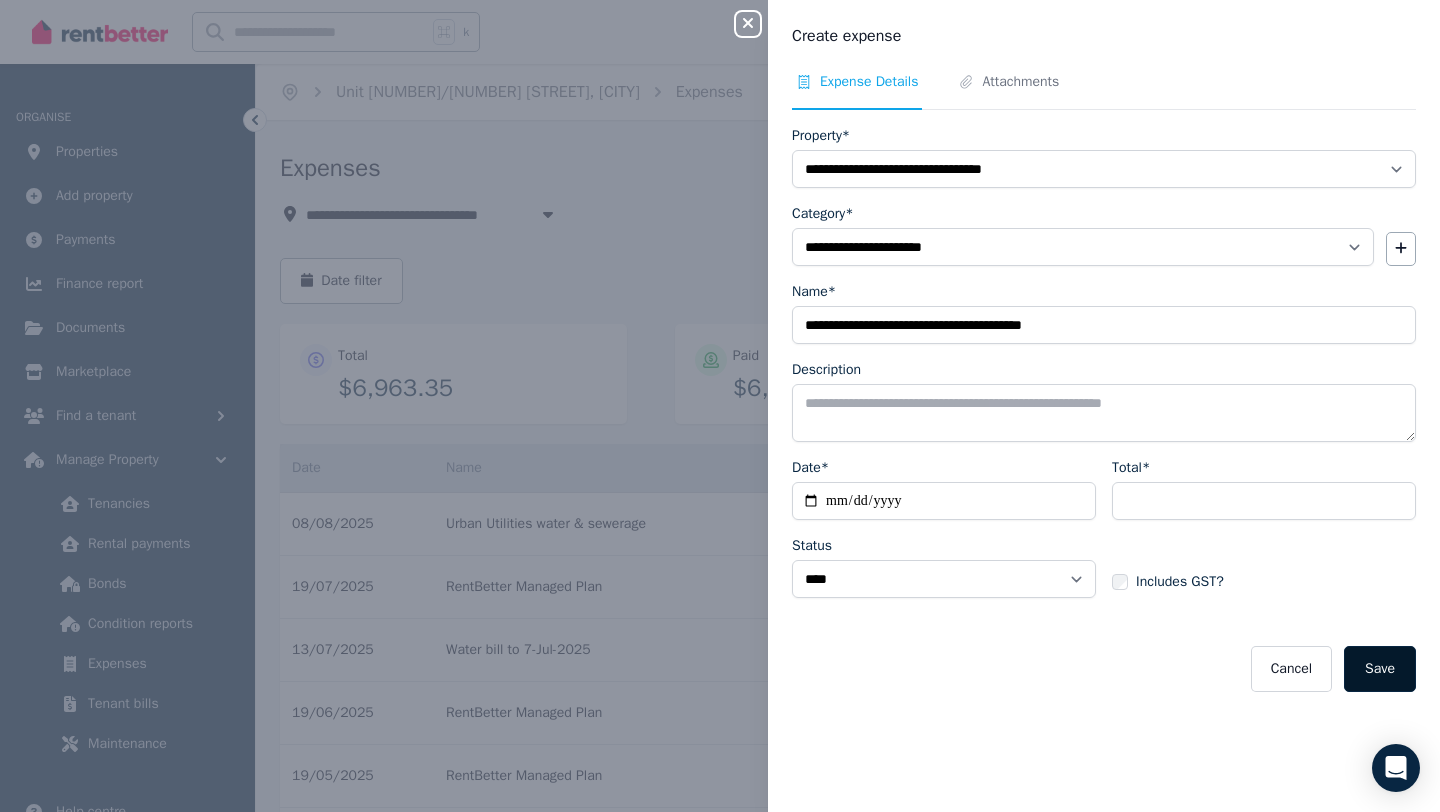 click on "Save" at bounding box center [1380, 669] 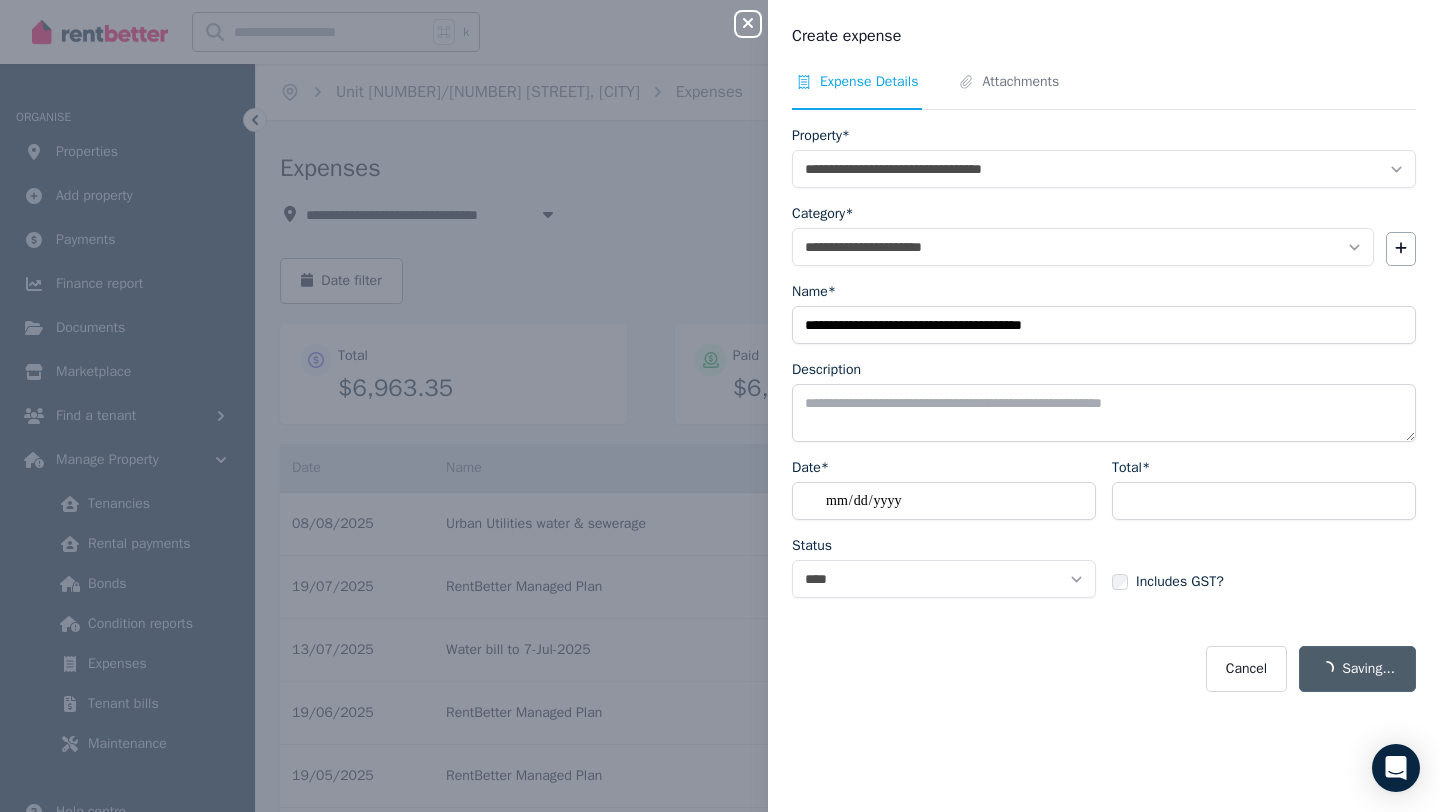 select on "**********" 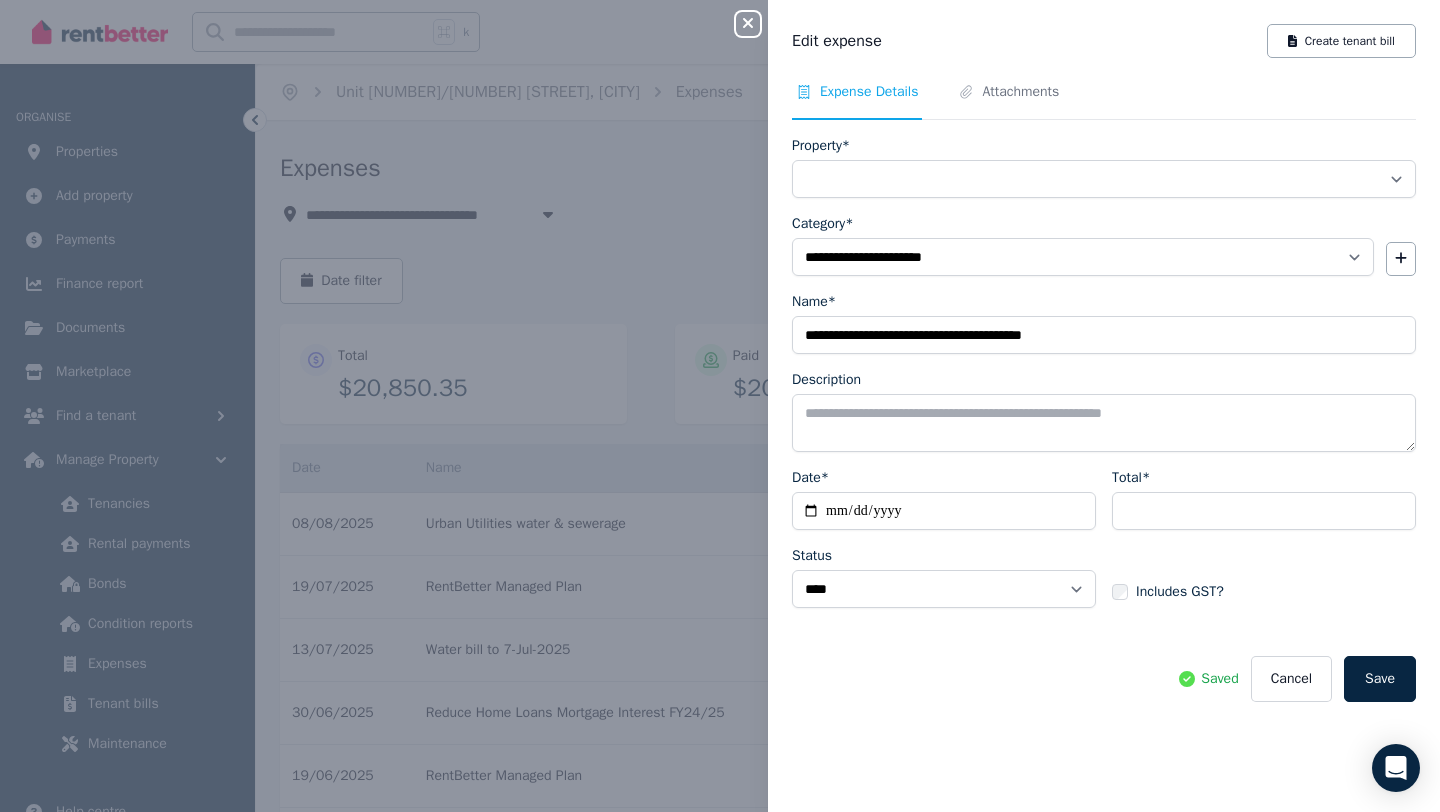select on "**********" 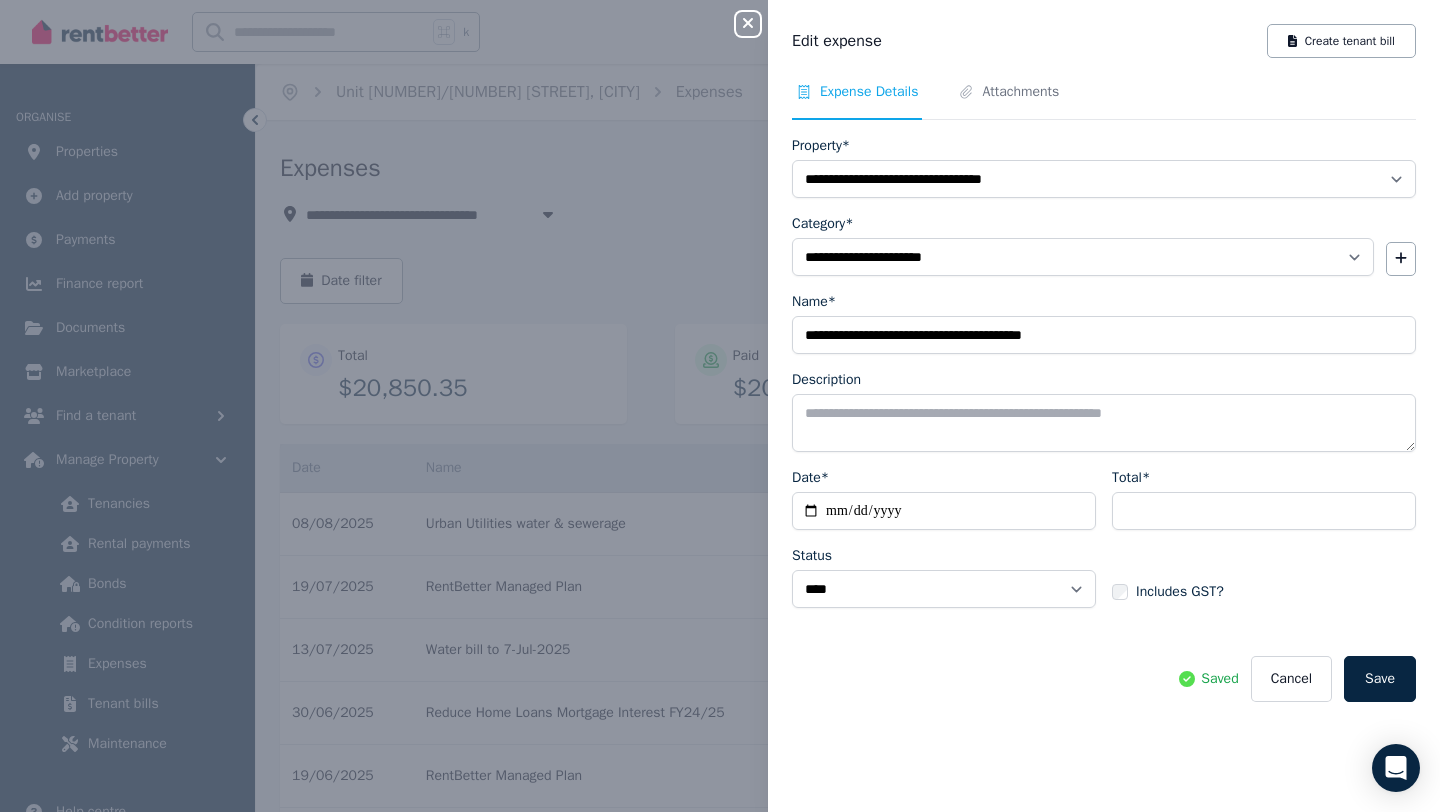 click 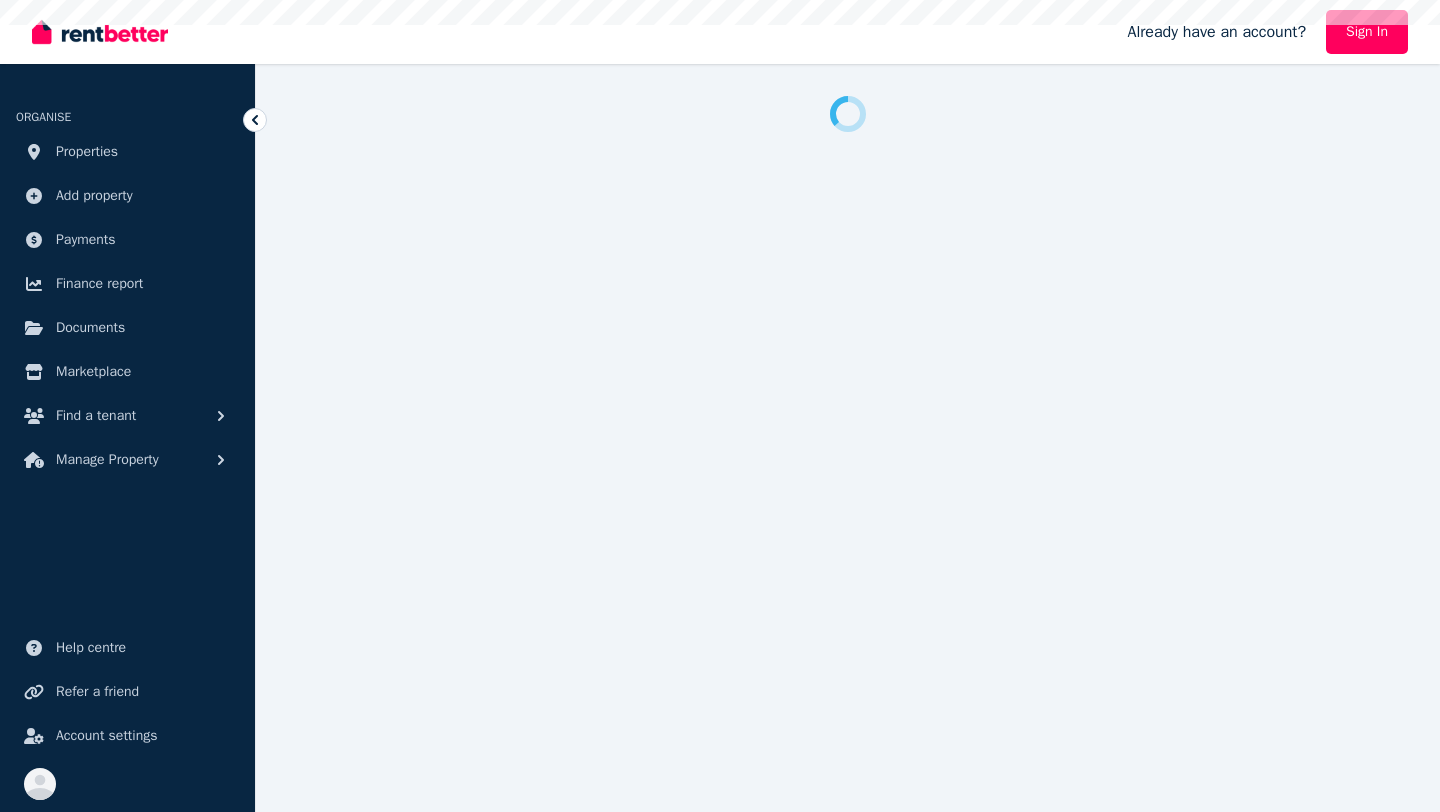 scroll, scrollTop: 0, scrollLeft: 0, axis: both 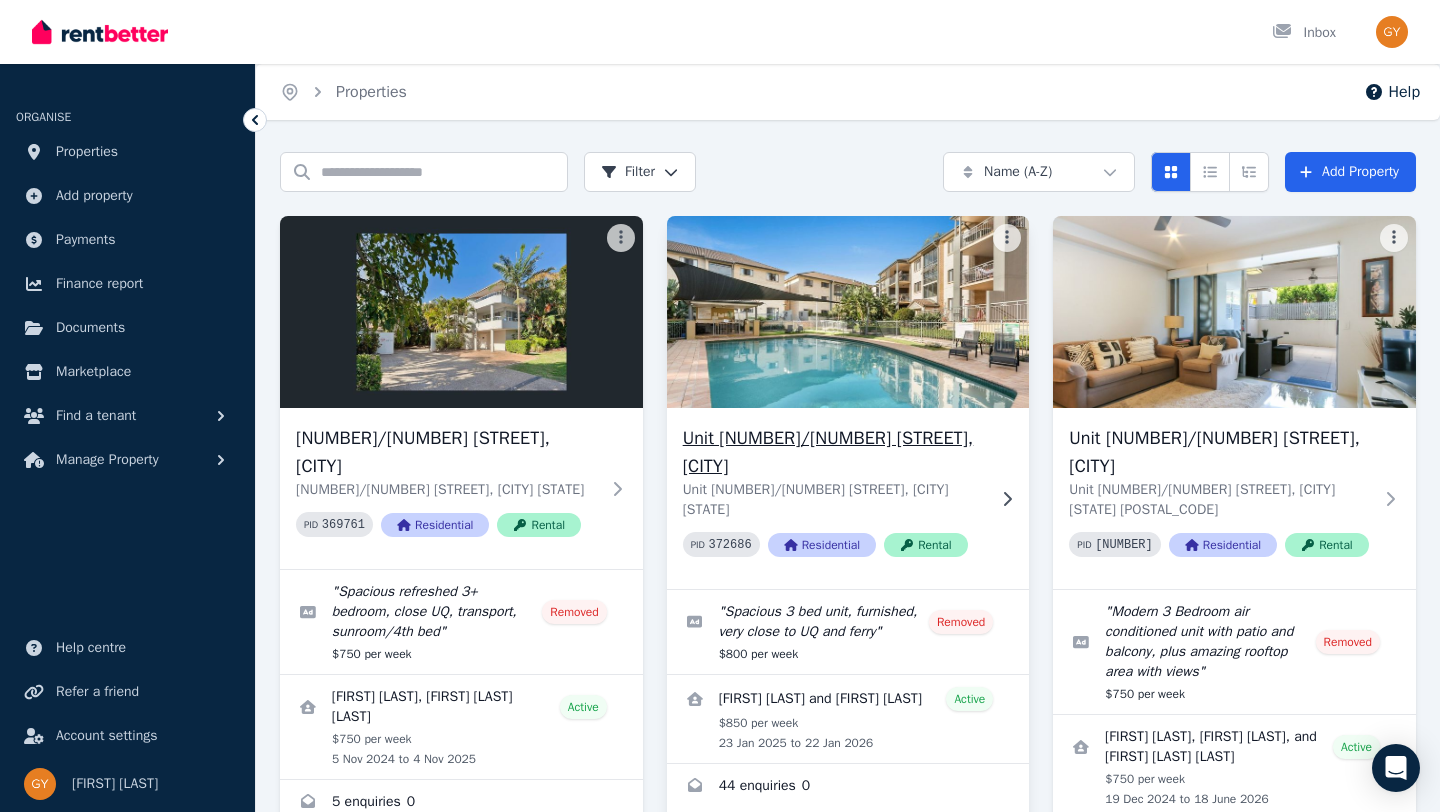 click on "Unit [NUMBER]/[NUMBER] [STREET], [CITY]" at bounding box center [834, 452] 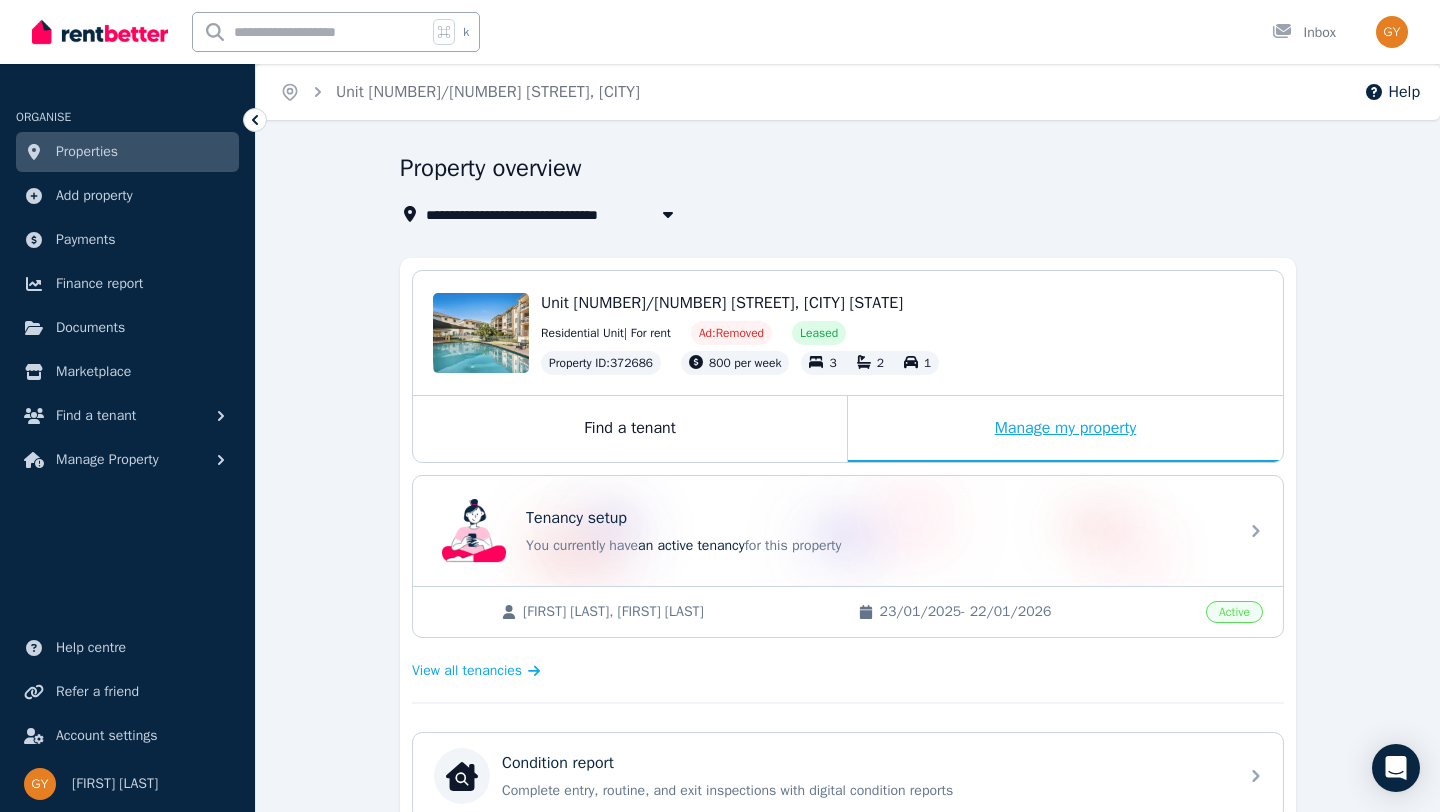 click on "Manage my property" at bounding box center [1065, 429] 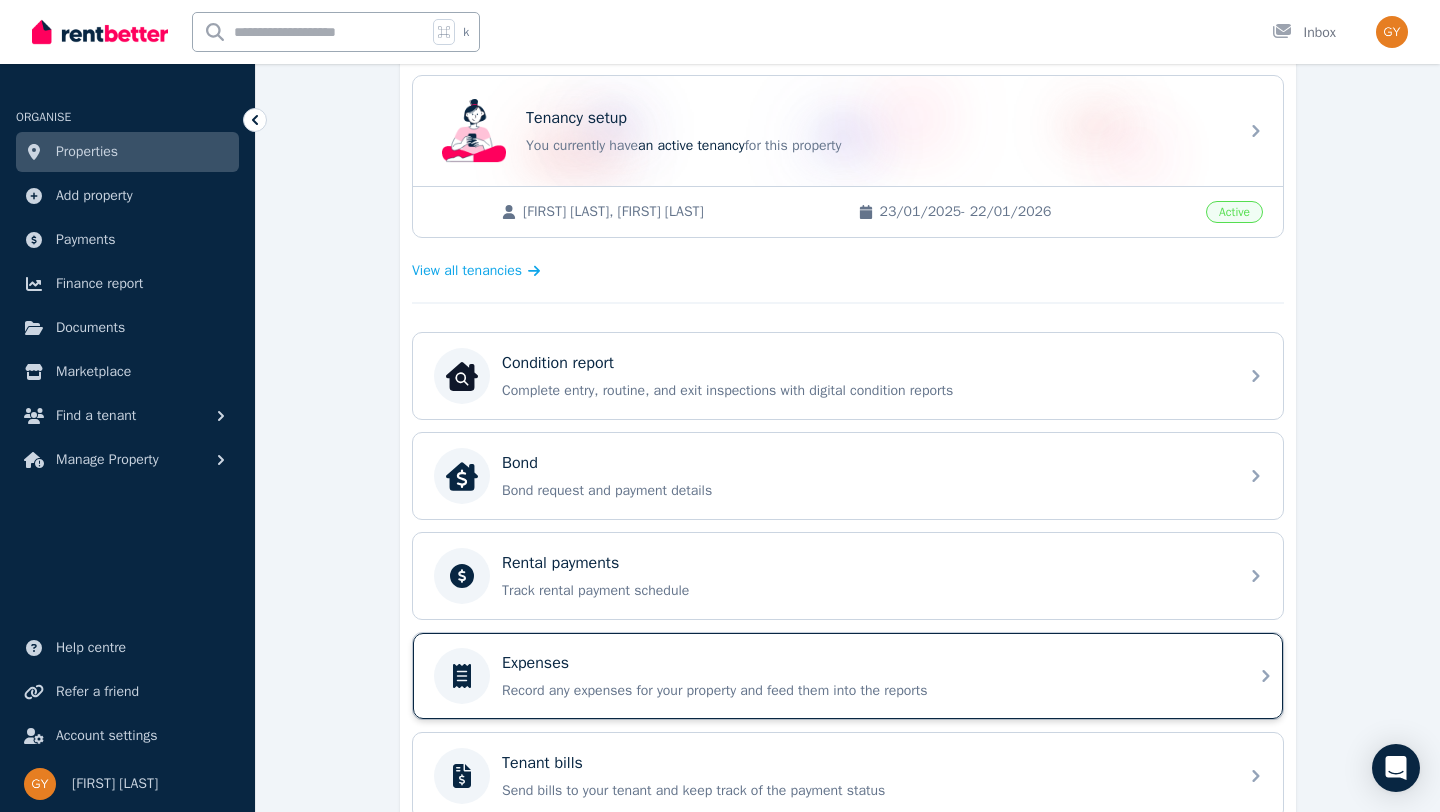 scroll, scrollTop: 424, scrollLeft: 0, axis: vertical 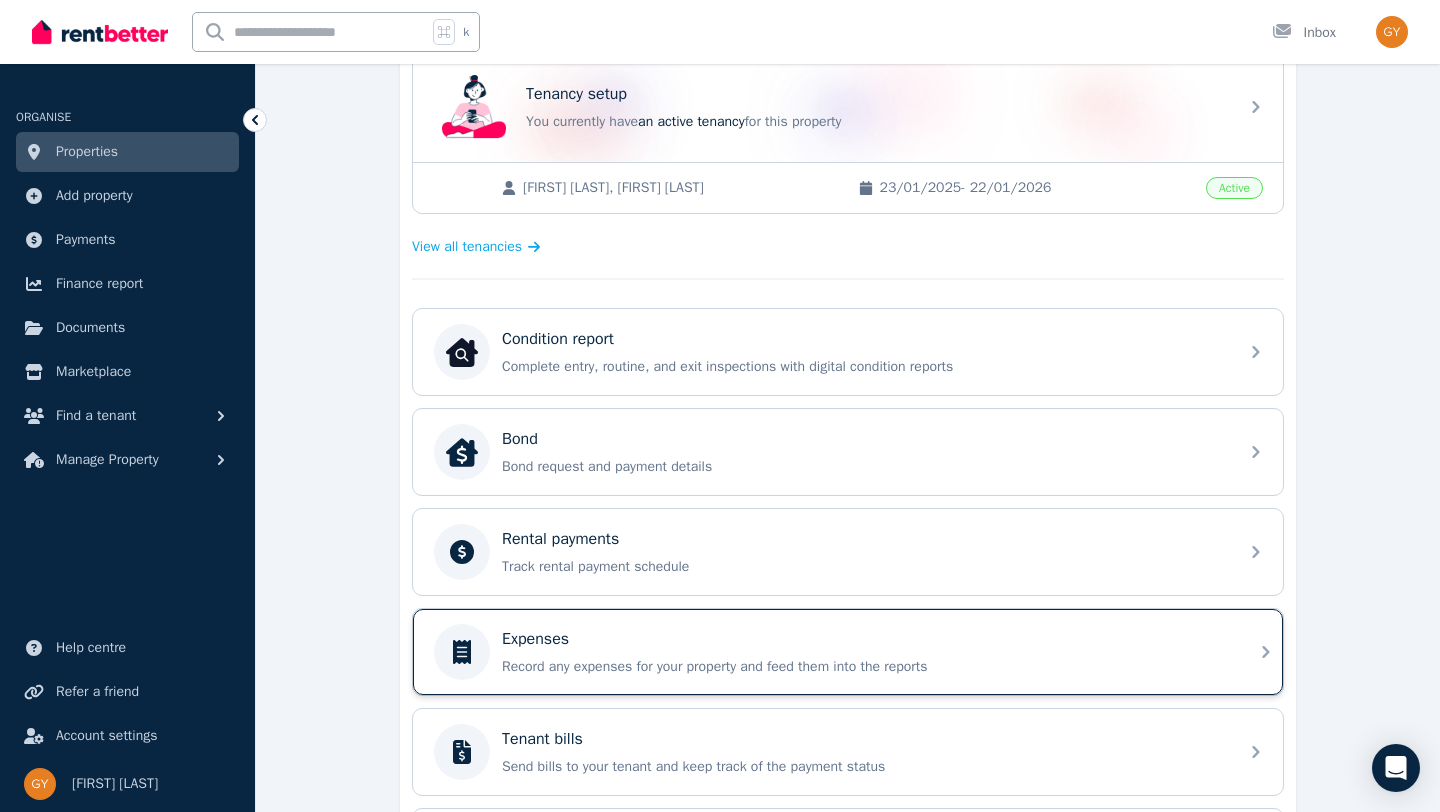click on "Expenses" at bounding box center (535, 639) 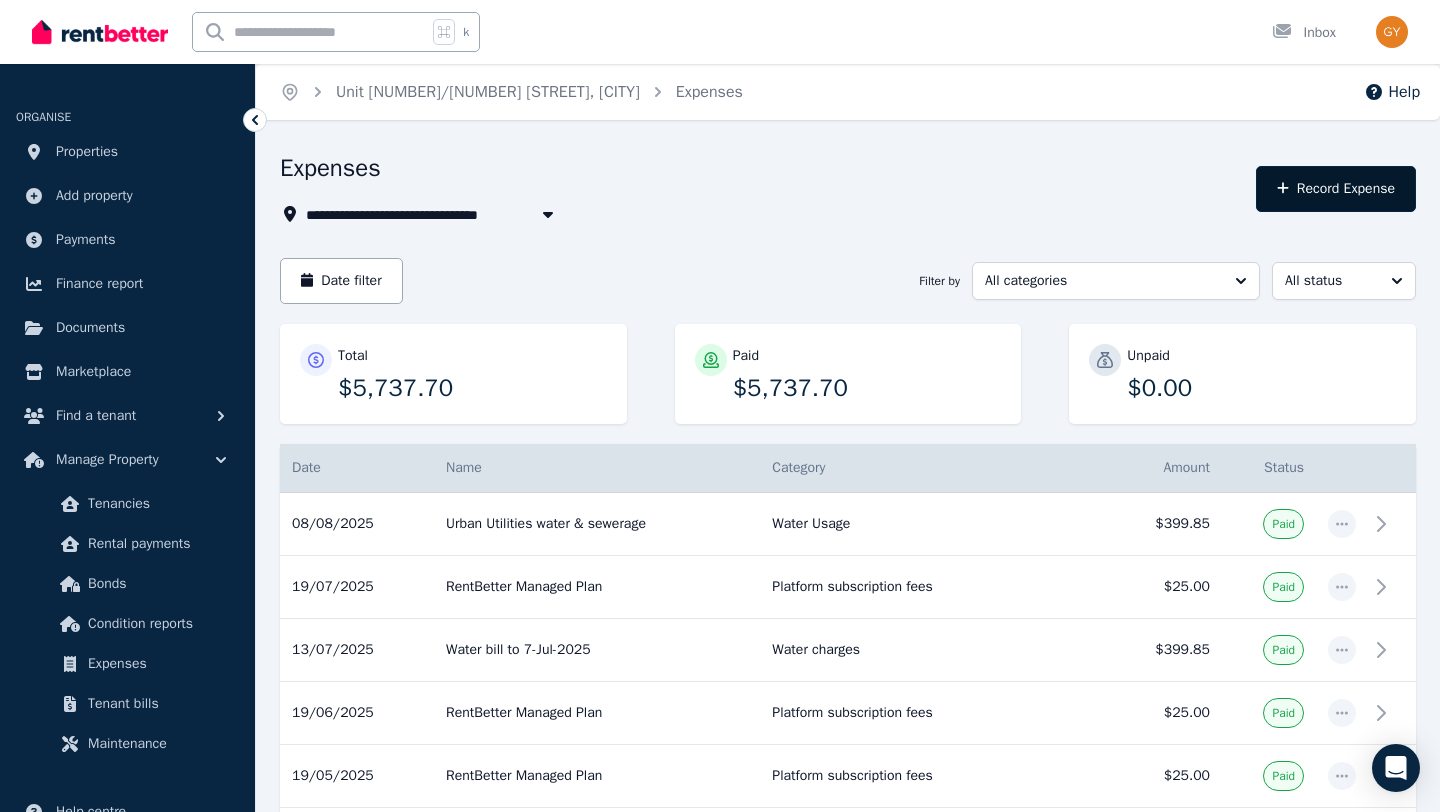 click on "Record Expense" at bounding box center (1336, 189) 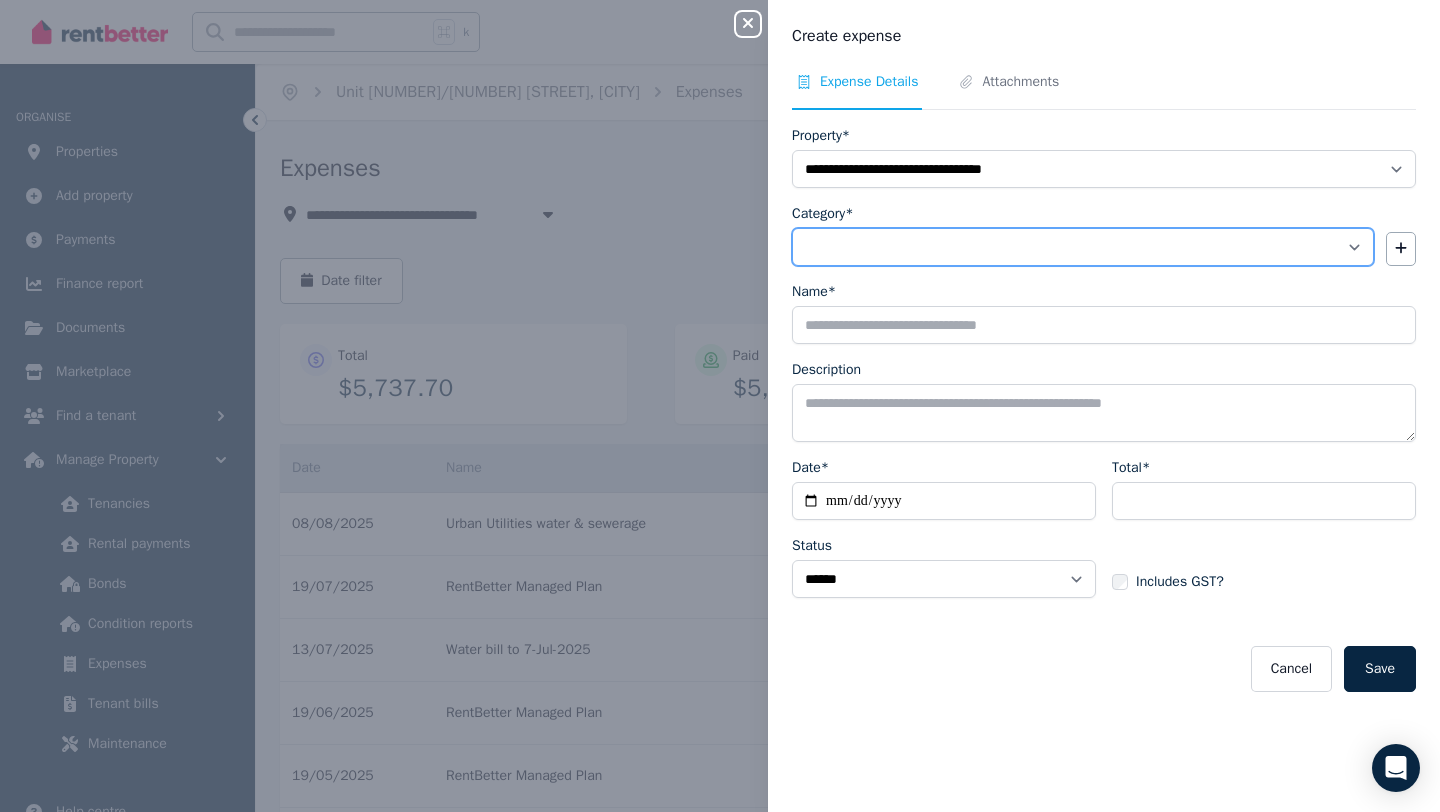 click on "**********" at bounding box center (1083, 247) 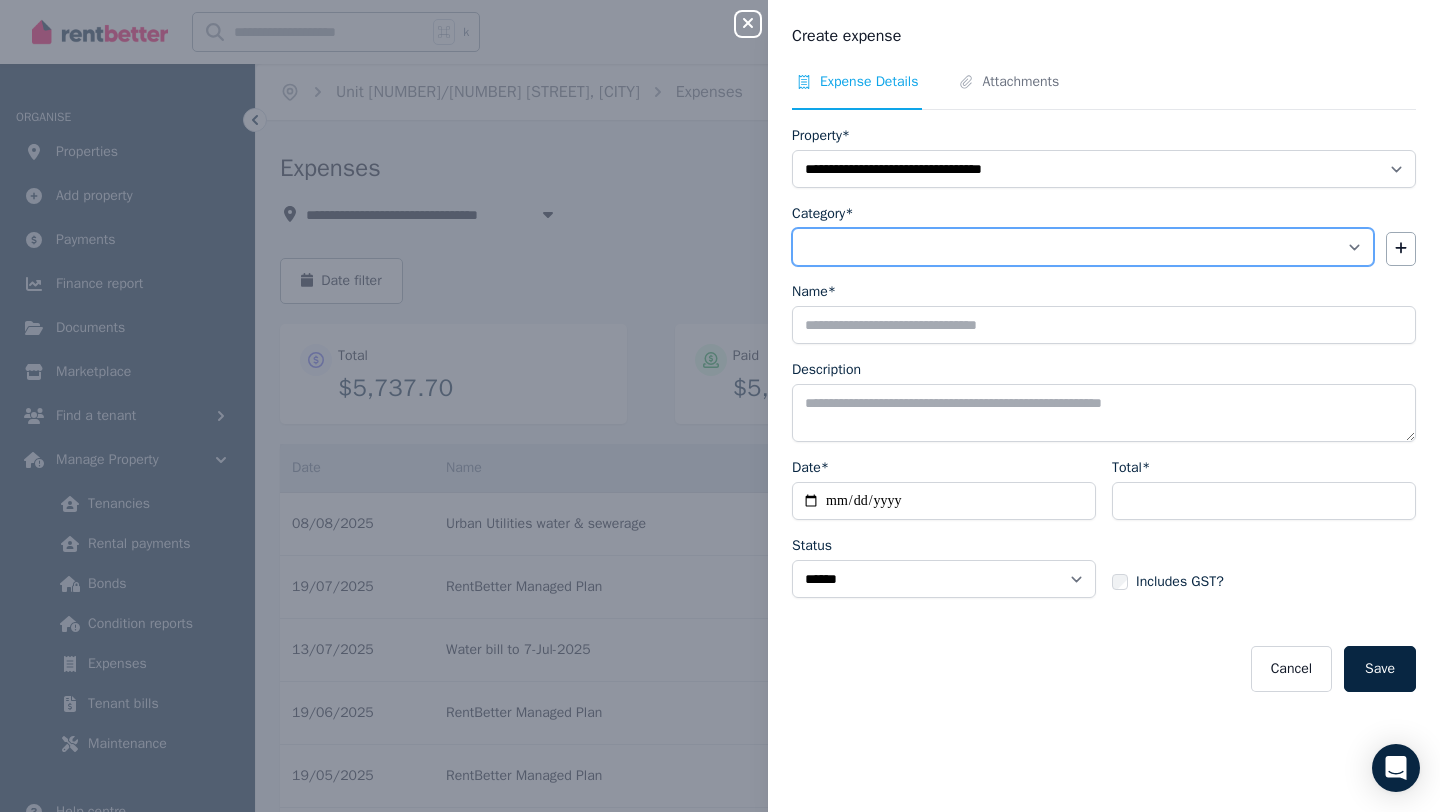 select on "**********" 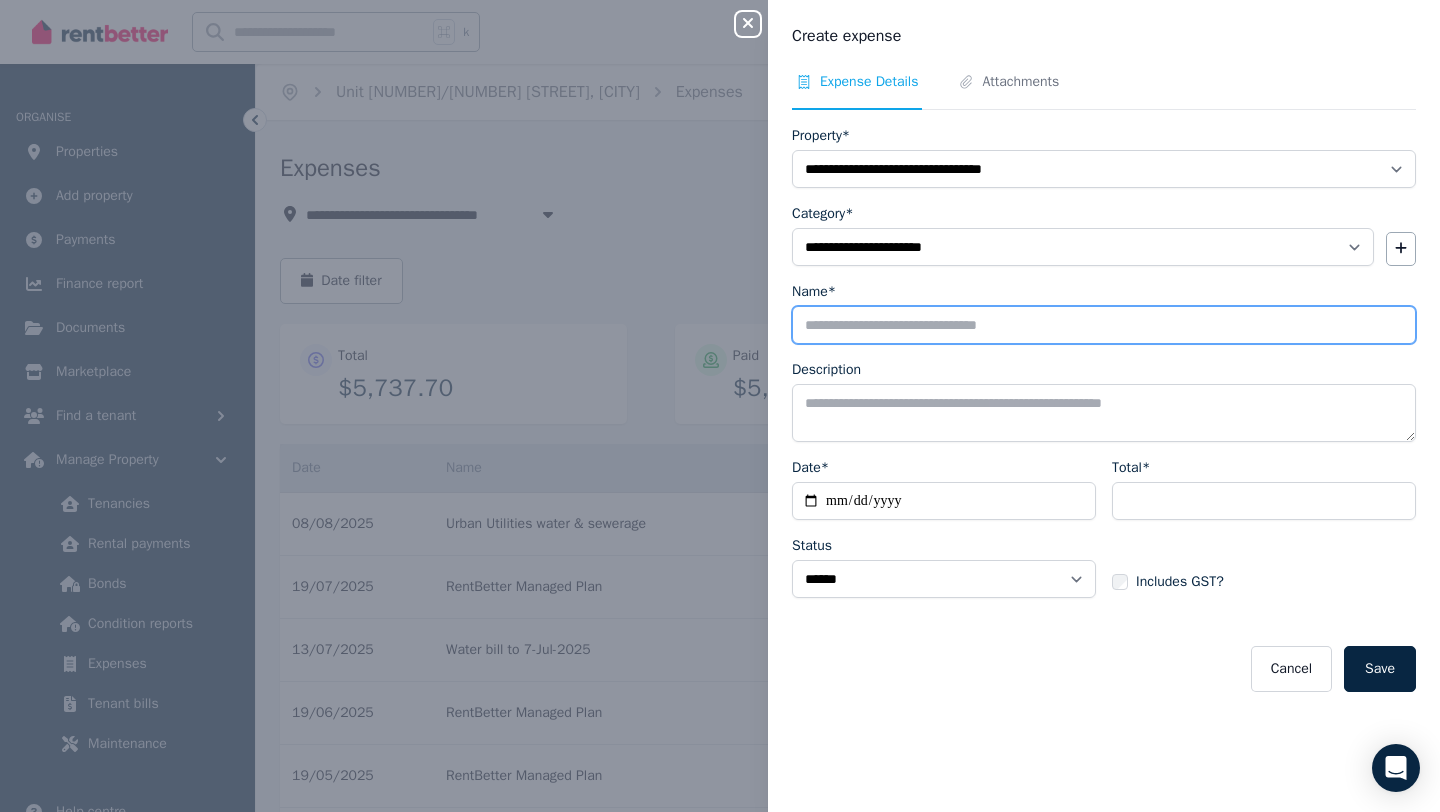click on "Name*" at bounding box center [1104, 325] 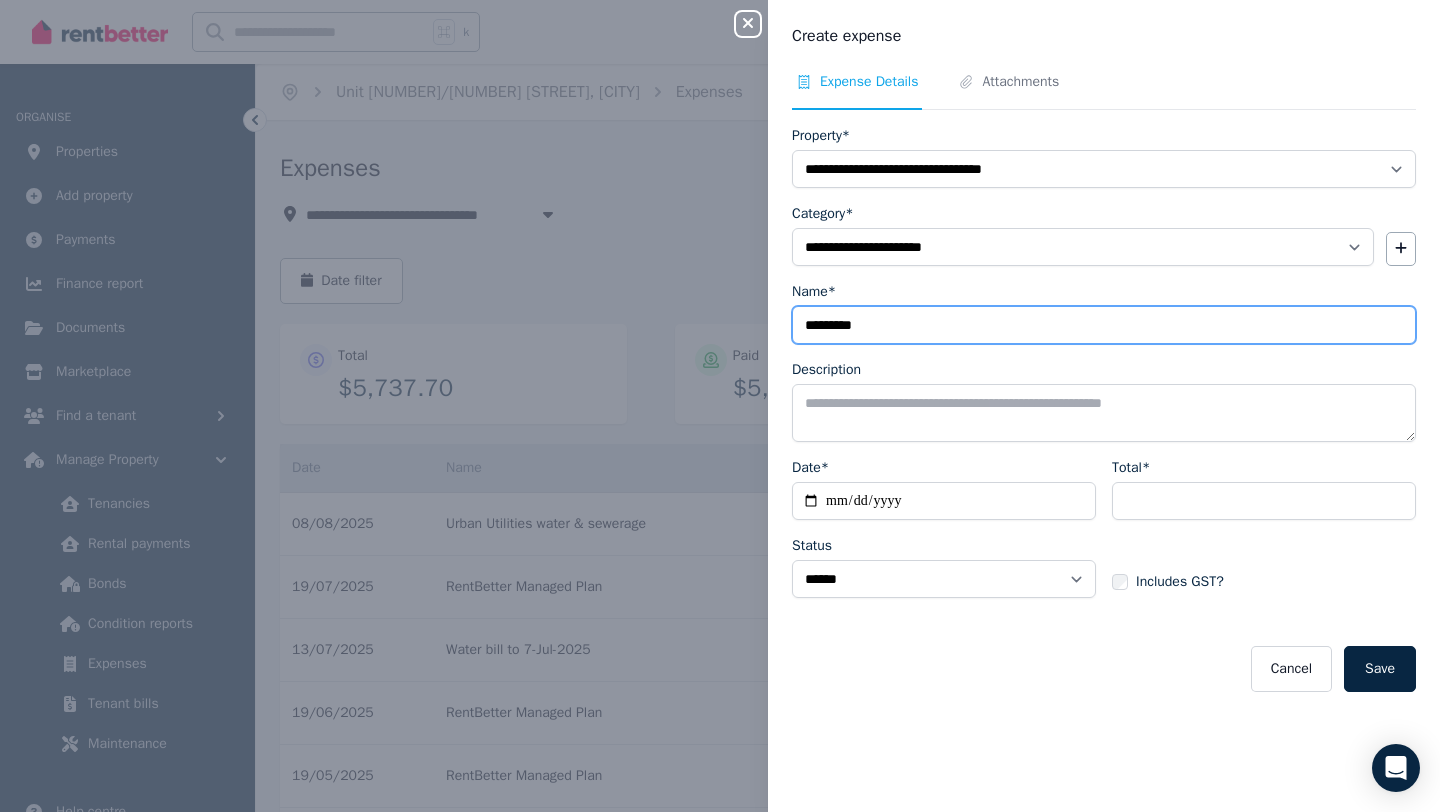 type on "*********" 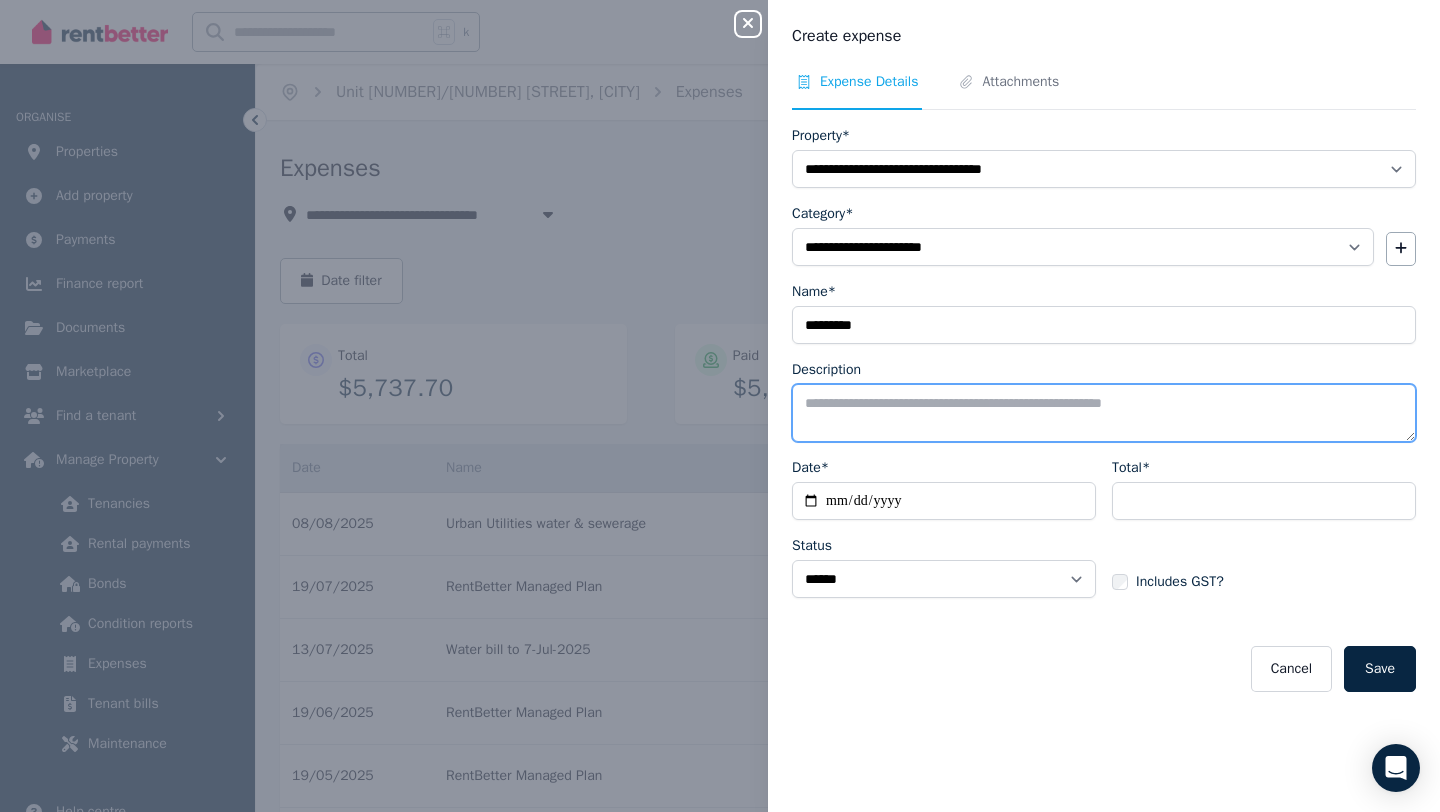 click on "Description" at bounding box center (1104, 413) 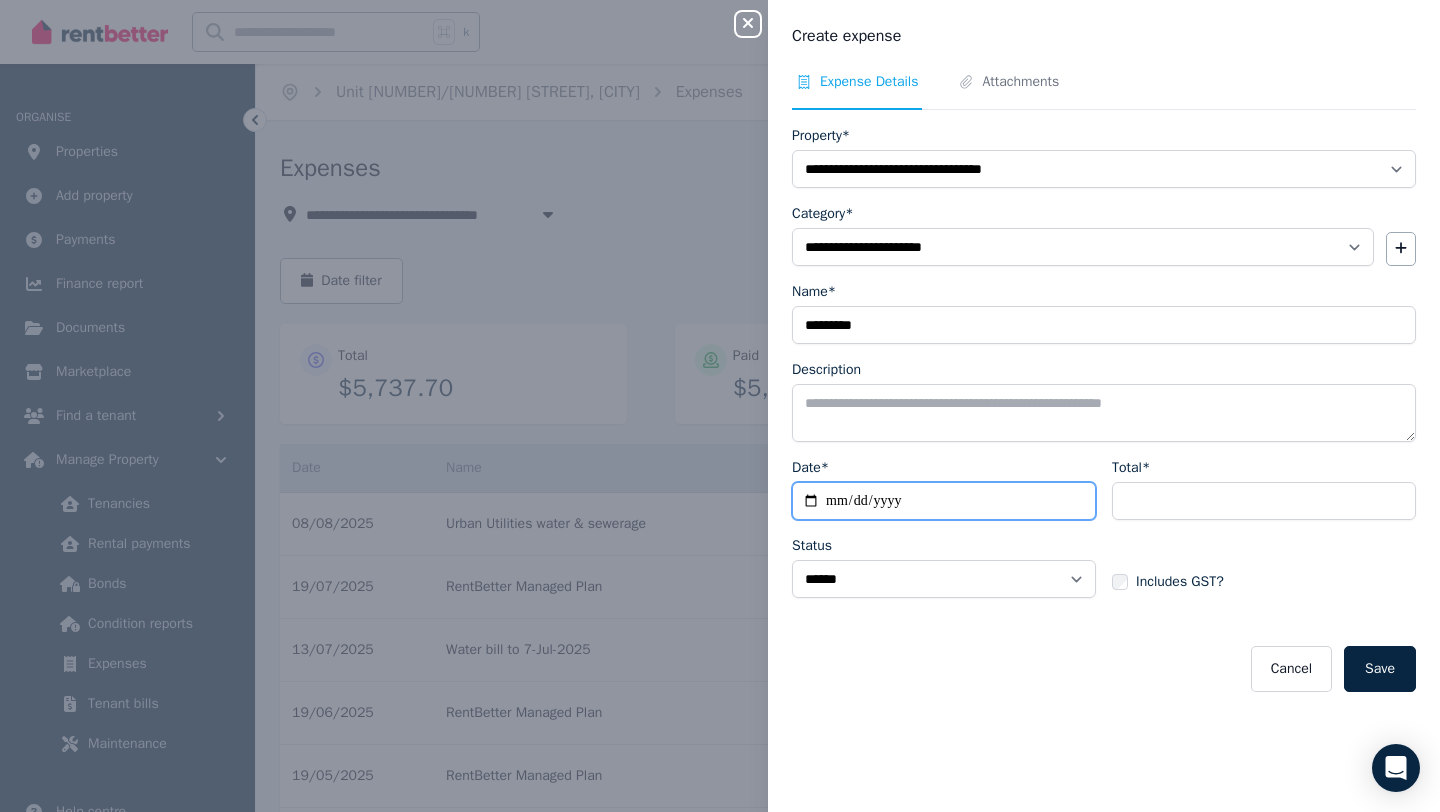 click on "Date*" at bounding box center [944, 501] 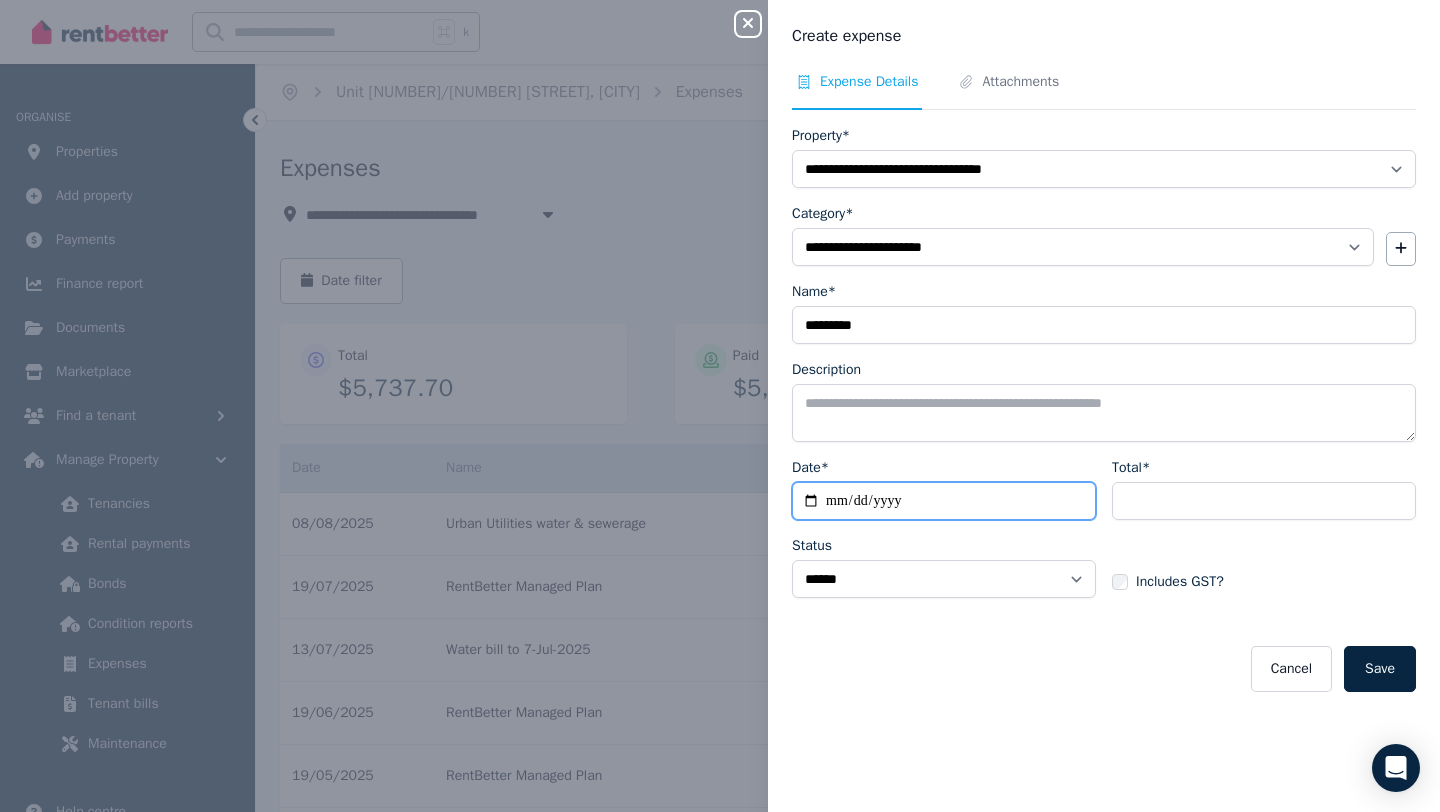 type on "**********" 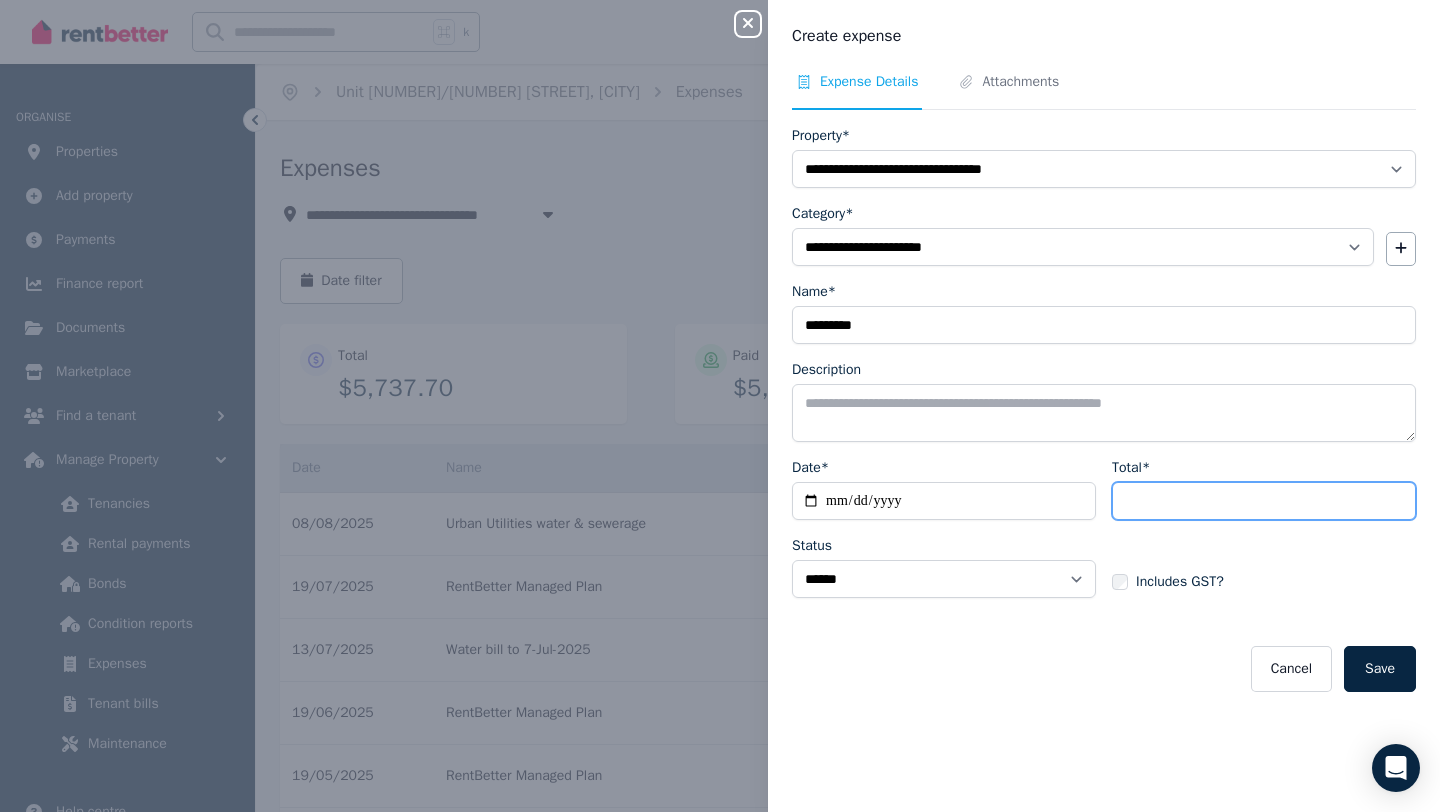 click on "Total*" at bounding box center [1264, 501] 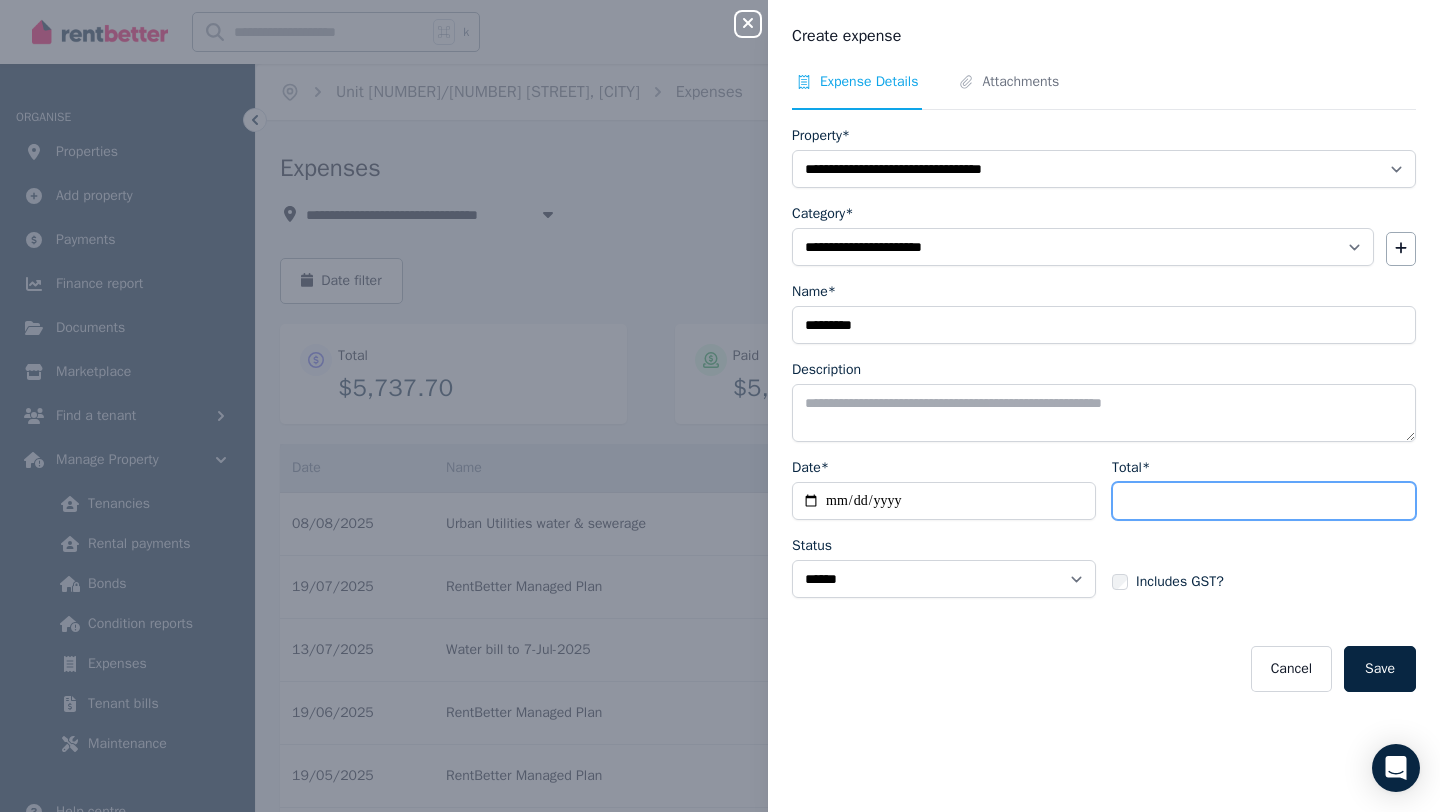 type on "******" 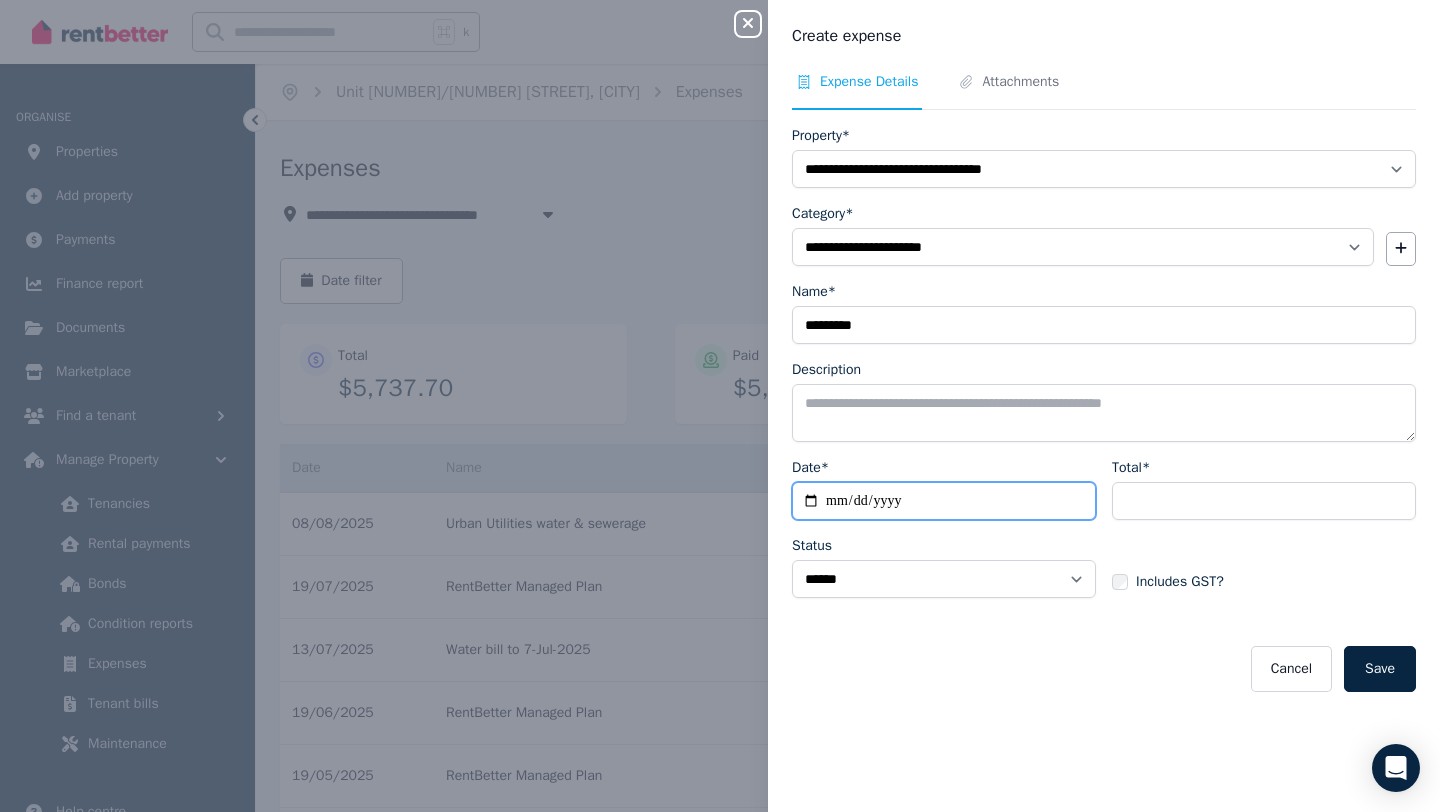click on "**********" at bounding box center [944, 501] 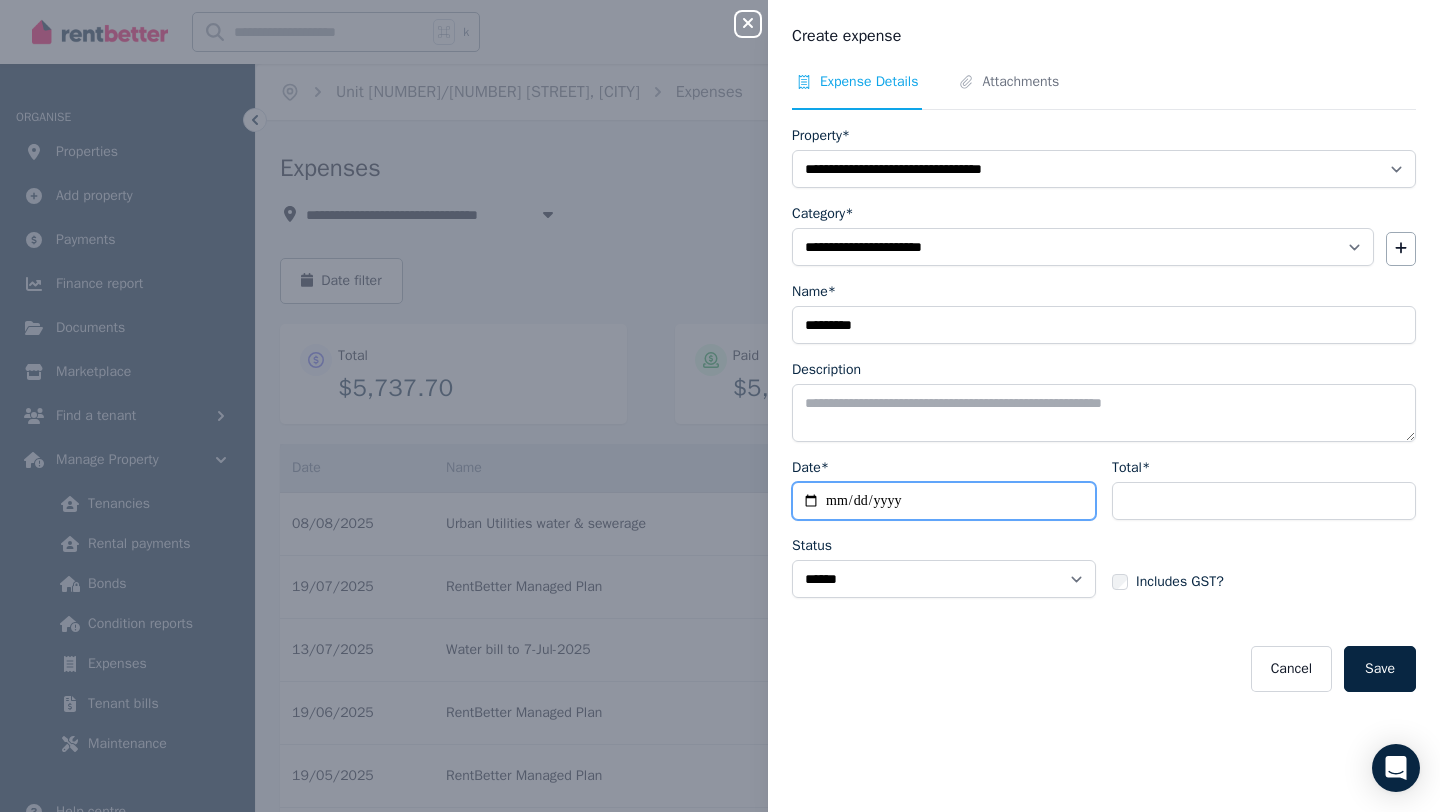 type on "**********" 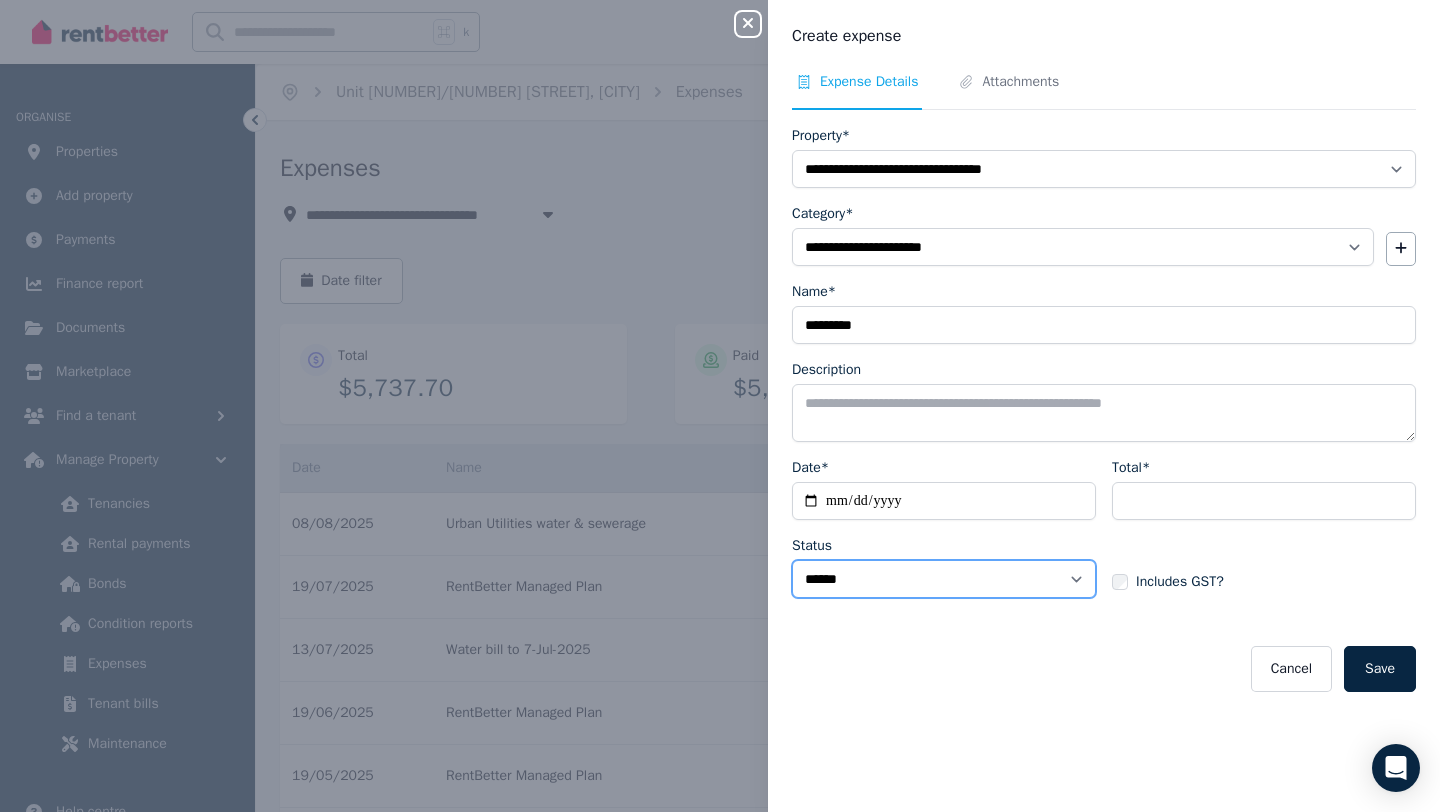 click on "****** ****" at bounding box center (944, 579) 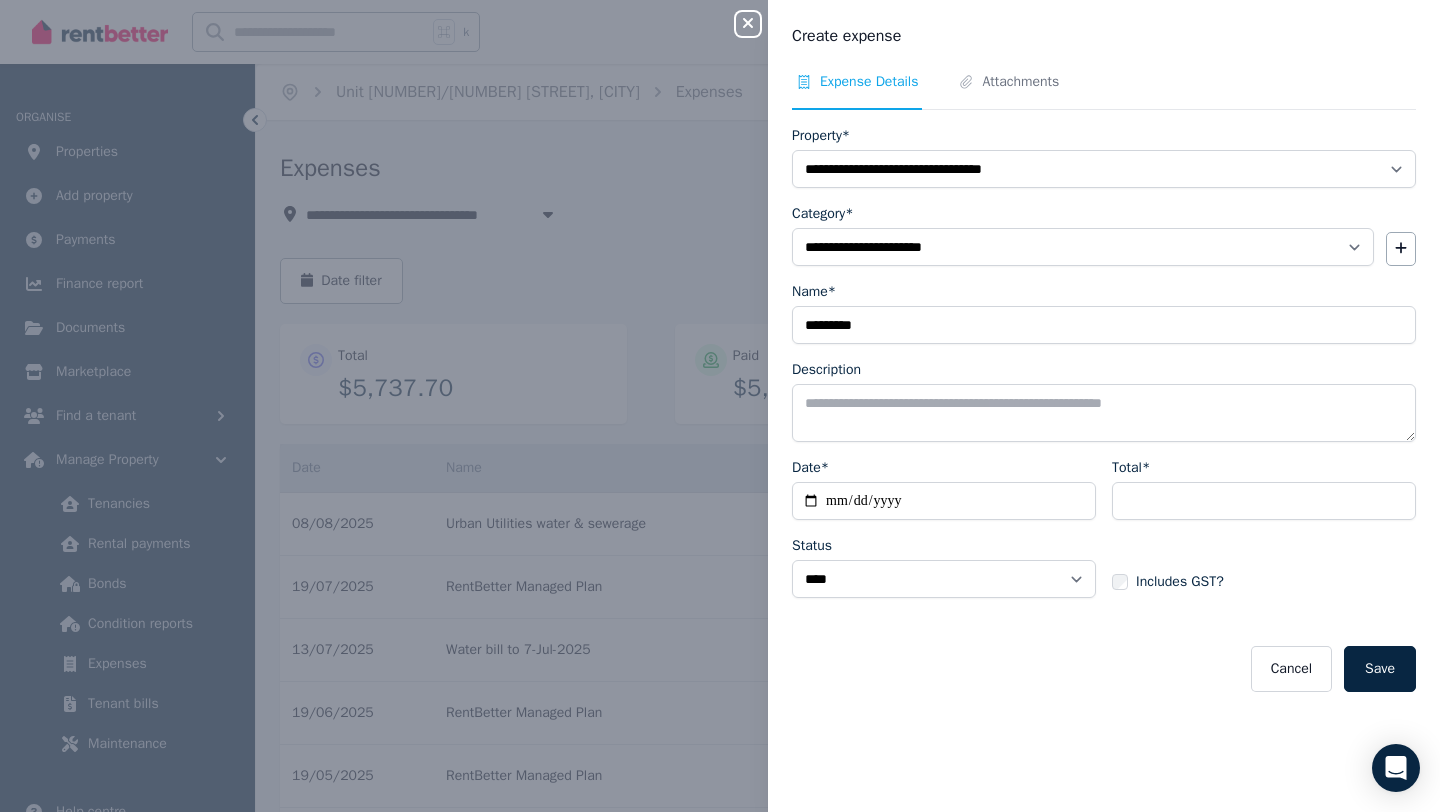 click on "**********" at bounding box center [1104, 409] 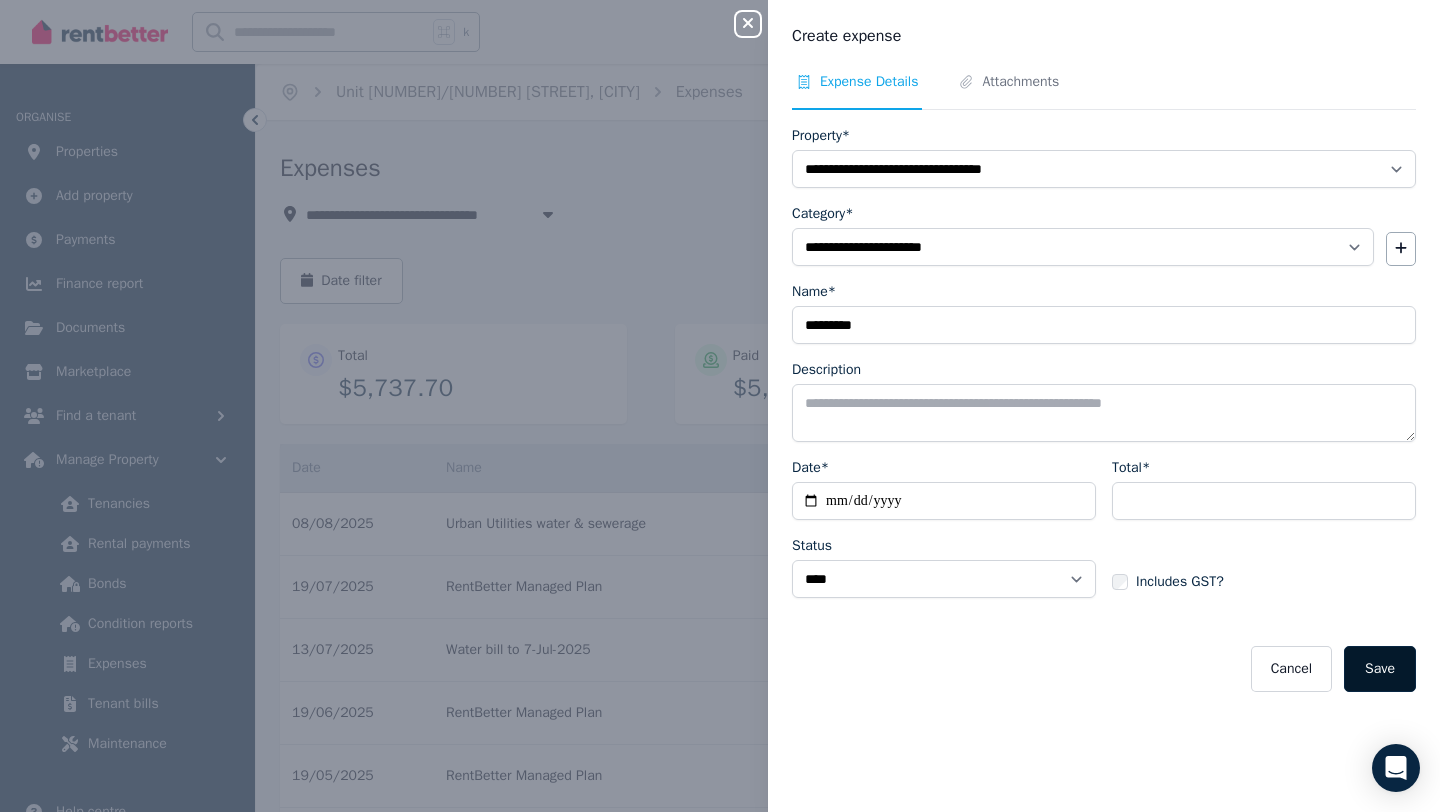 click on "Save" at bounding box center [1380, 669] 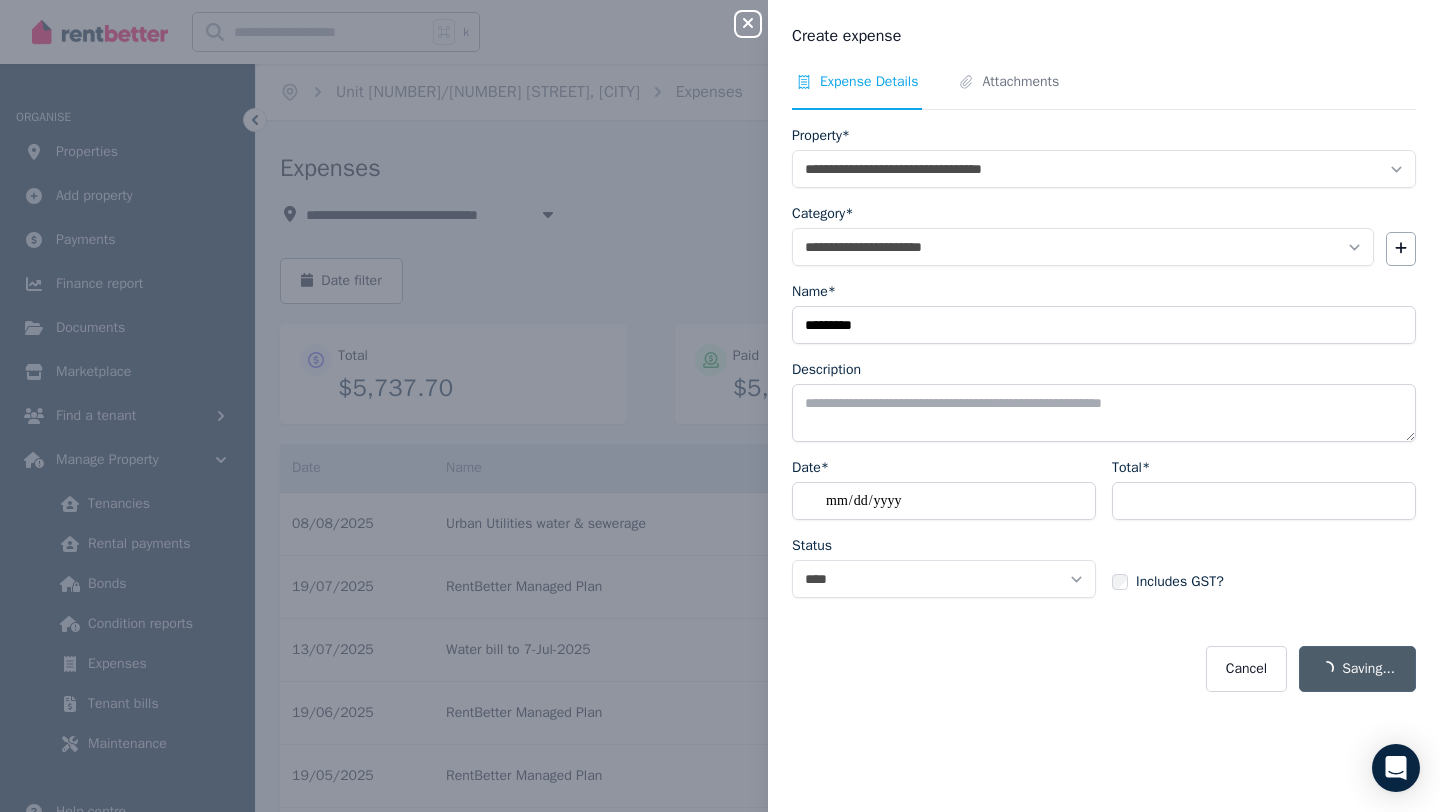 select on "**********" 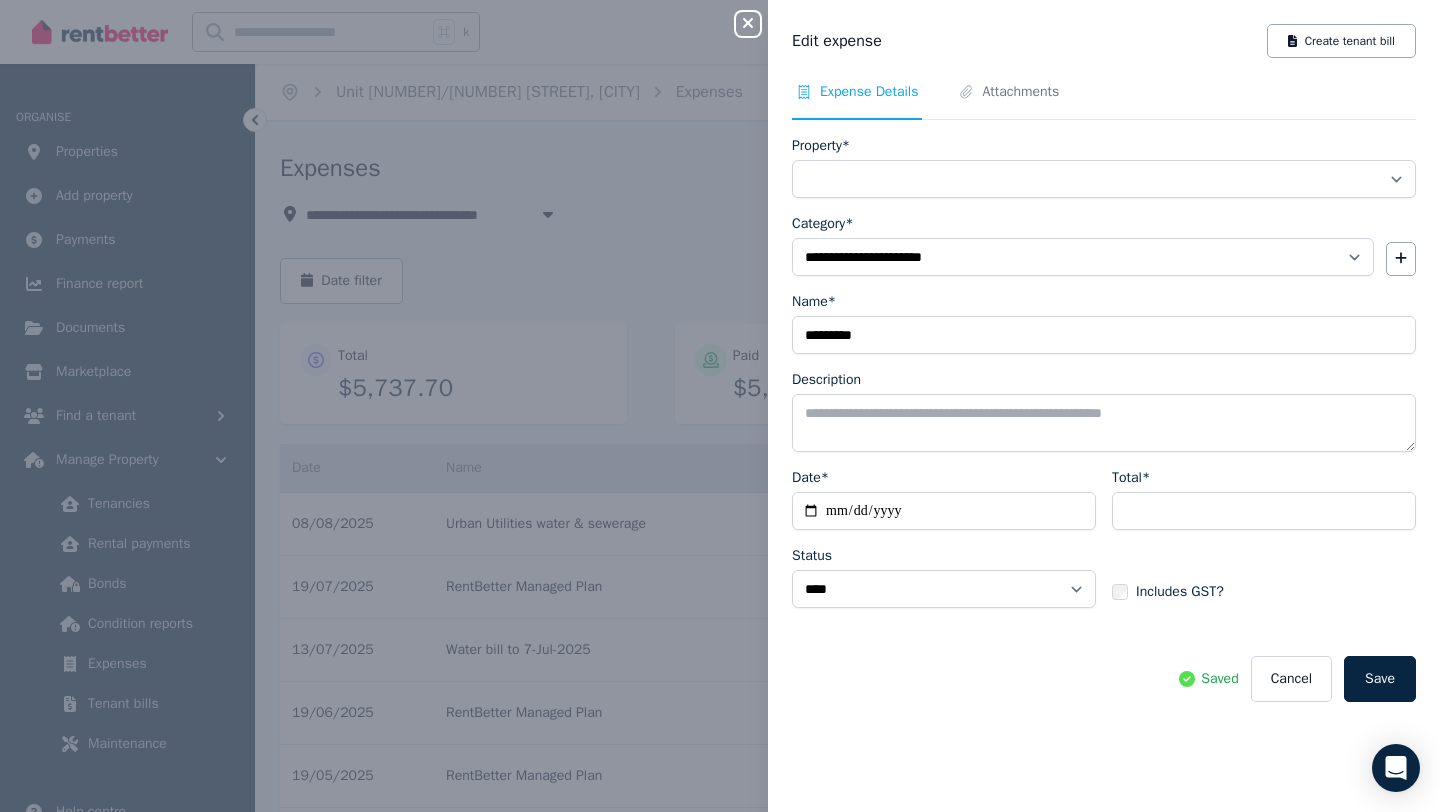 select on "**********" 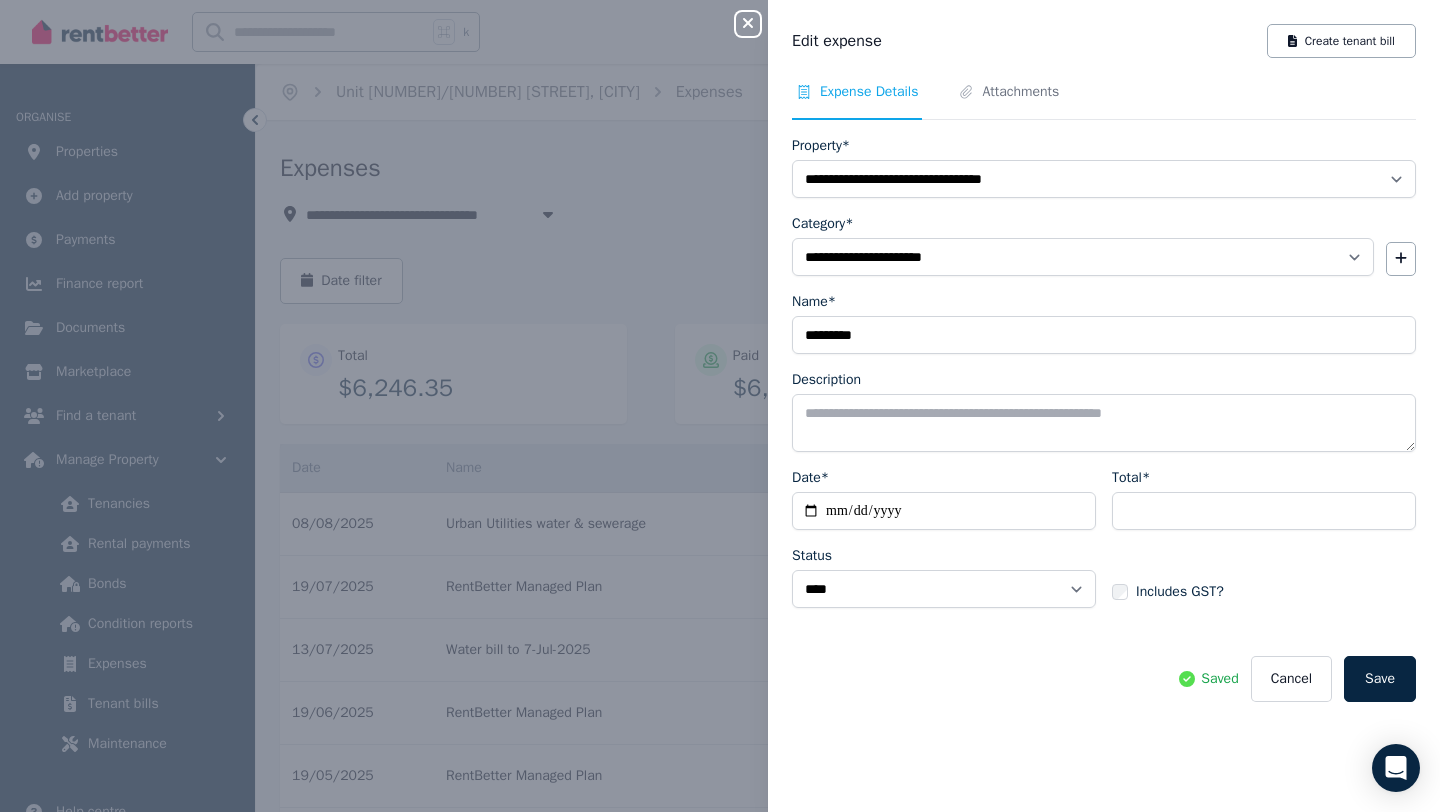 click 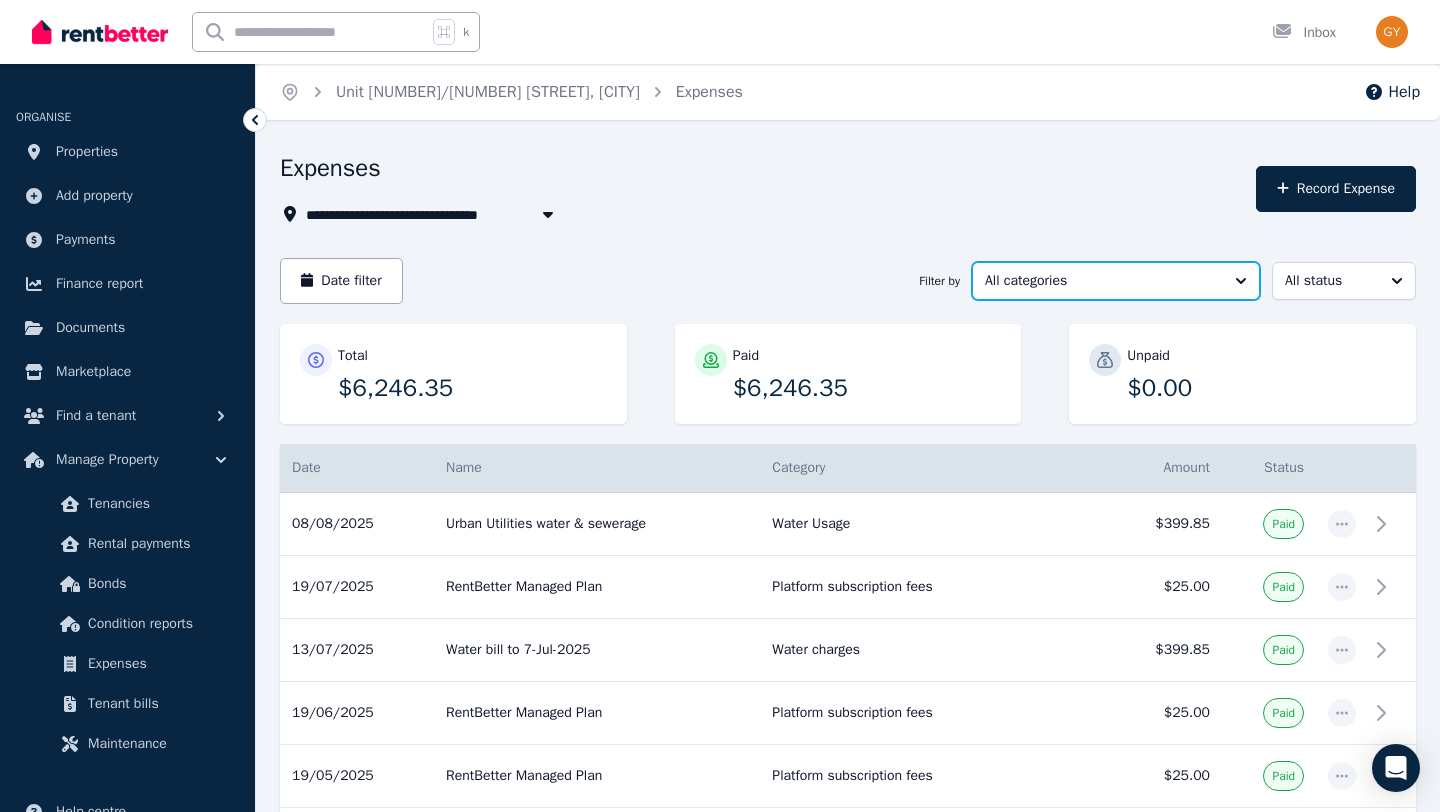 click on "All categories" at bounding box center (1102, 281) 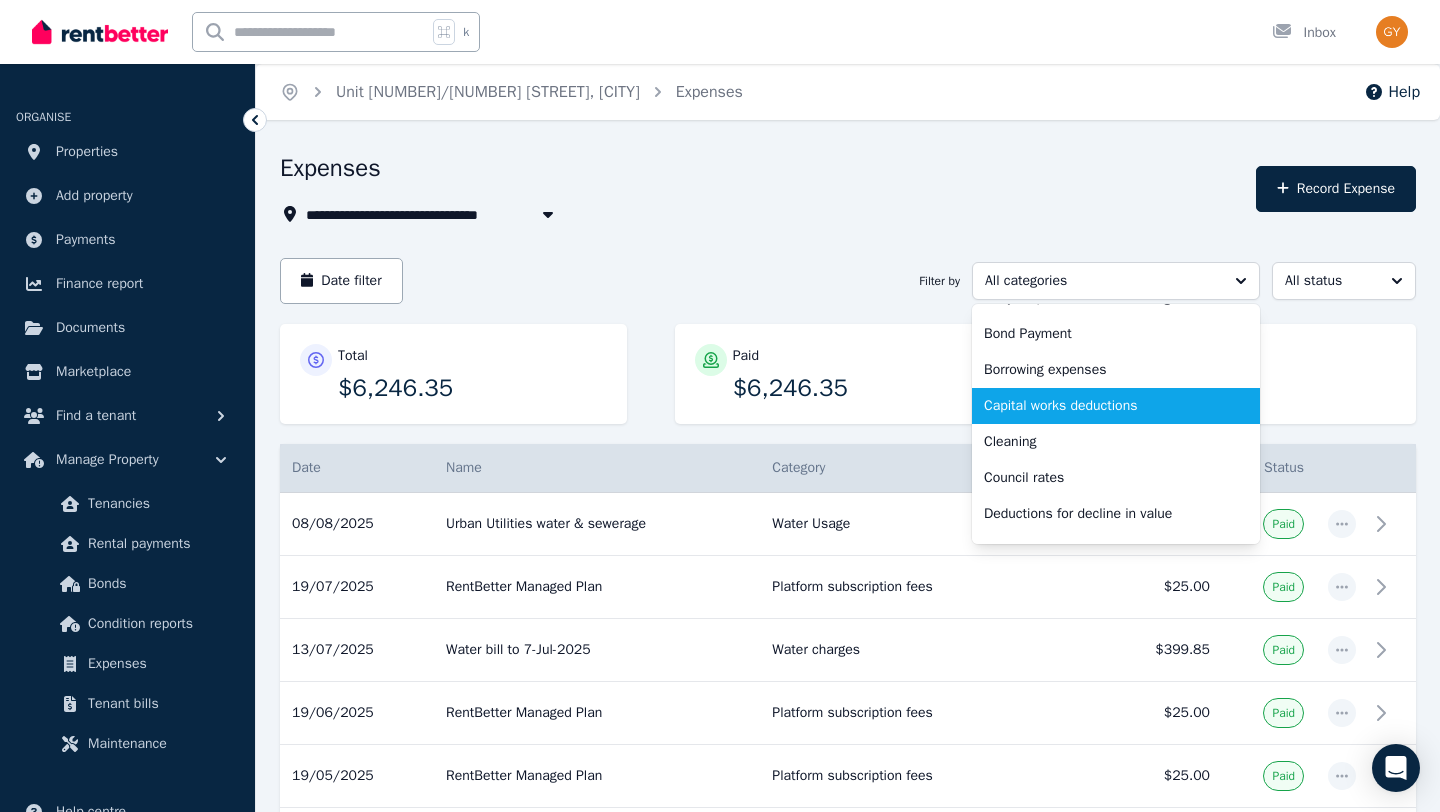 scroll, scrollTop: 99, scrollLeft: 0, axis: vertical 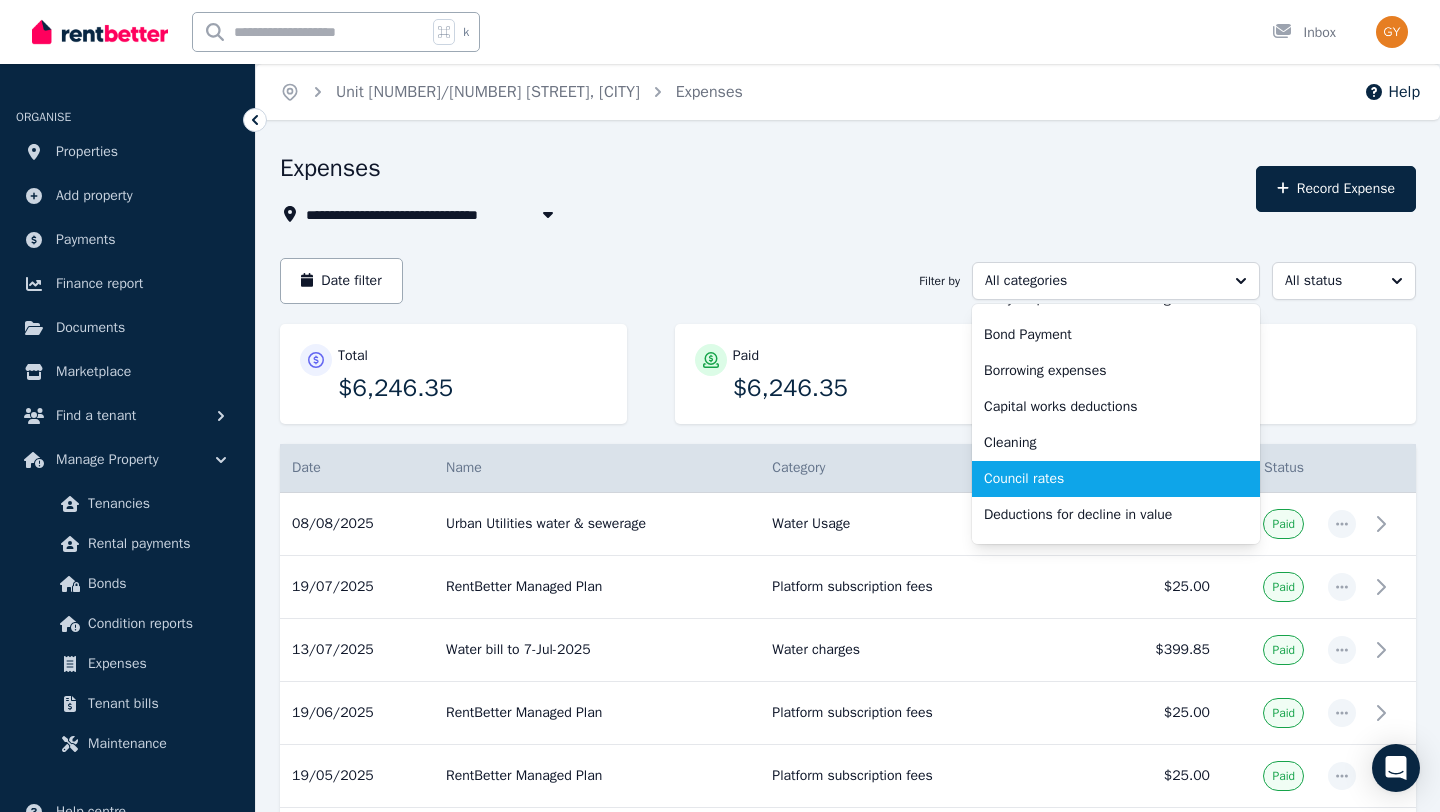 click on "Council rates" at bounding box center (1104, 479) 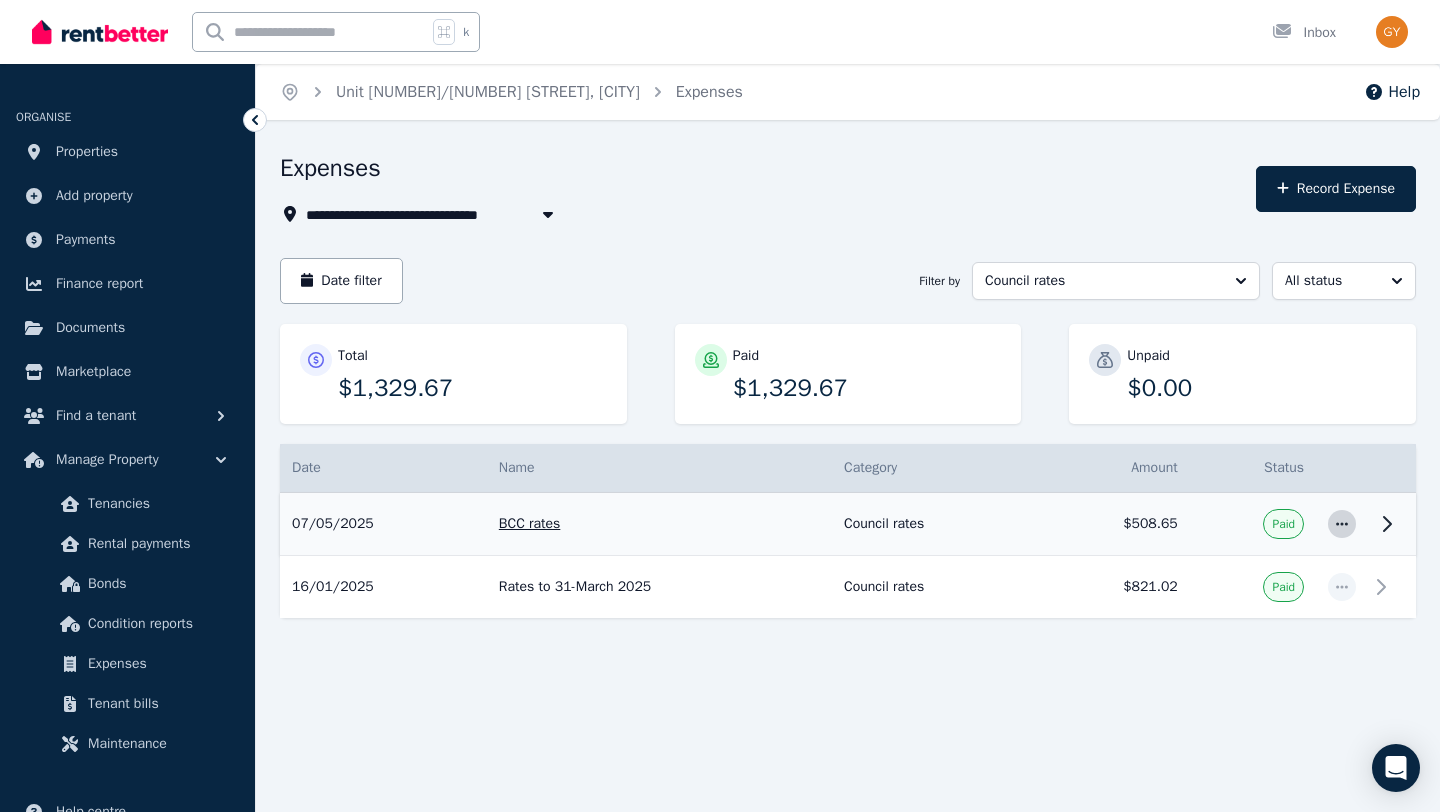 click 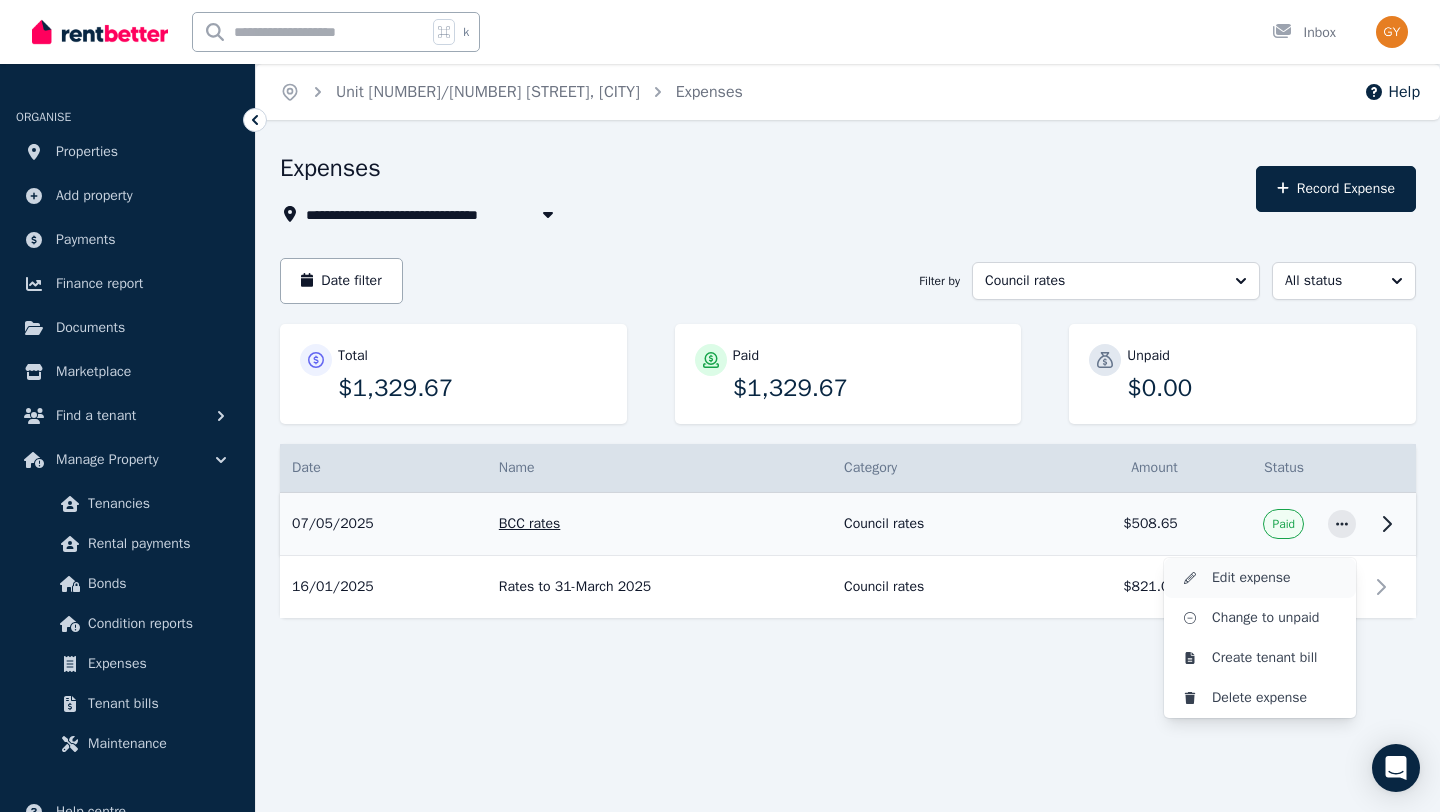 click on "Edit expense" at bounding box center (1276, 578) 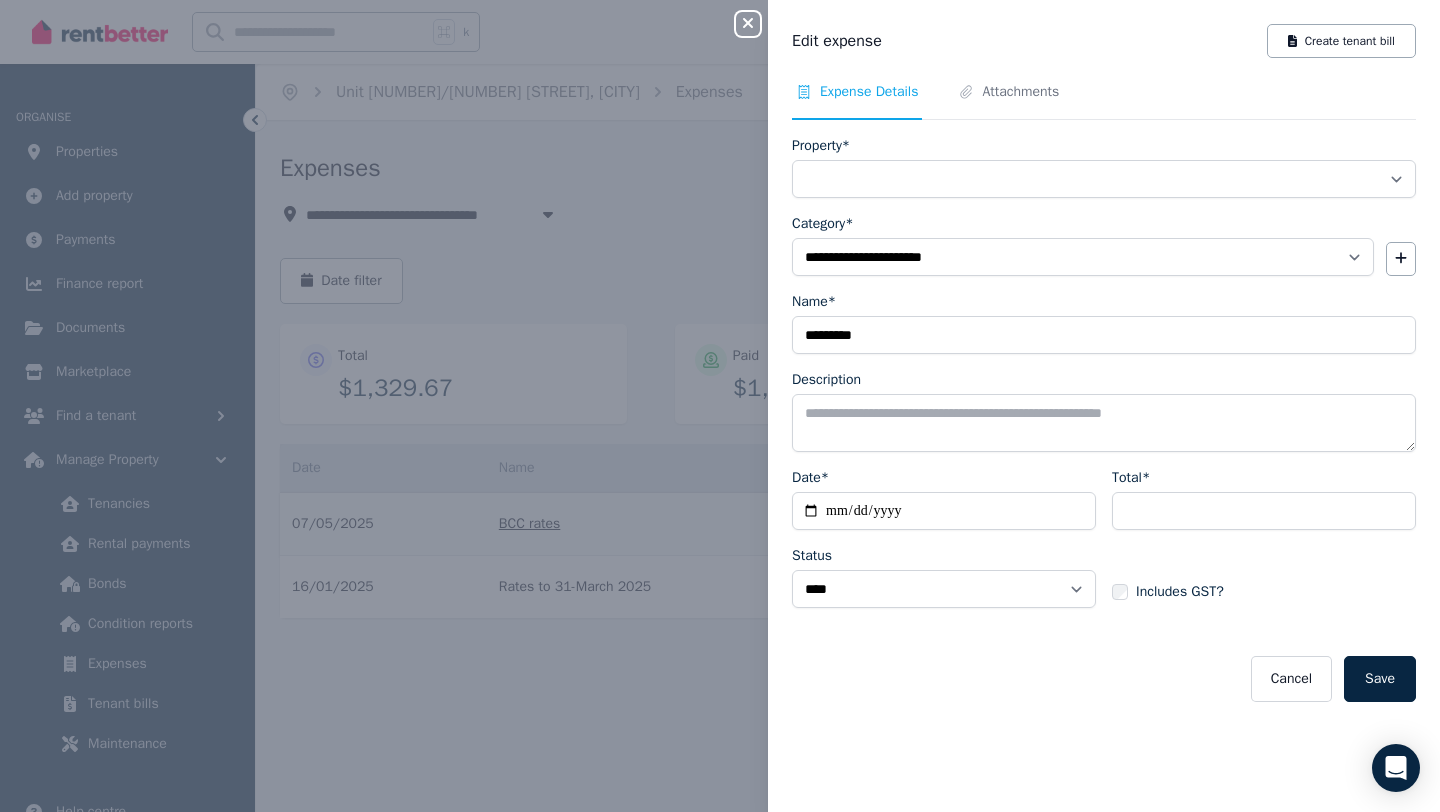 select on "**********" 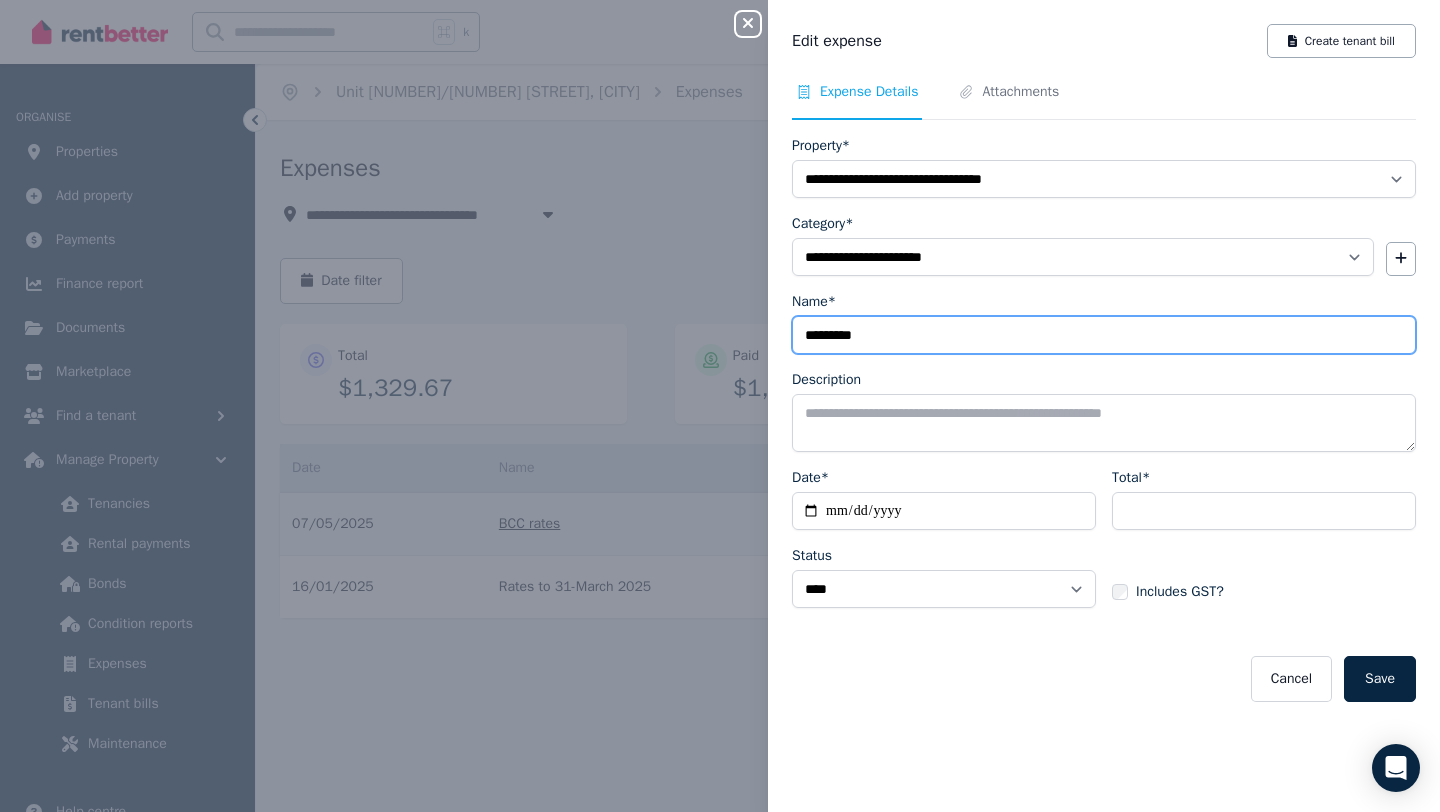 click on "*********" at bounding box center (1104, 335) 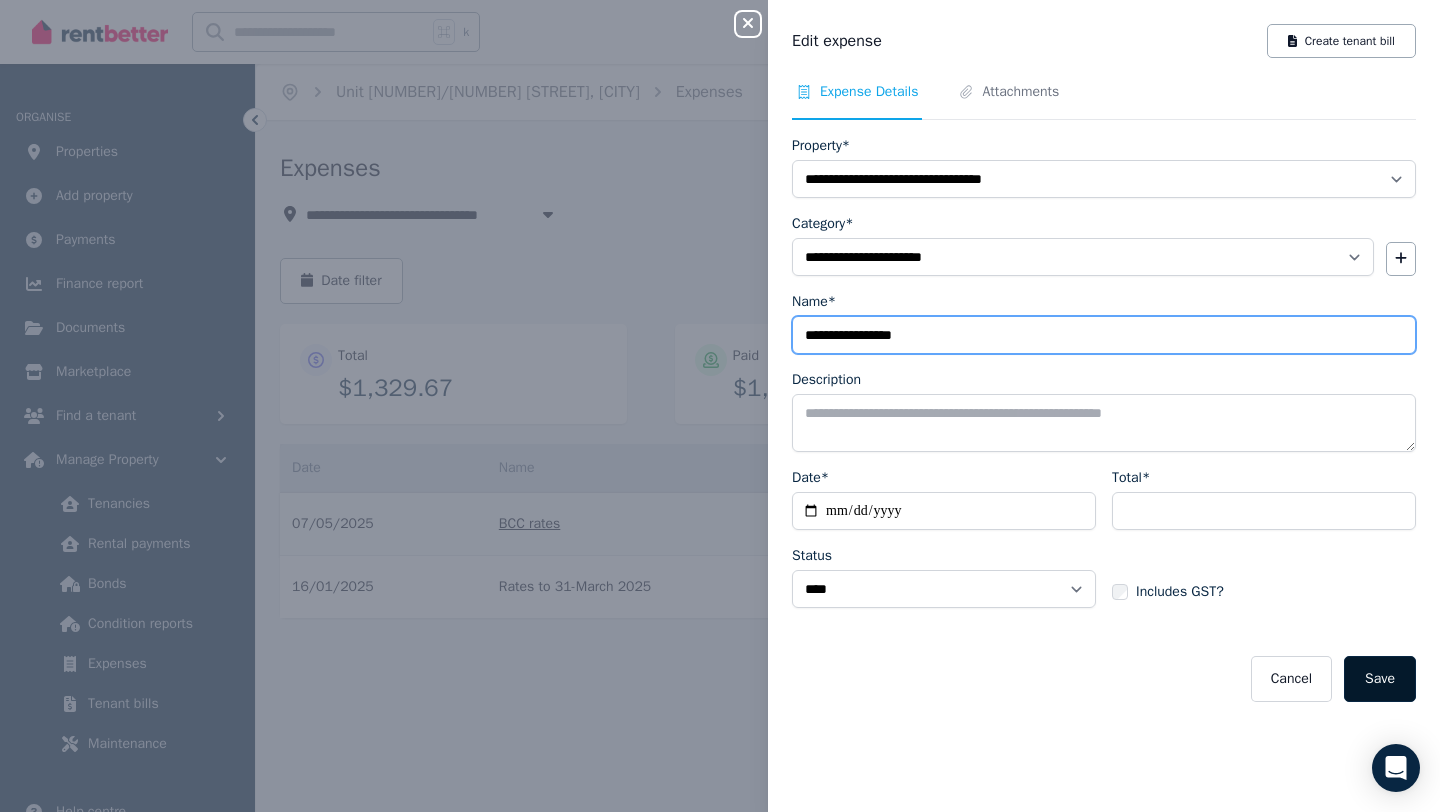type on "**********" 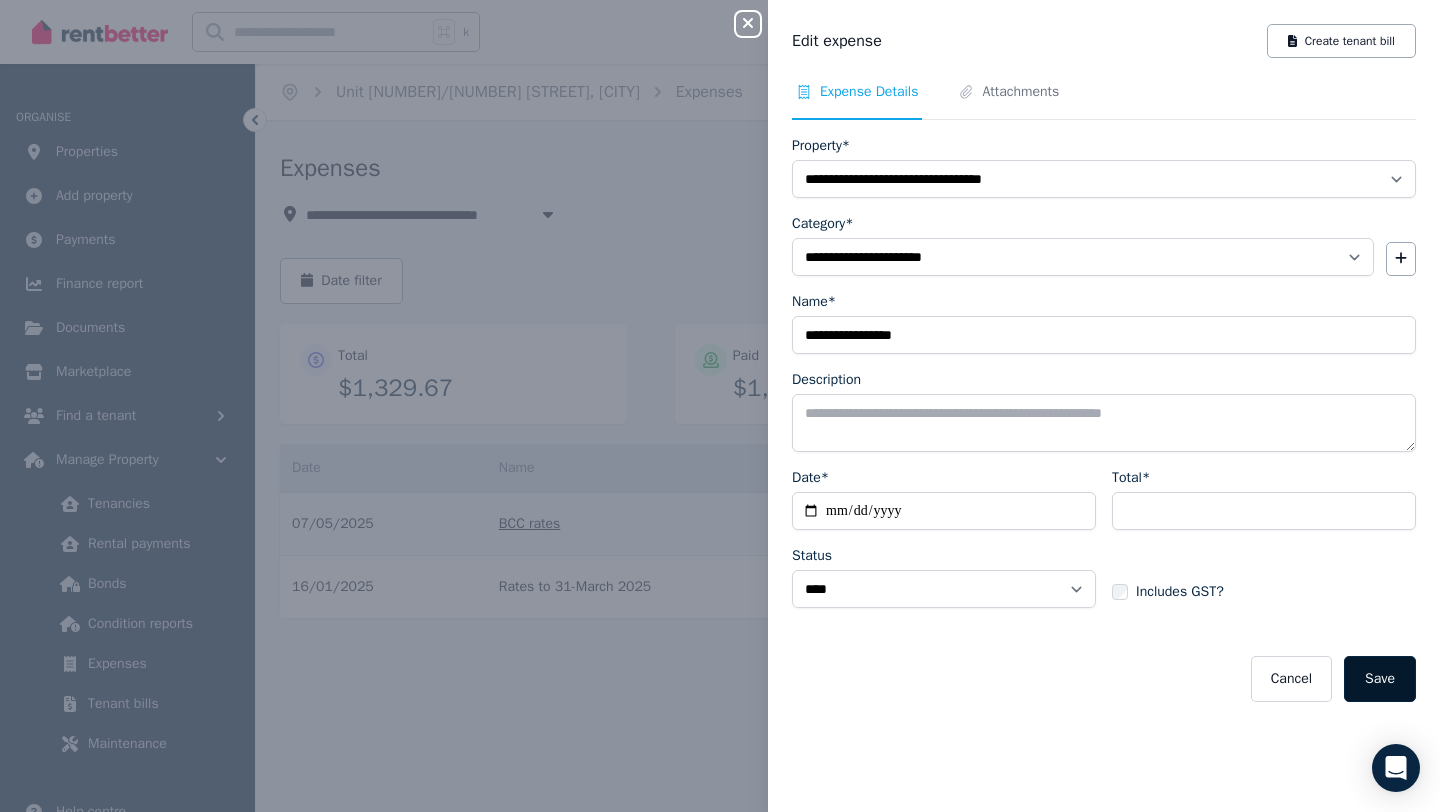 click on "Save" at bounding box center [1380, 679] 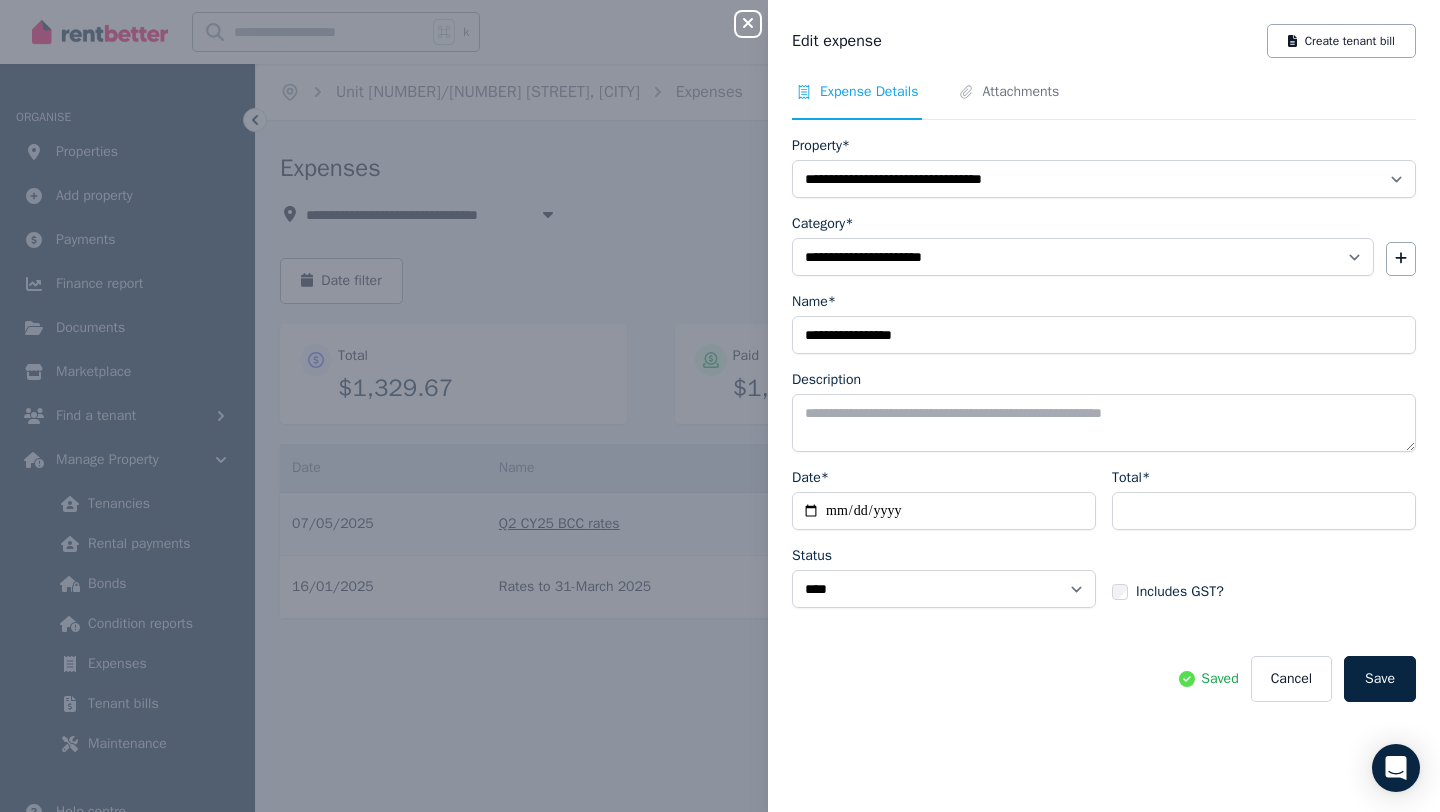 click 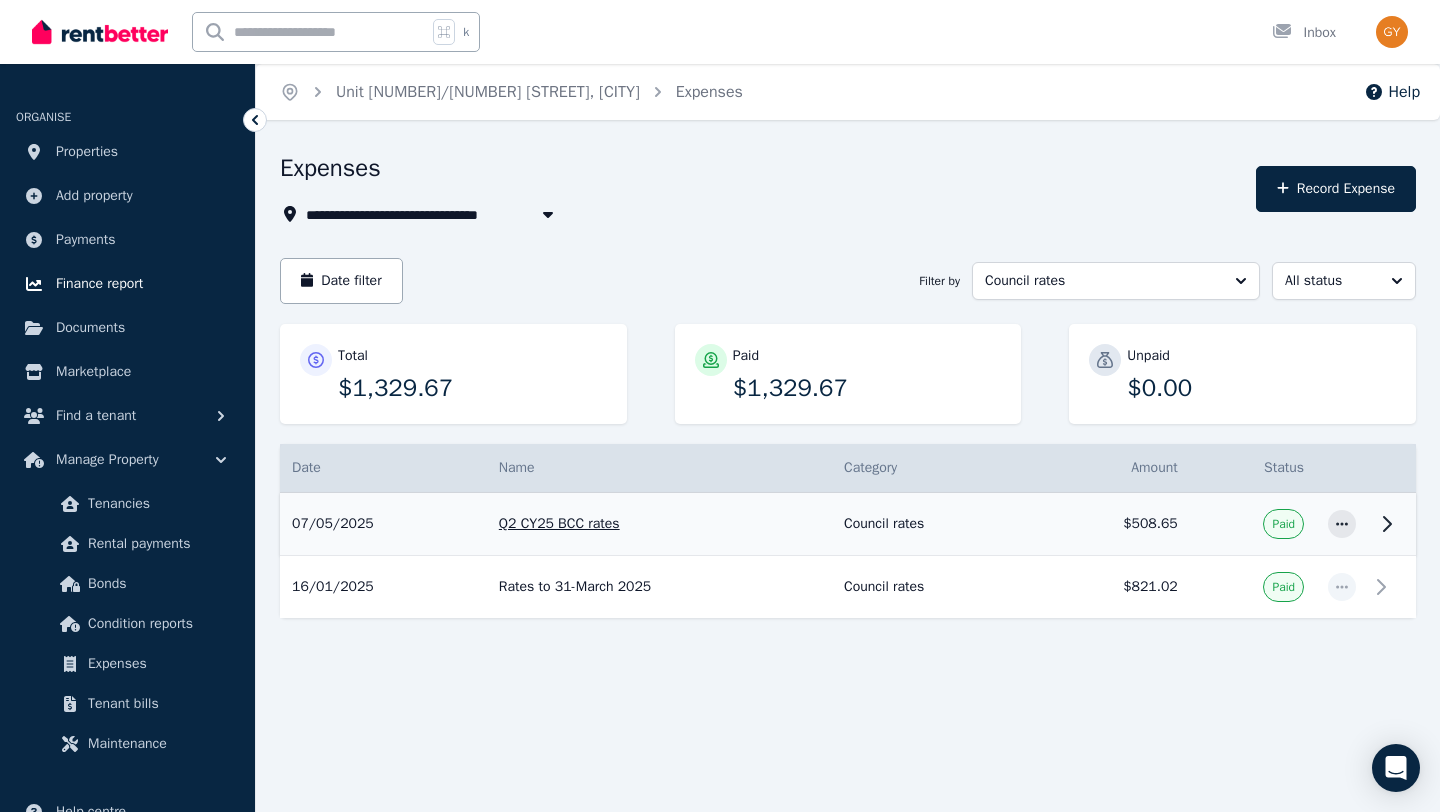 click on "Finance report" at bounding box center [99, 284] 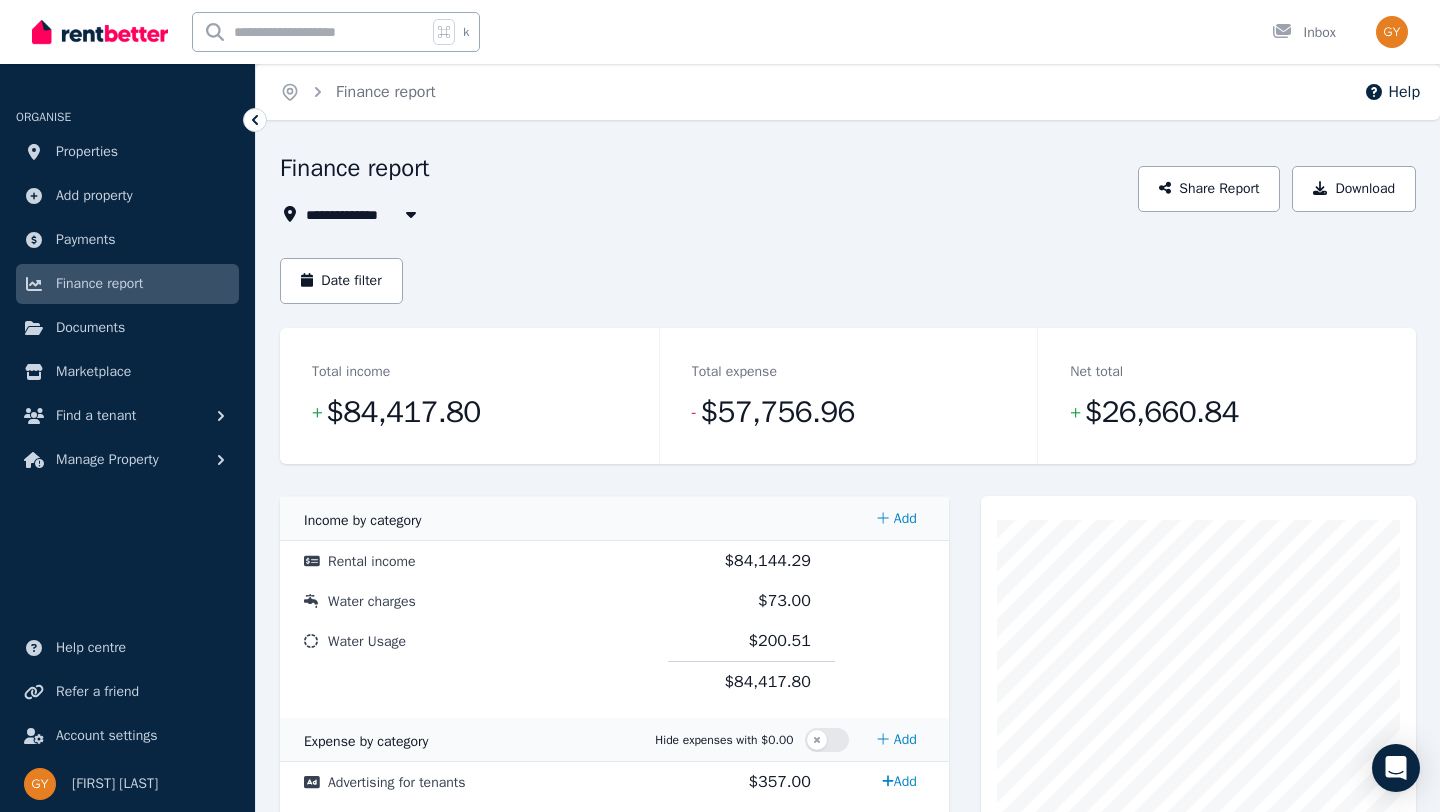 click on "All Properties" at bounding box center (364, 214) 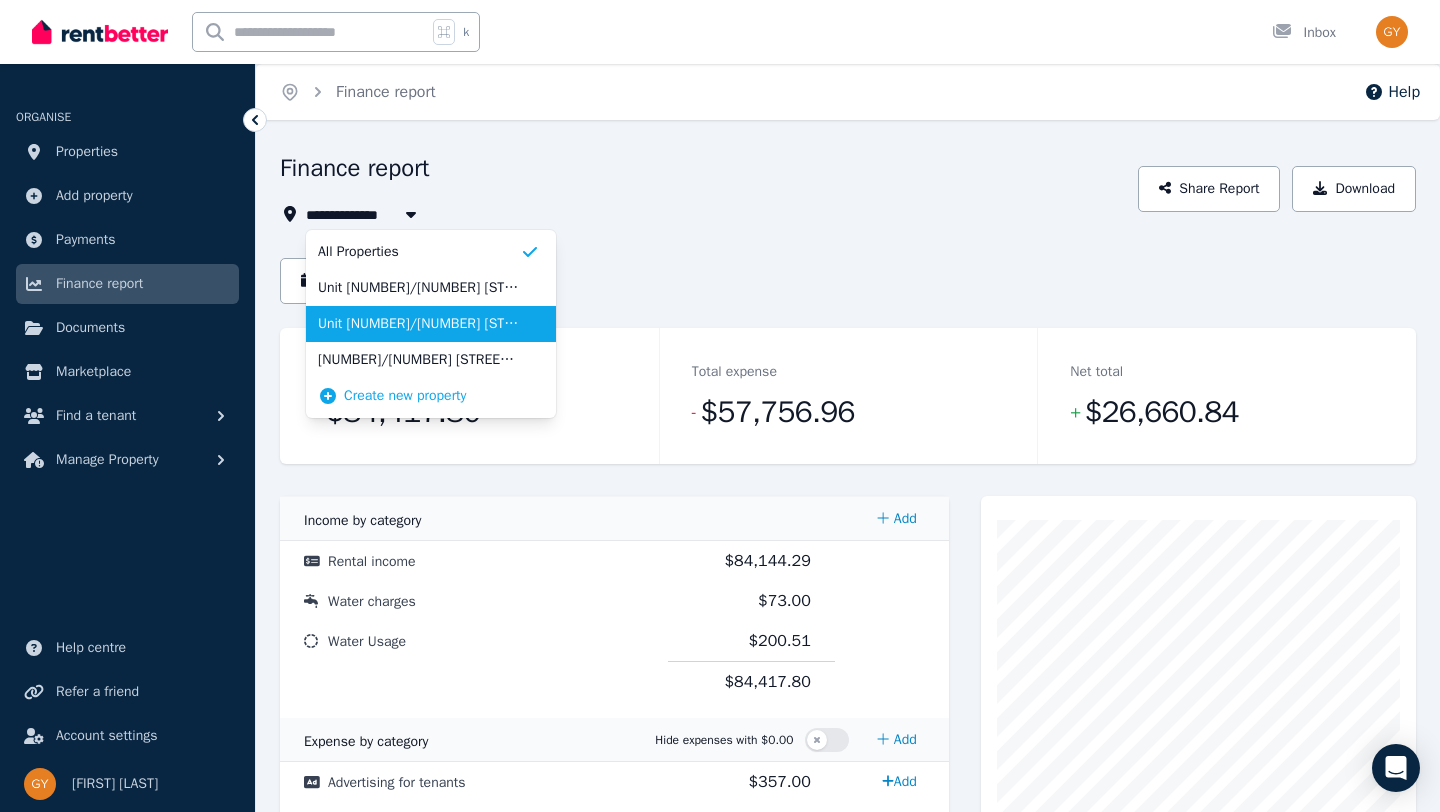 click on "Unit [NUMBER]/[NUMBER] [STREET], [CITY]" at bounding box center (419, 324) 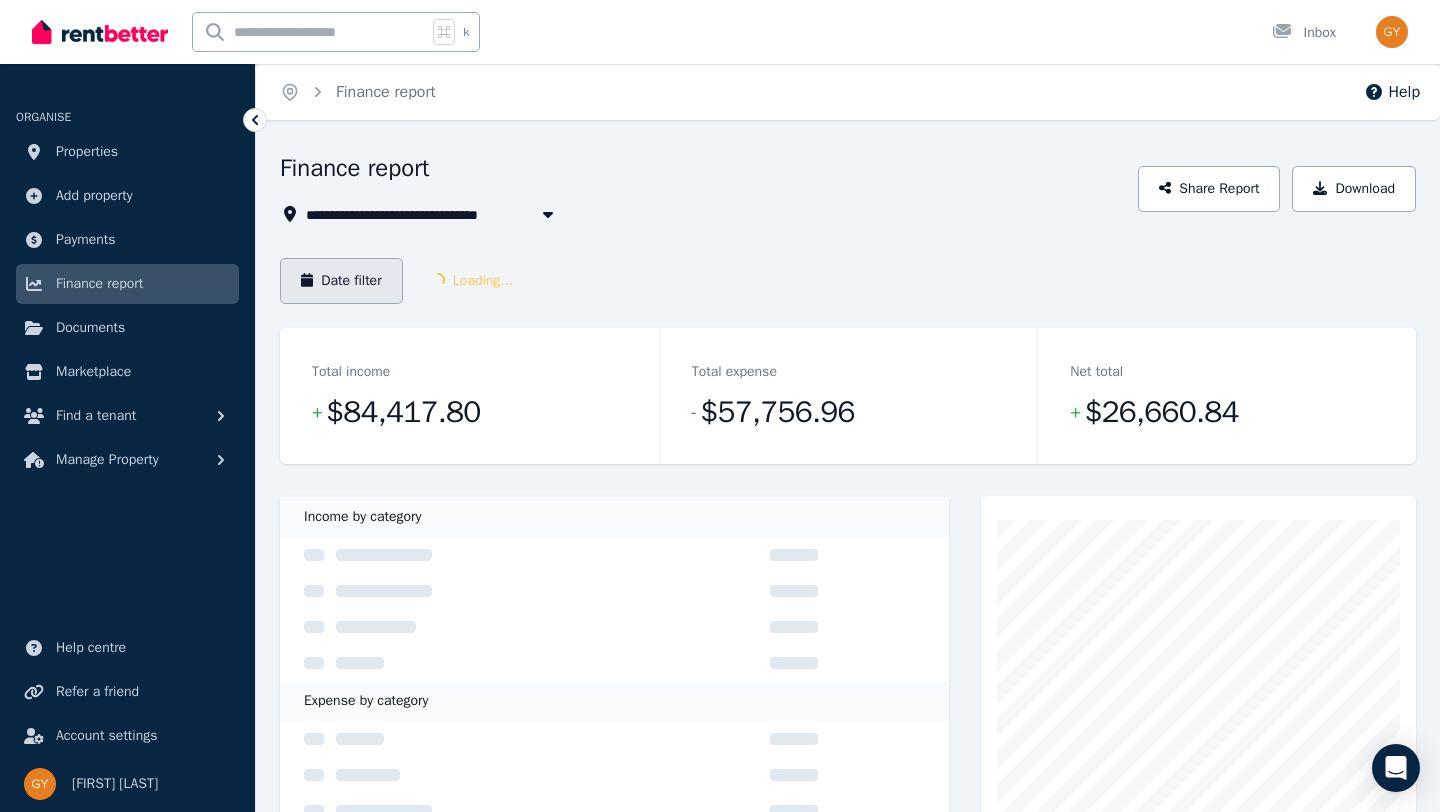 click on "Date filter" at bounding box center [341, 281] 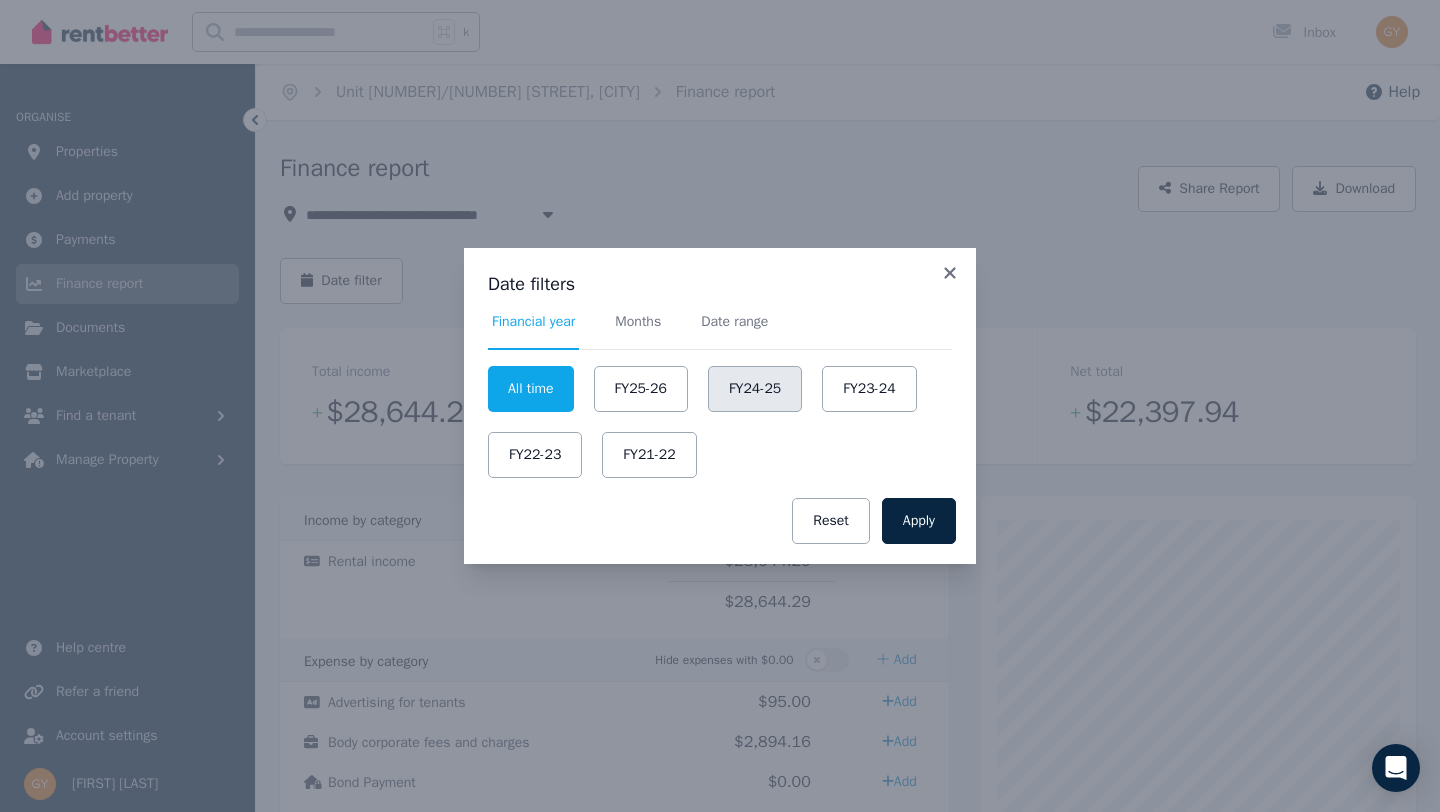 click on "FY24-25" at bounding box center (755, 389) 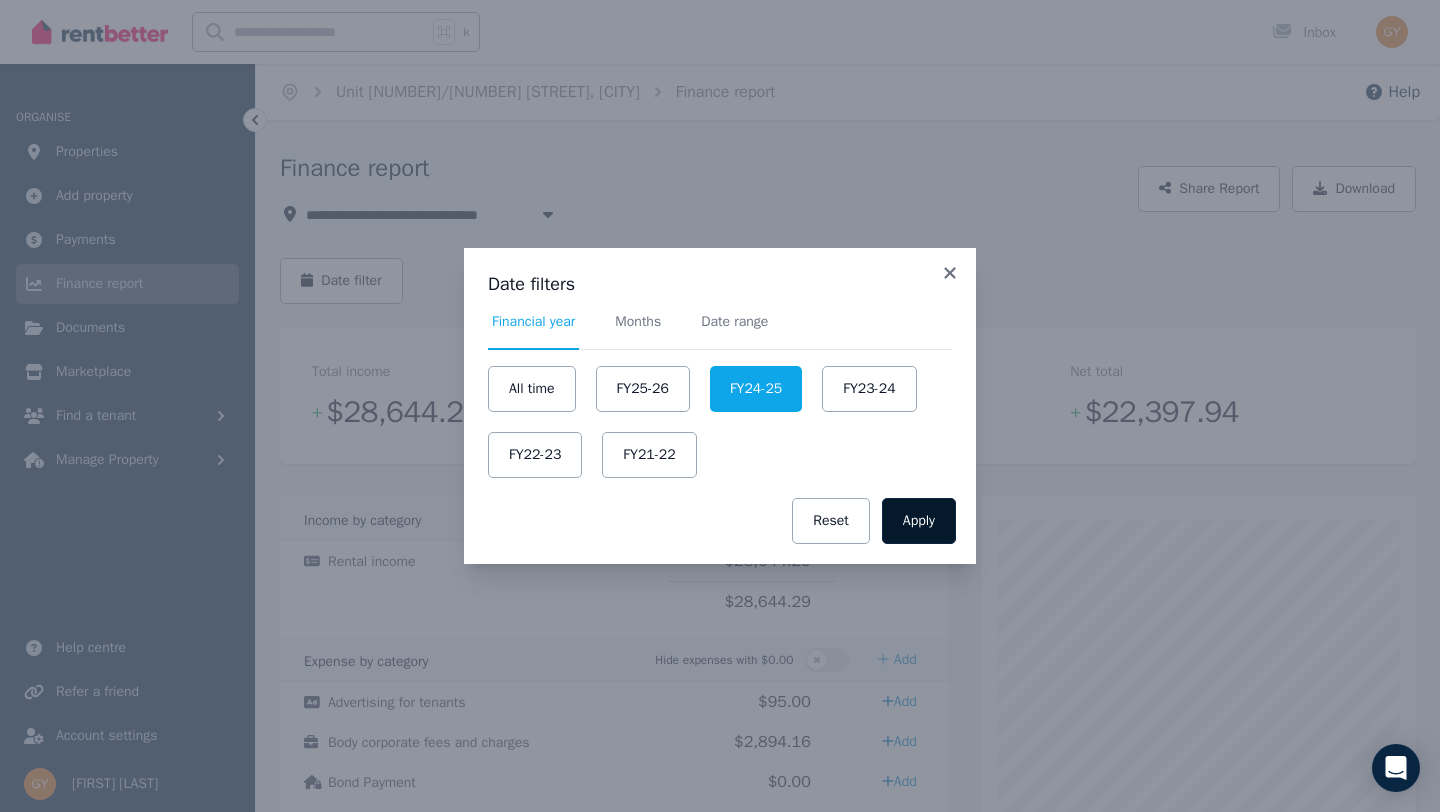 click on "Apply" at bounding box center [919, 521] 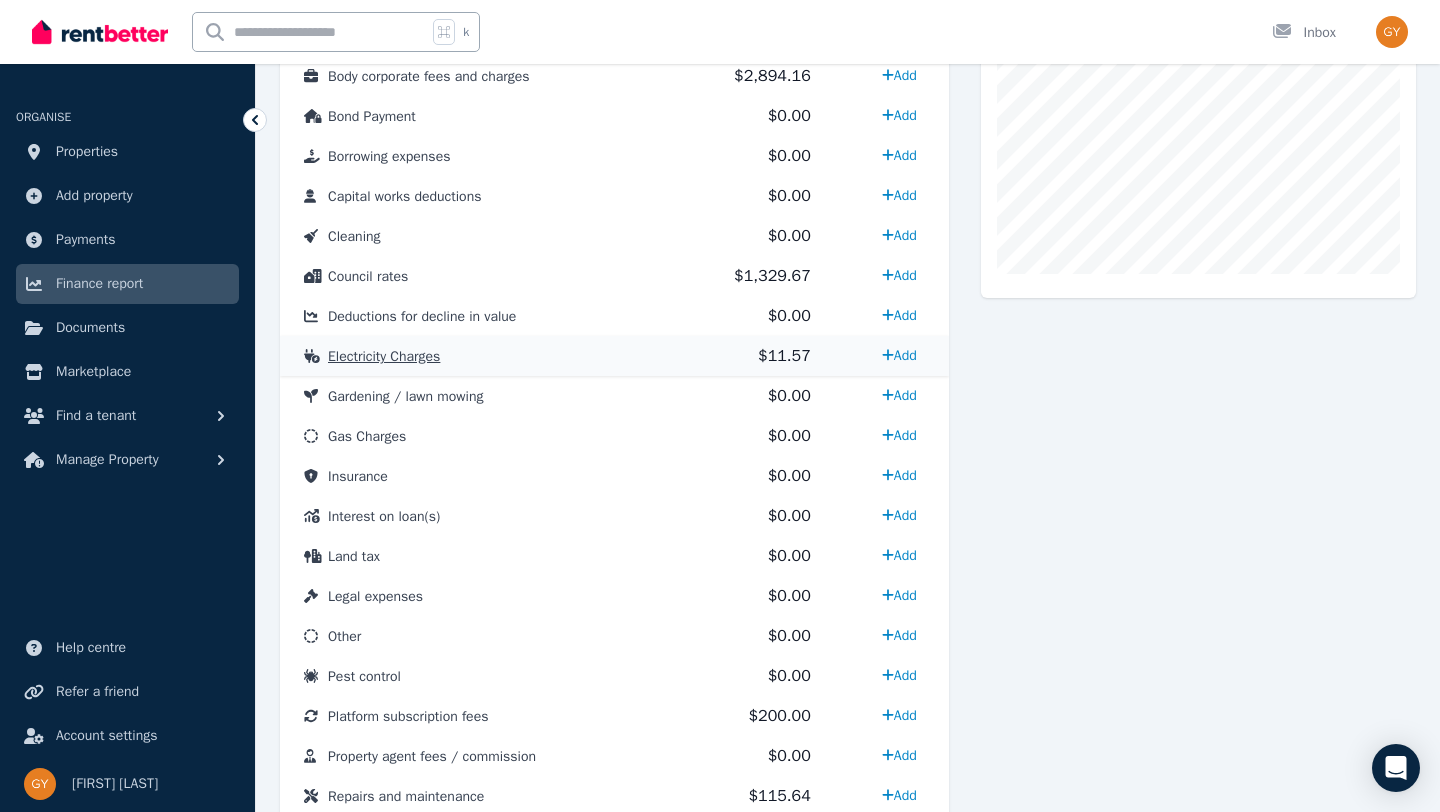 scroll, scrollTop: 667, scrollLeft: 0, axis: vertical 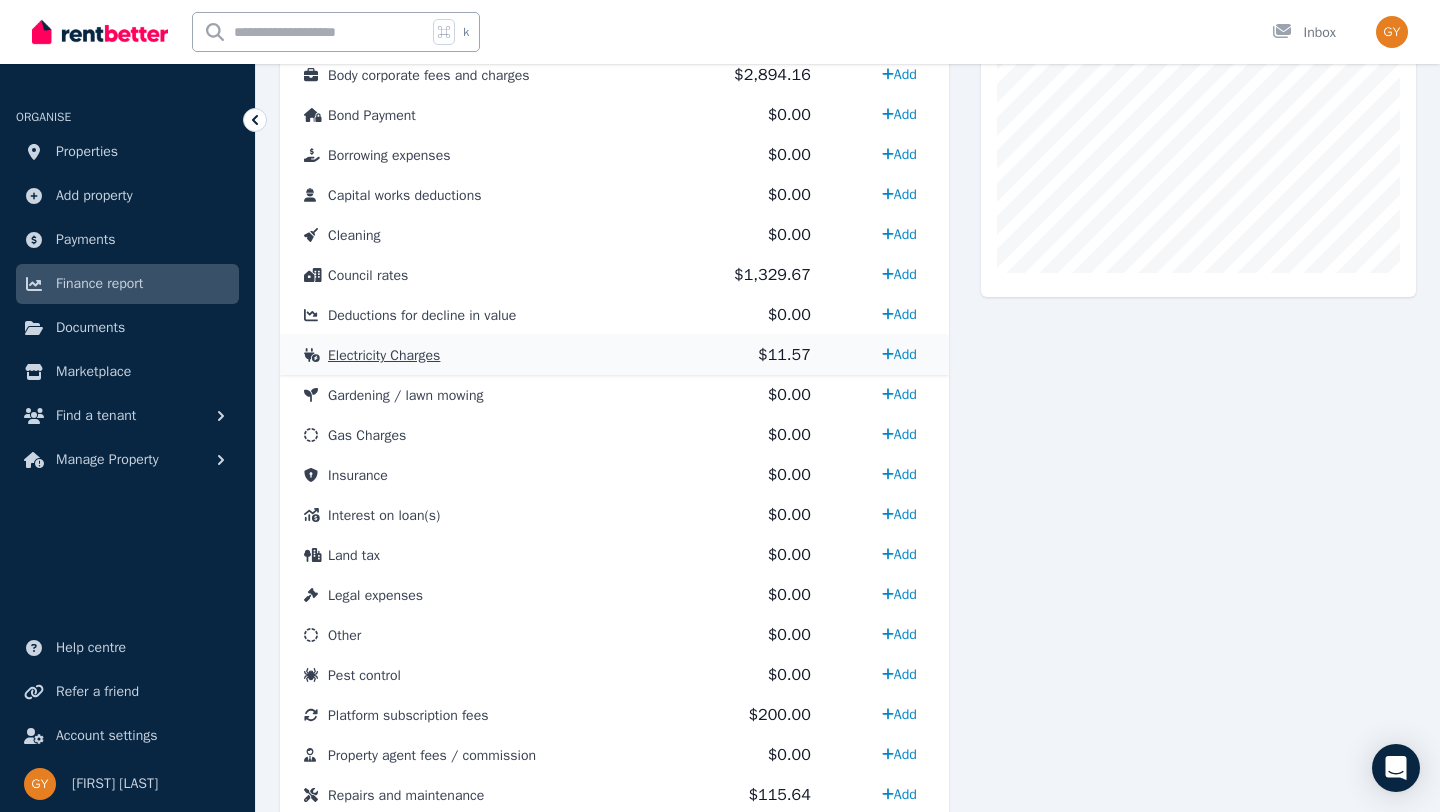 click on "Electricity Charges" at bounding box center (474, 355) 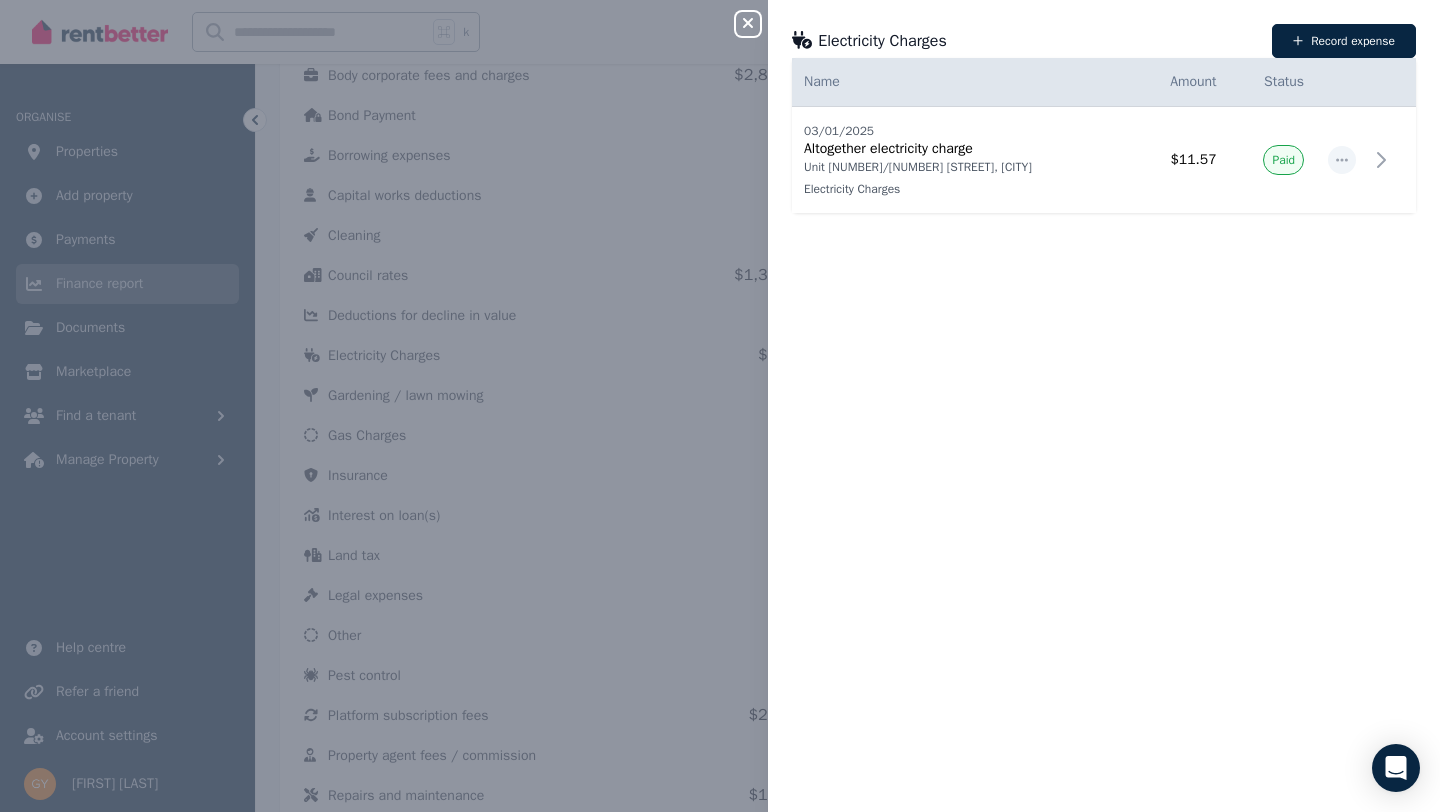 click 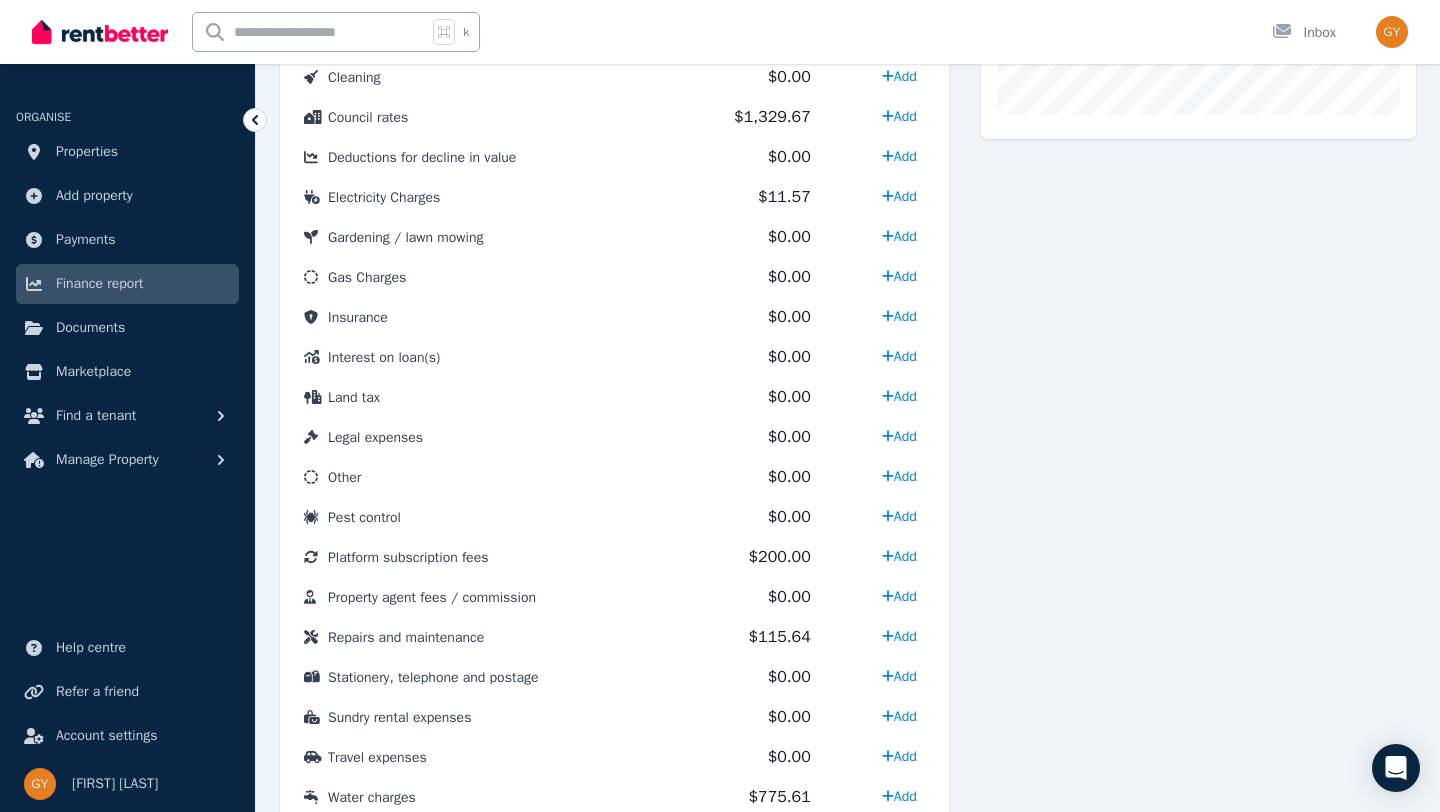 scroll, scrollTop: 830, scrollLeft: 0, axis: vertical 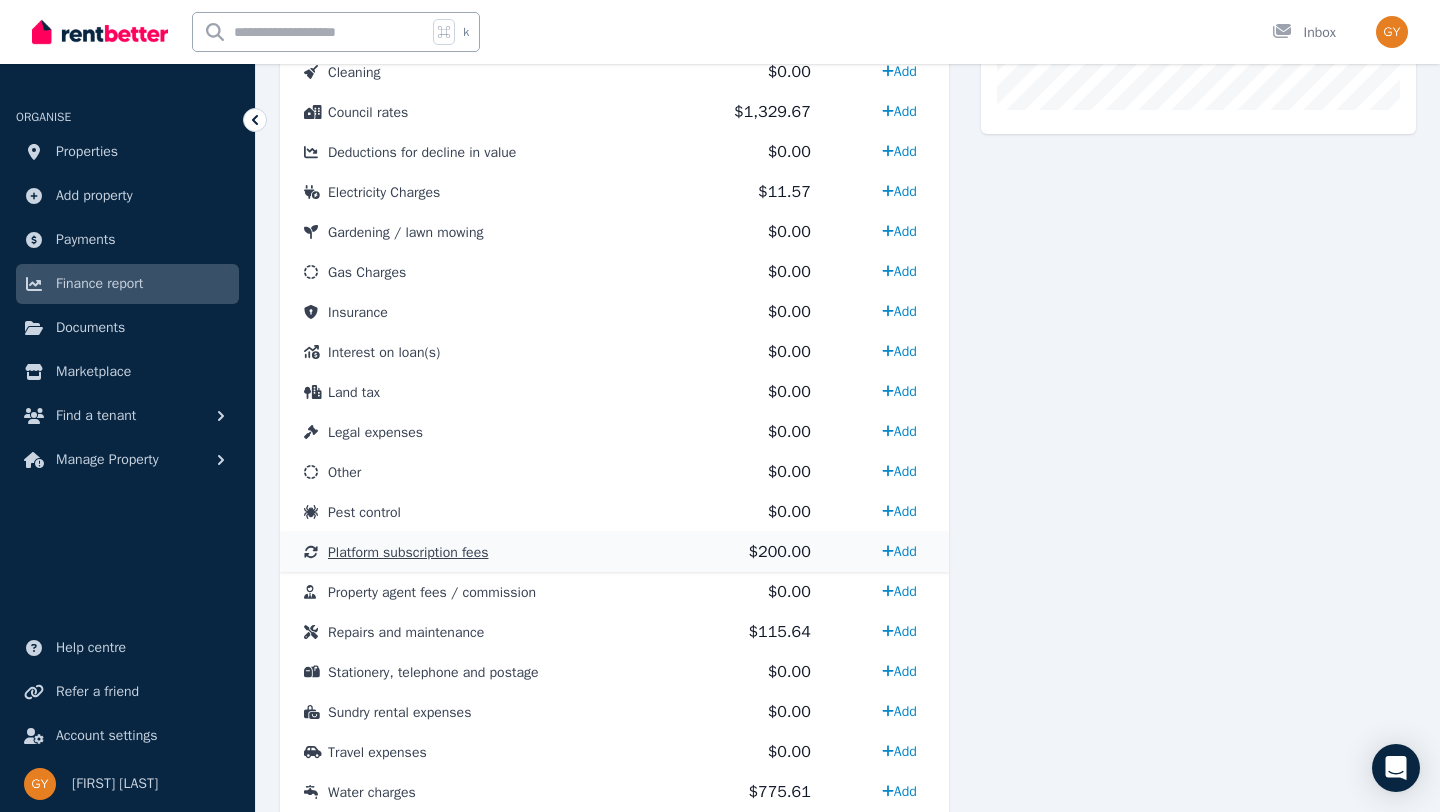 click on "Platform subscription fees" at bounding box center (474, 552) 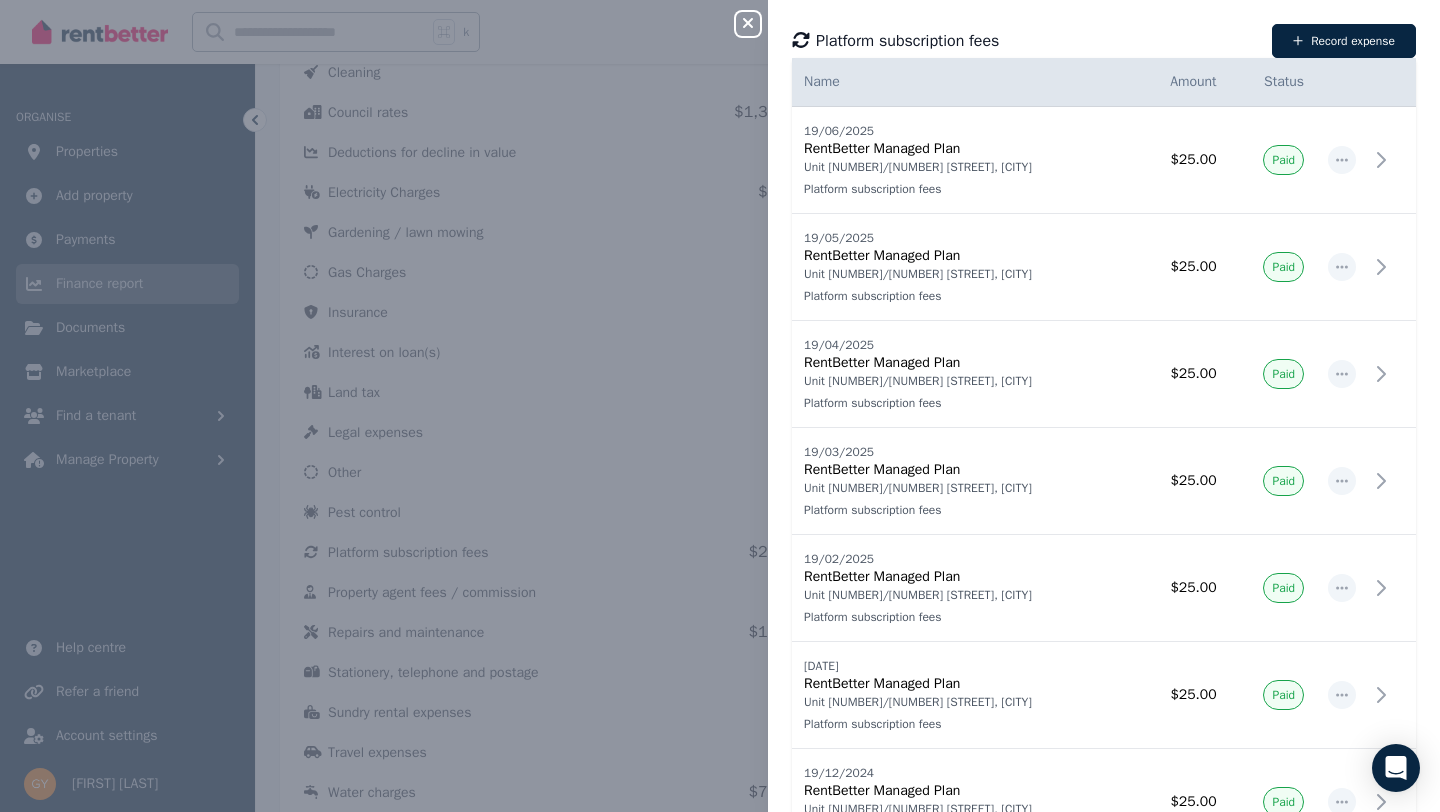 click 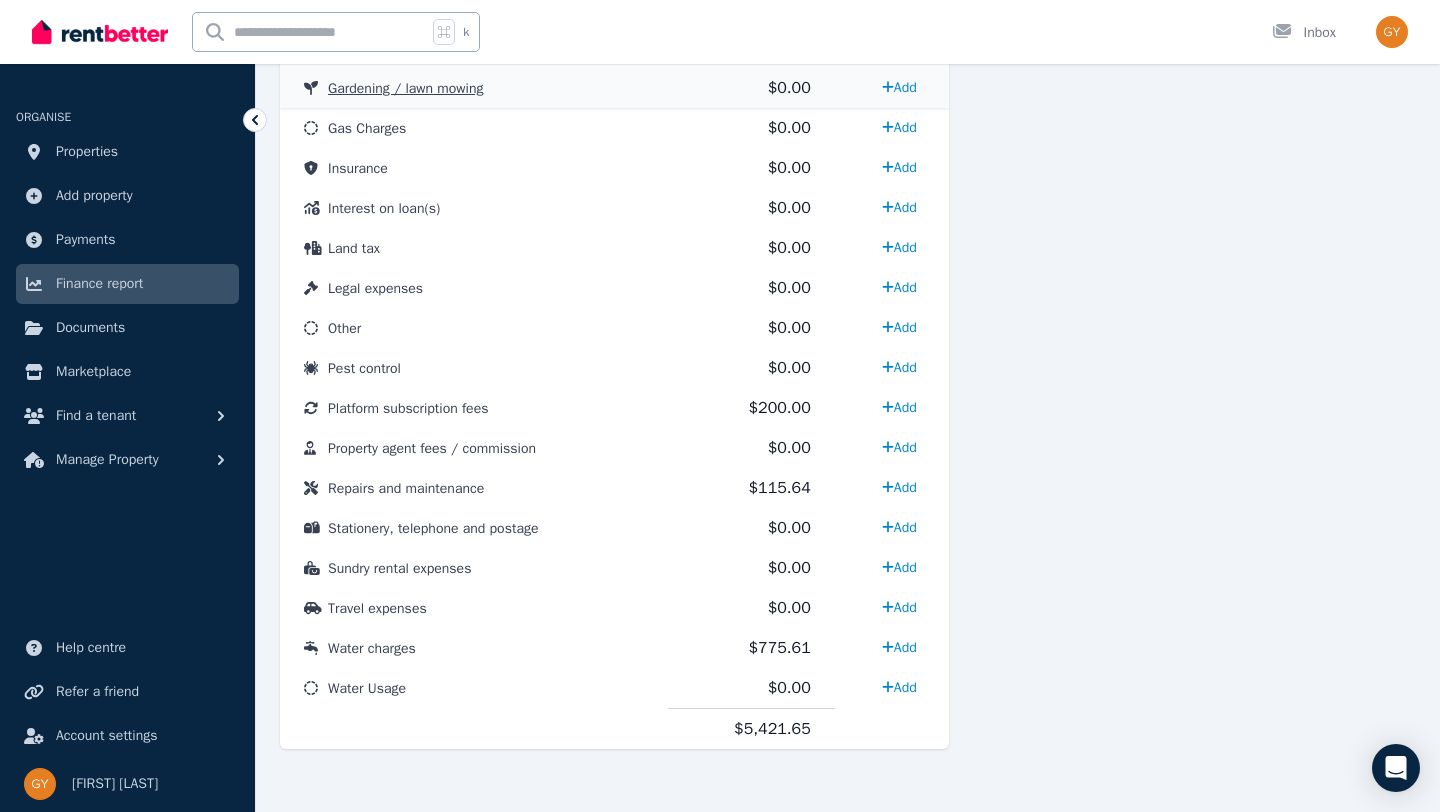 scroll, scrollTop: 979, scrollLeft: 0, axis: vertical 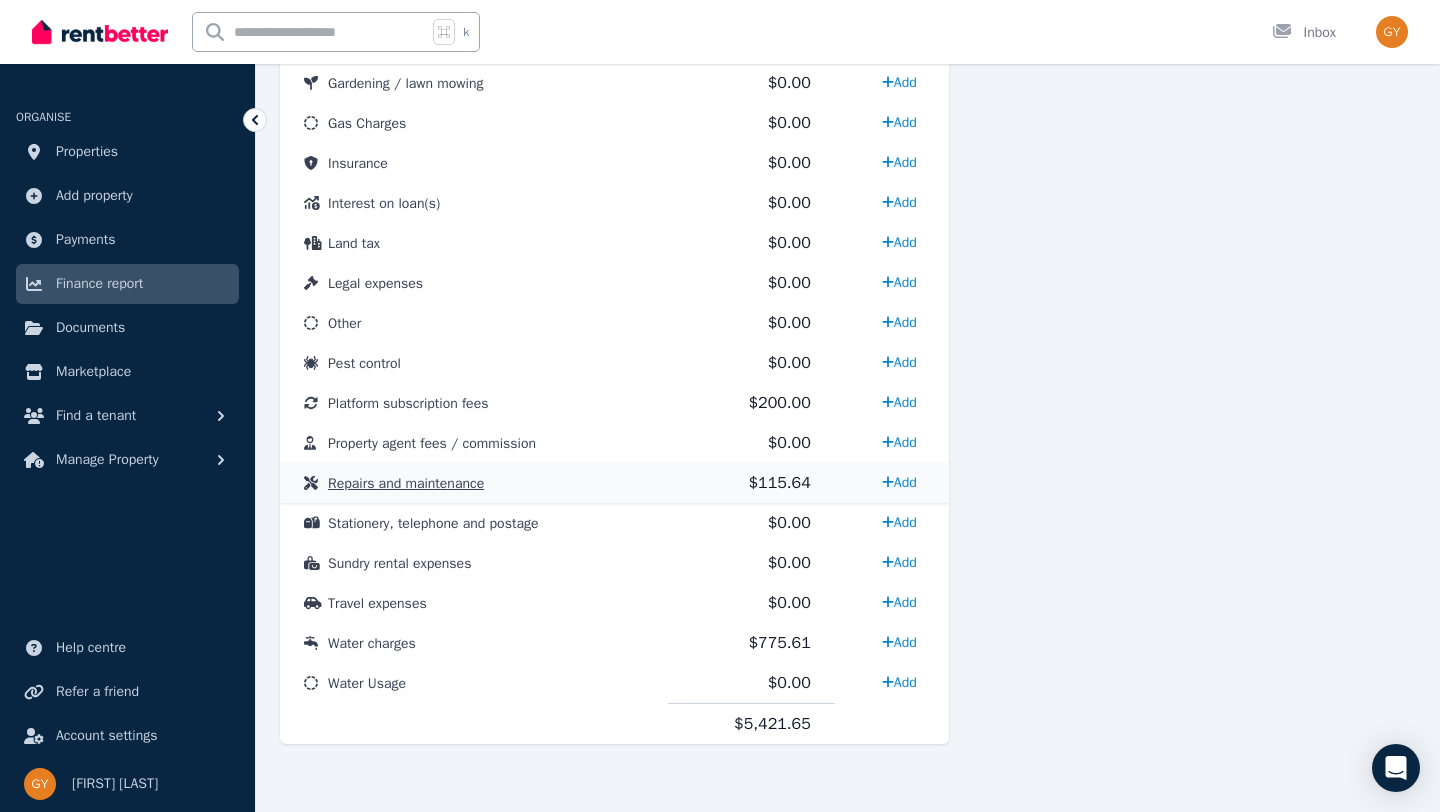 click on "Repairs and maintenance" at bounding box center [406, 483] 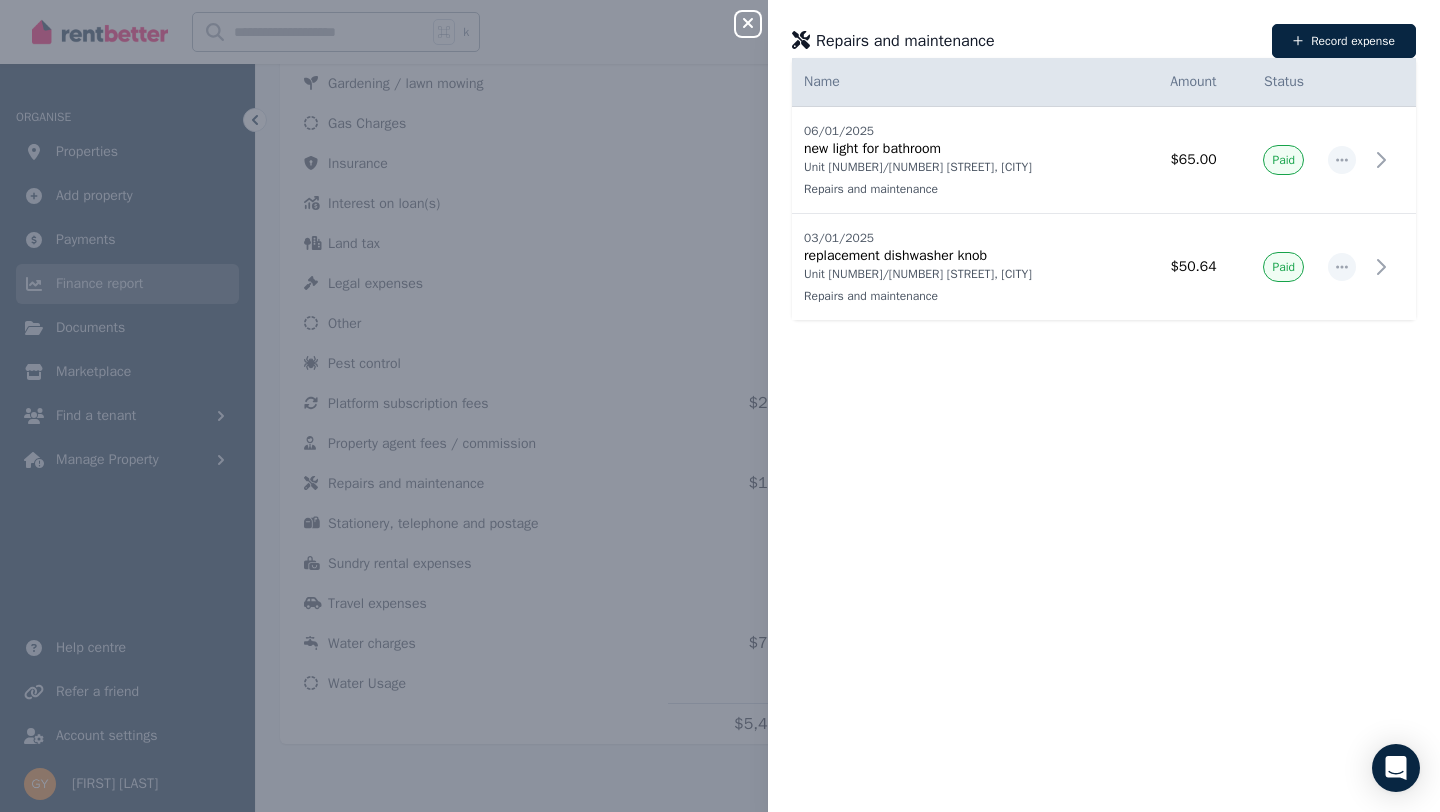 click 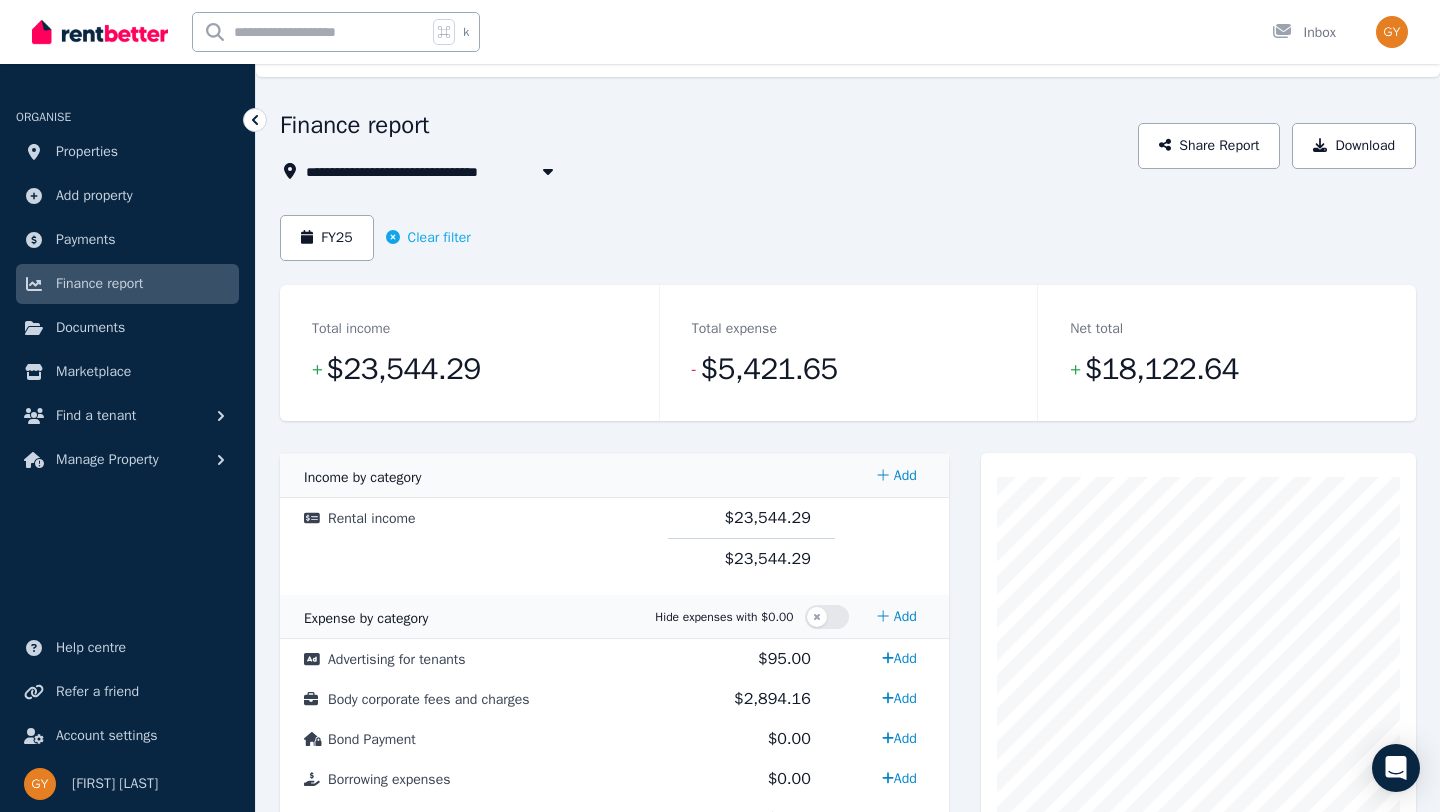 scroll, scrollTop: 40, scrollLeft: 0, axis: vertical 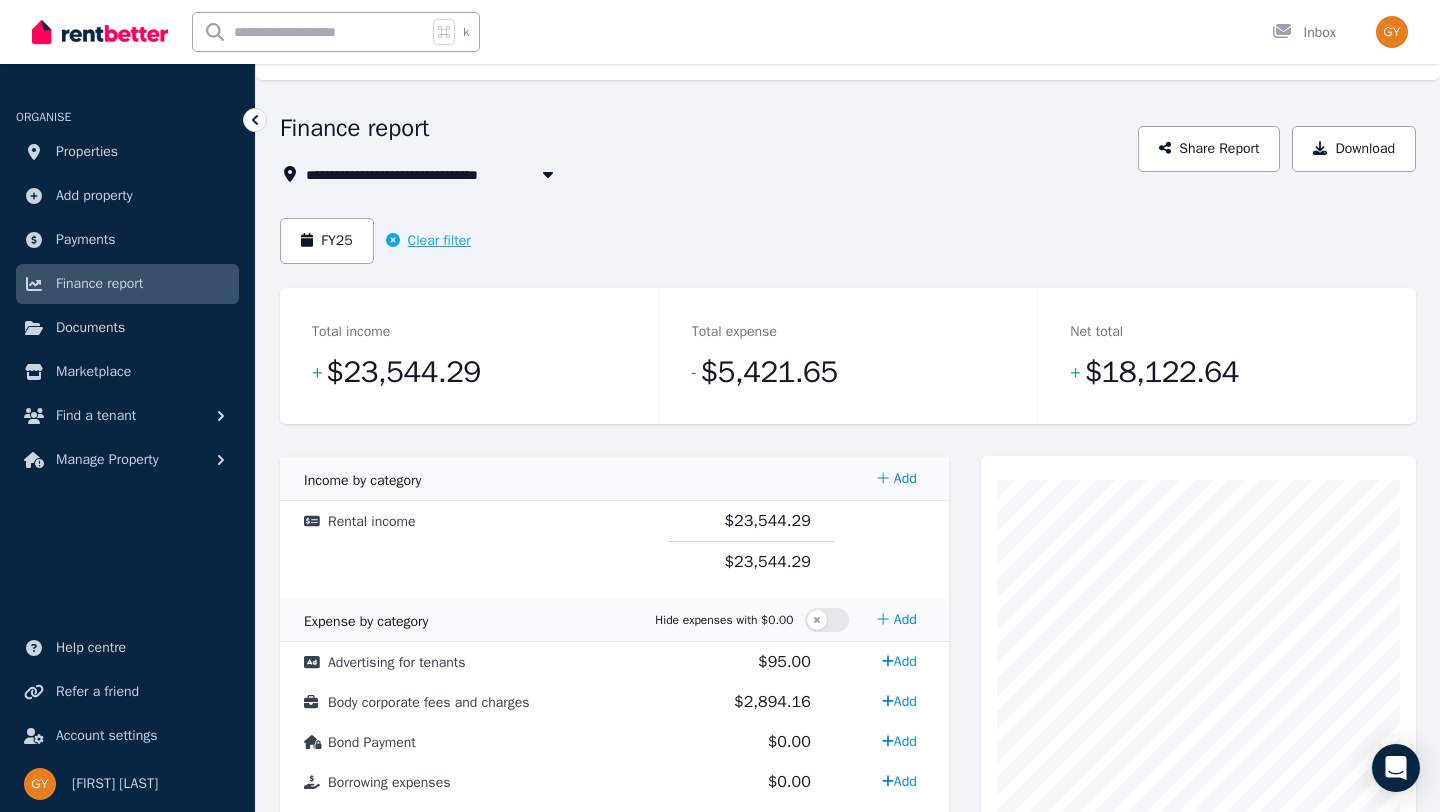 click on "Clear filter" at bounding box center [428, 241] 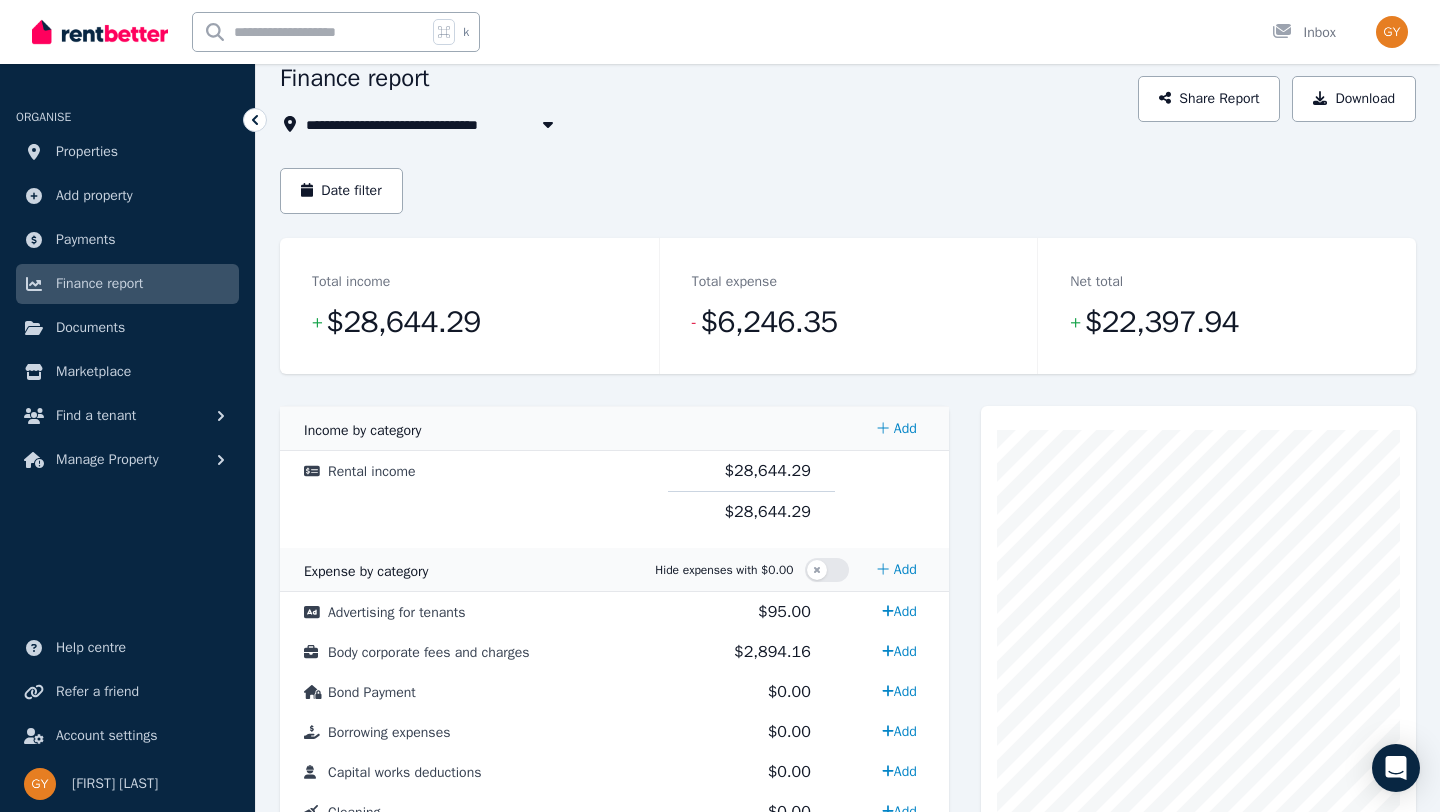 scroll, scrollTop: 89, scrollLeft: 0, axis: vertical 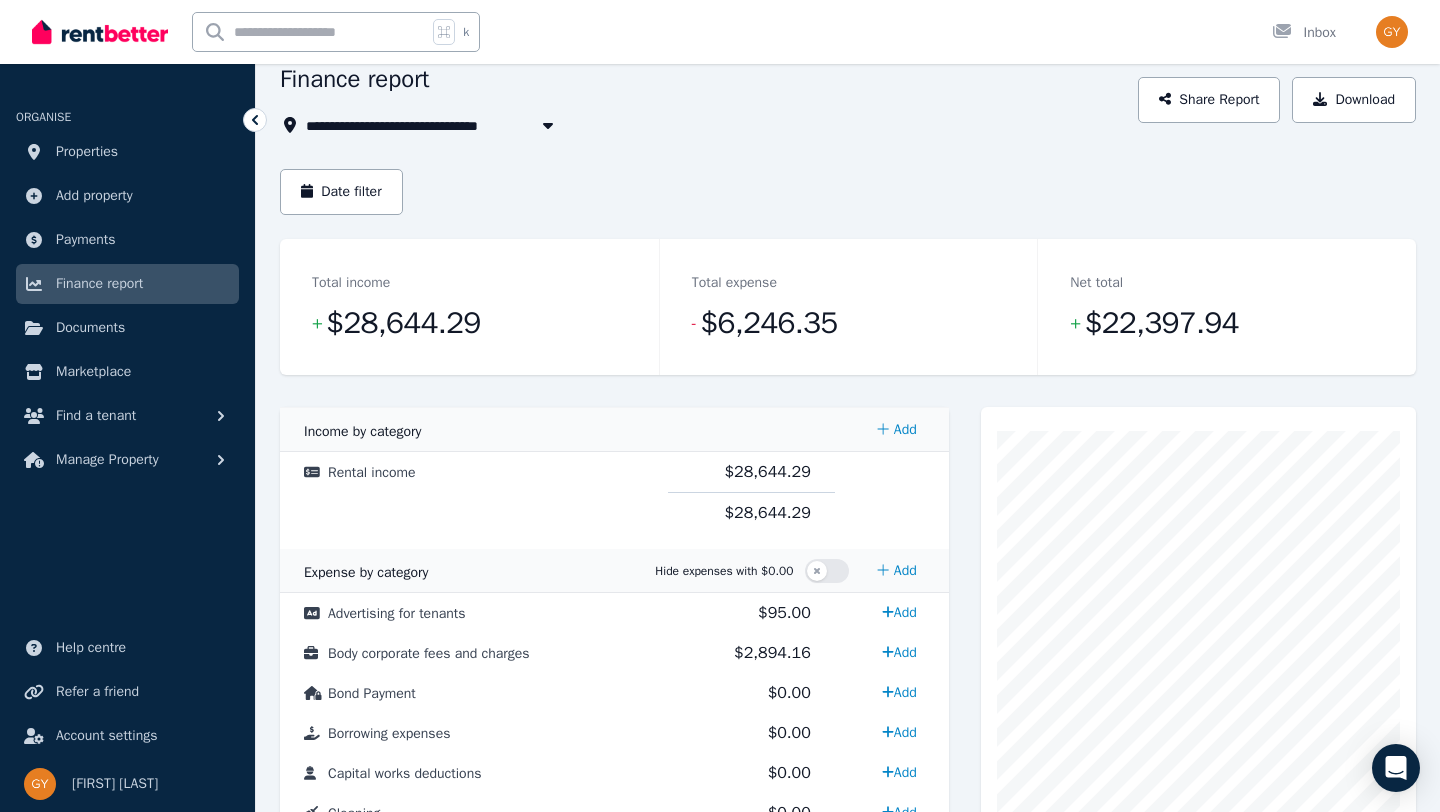 click 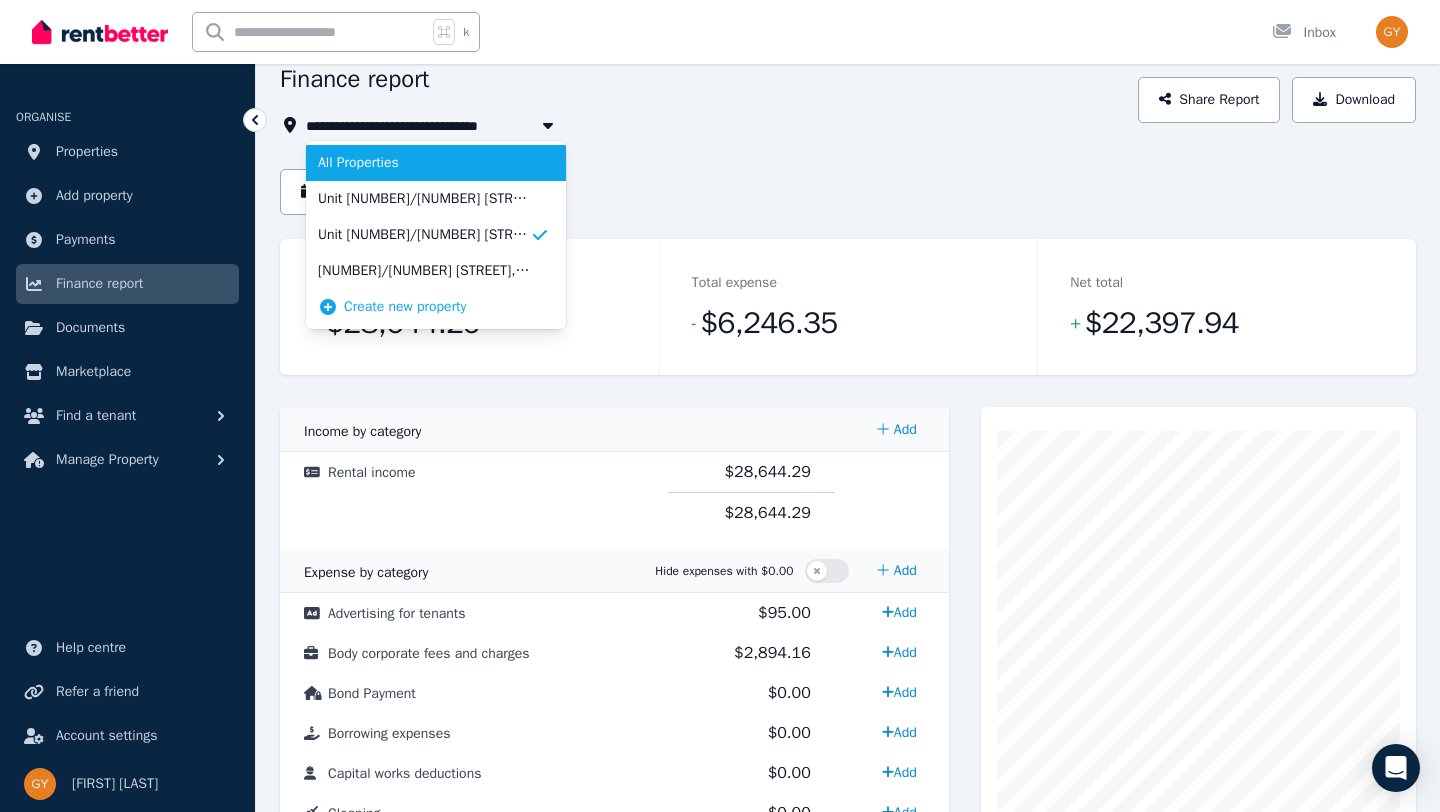 click on "All Properties" at bounding box center [424, 163] 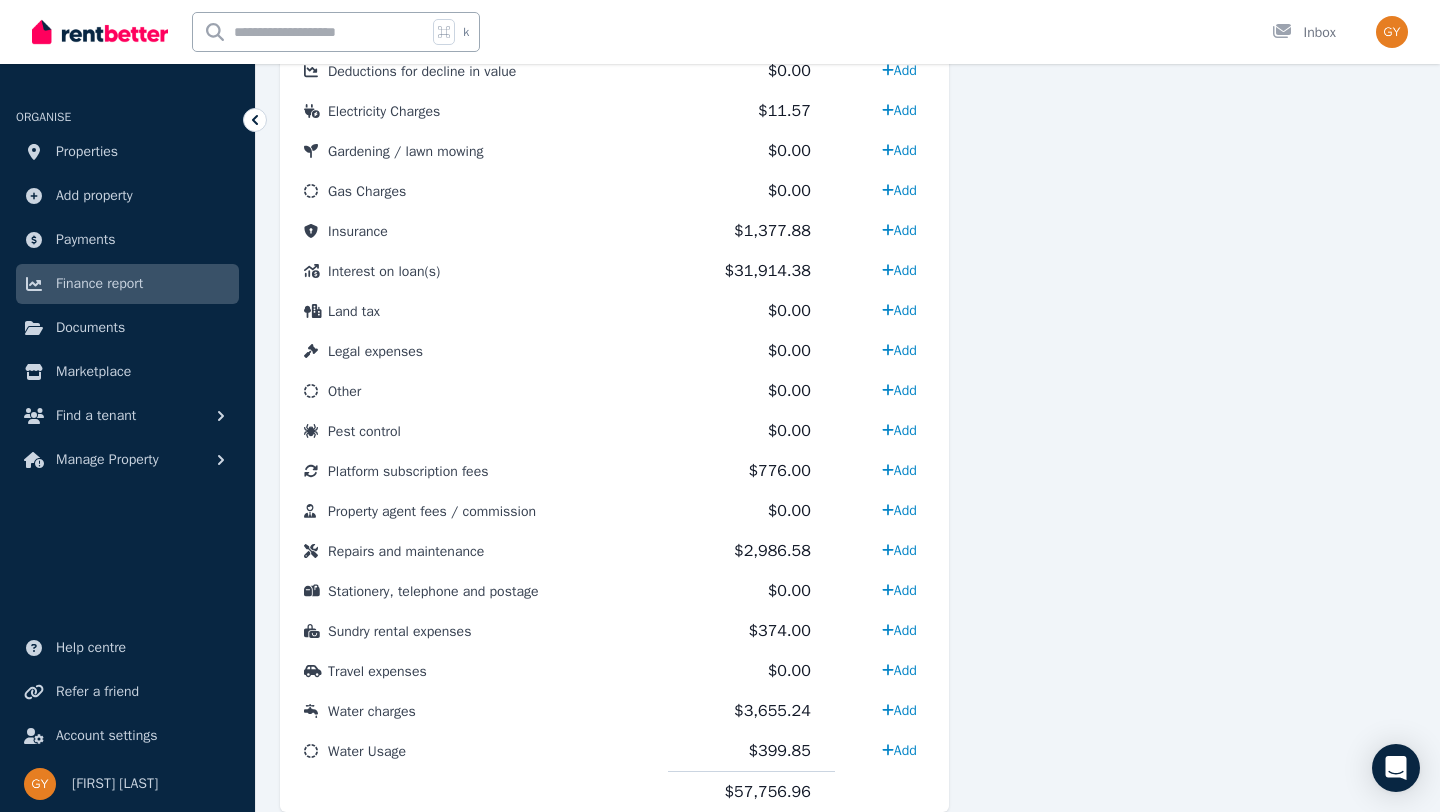 scroll, scrollTop: 994, scrollLeft: 0, axis: vertical 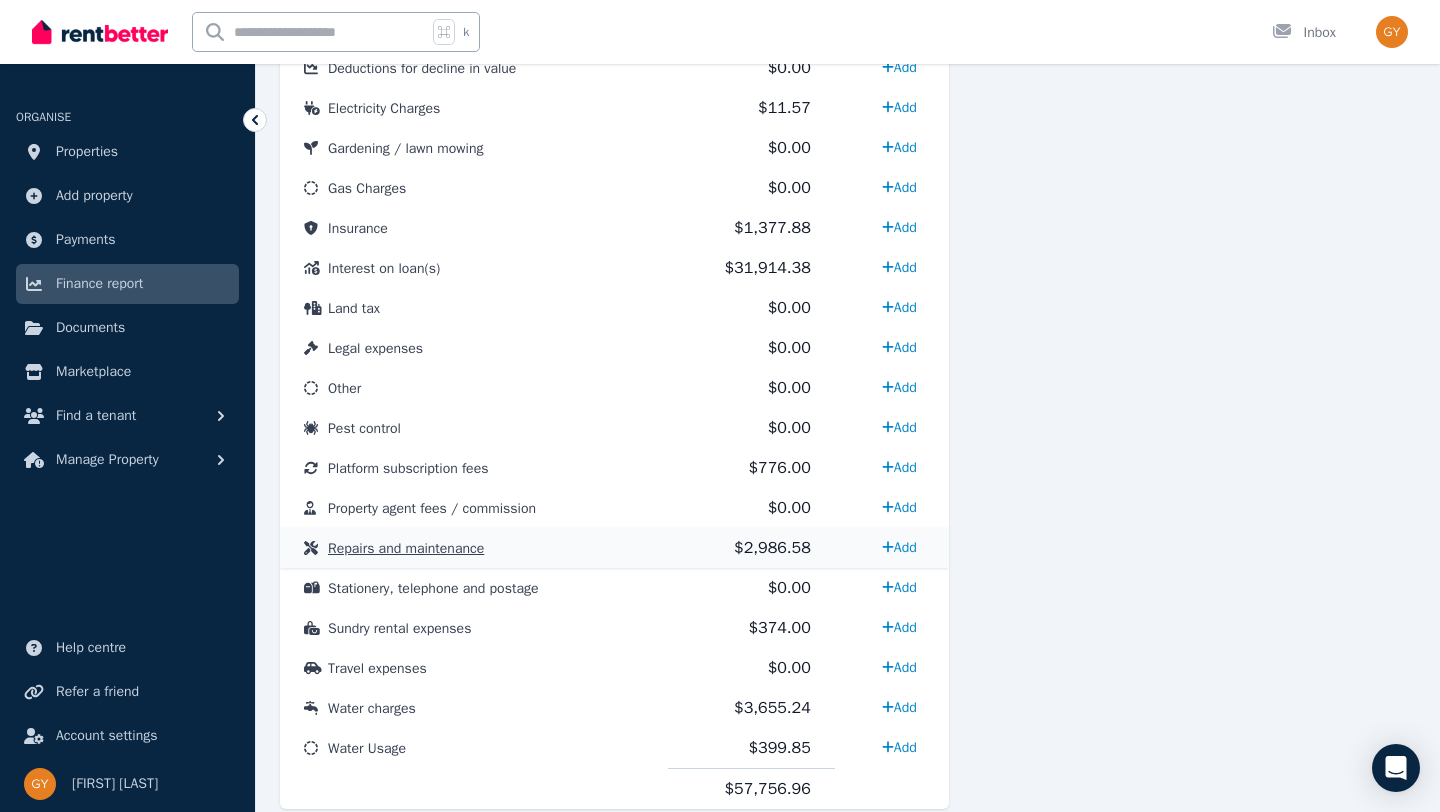 click on "Repairs and maintenance" at bounding box center (406, 548) 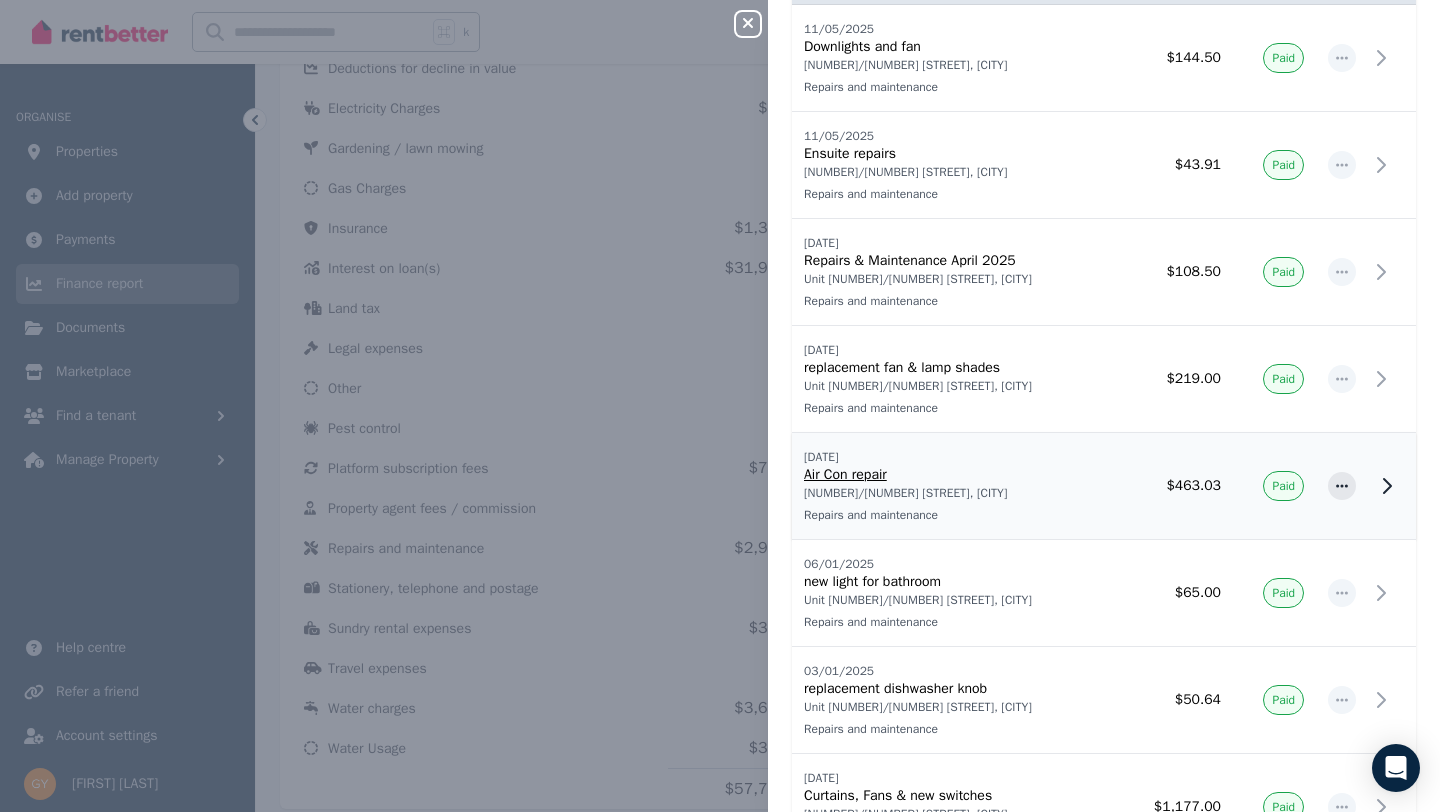 scroll, scrollTop: 105, scrollLeft: 0, axis: vertical 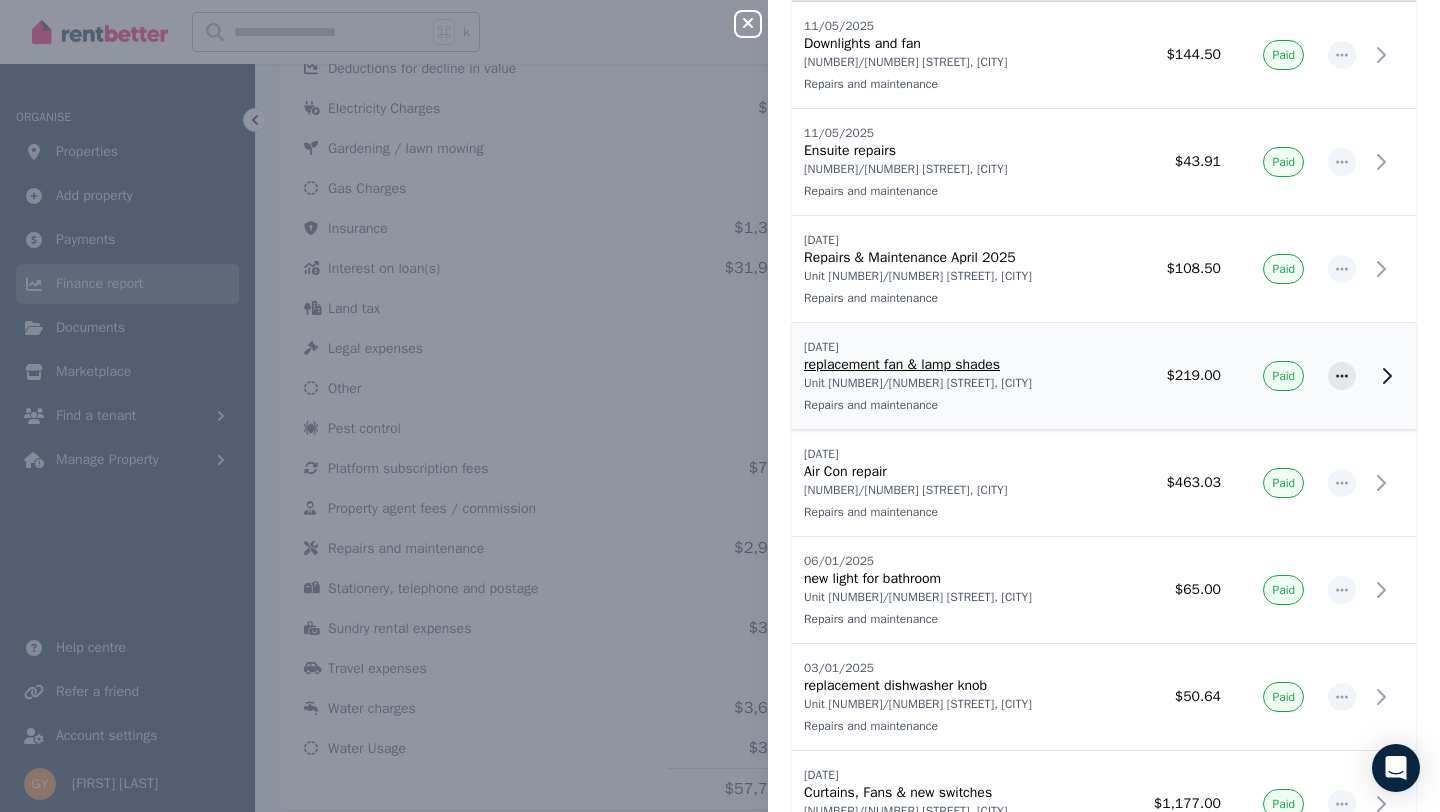 click on "replacement fan & lamp shades" at bounding box center (954, 365) 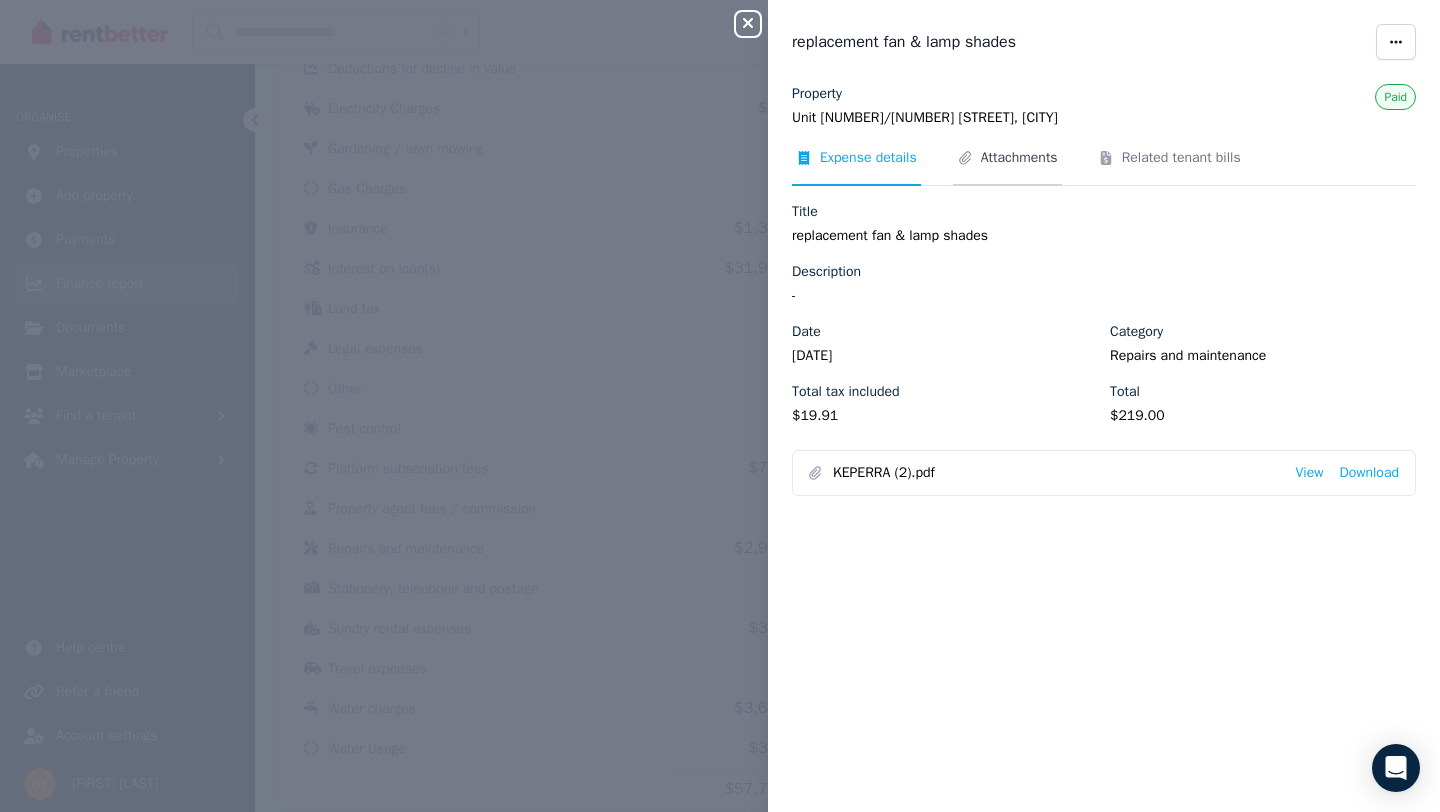 click on "Attachments" at bounding box center [1019, 158] 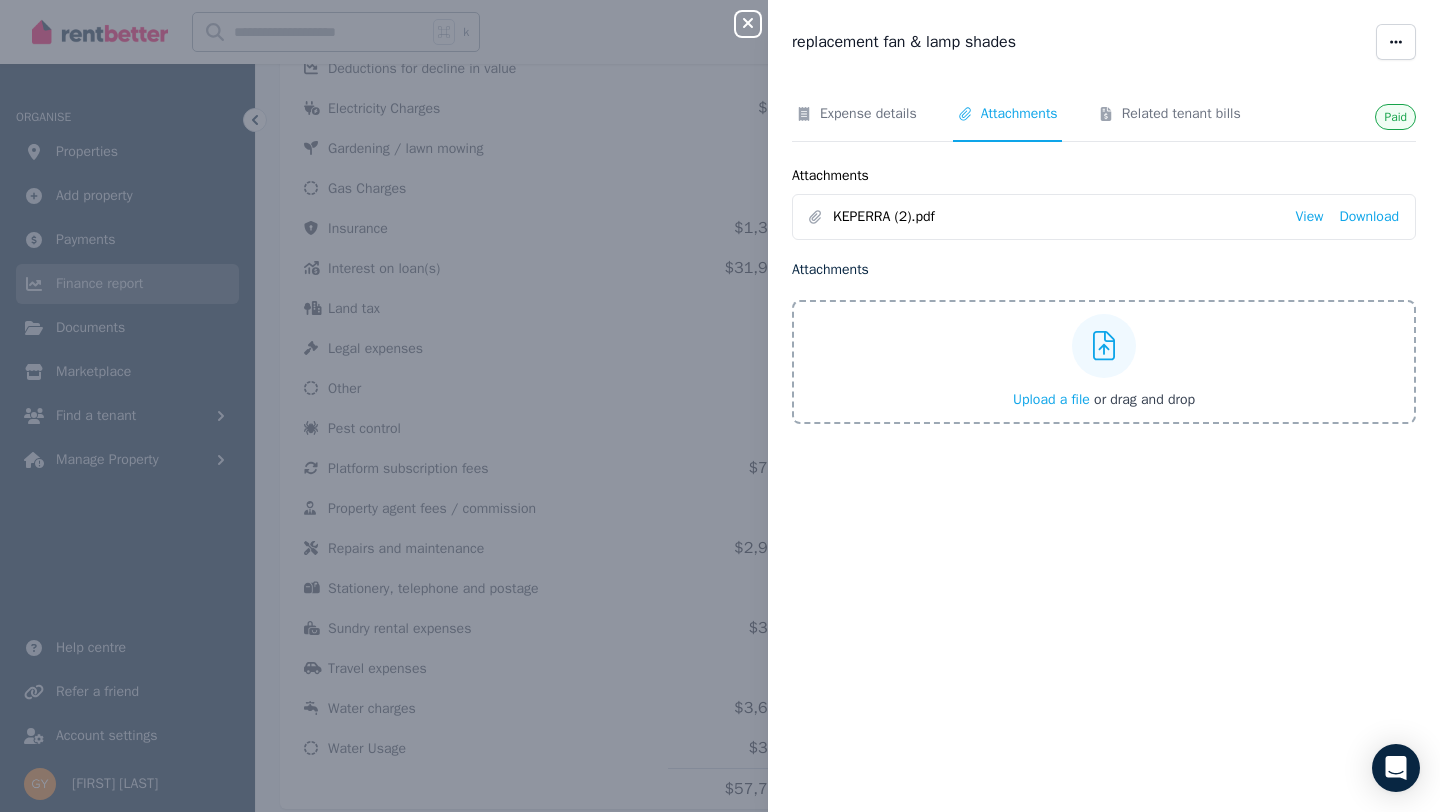 scroll, scrollTop: 0, scrollLeft: 0, axis: both 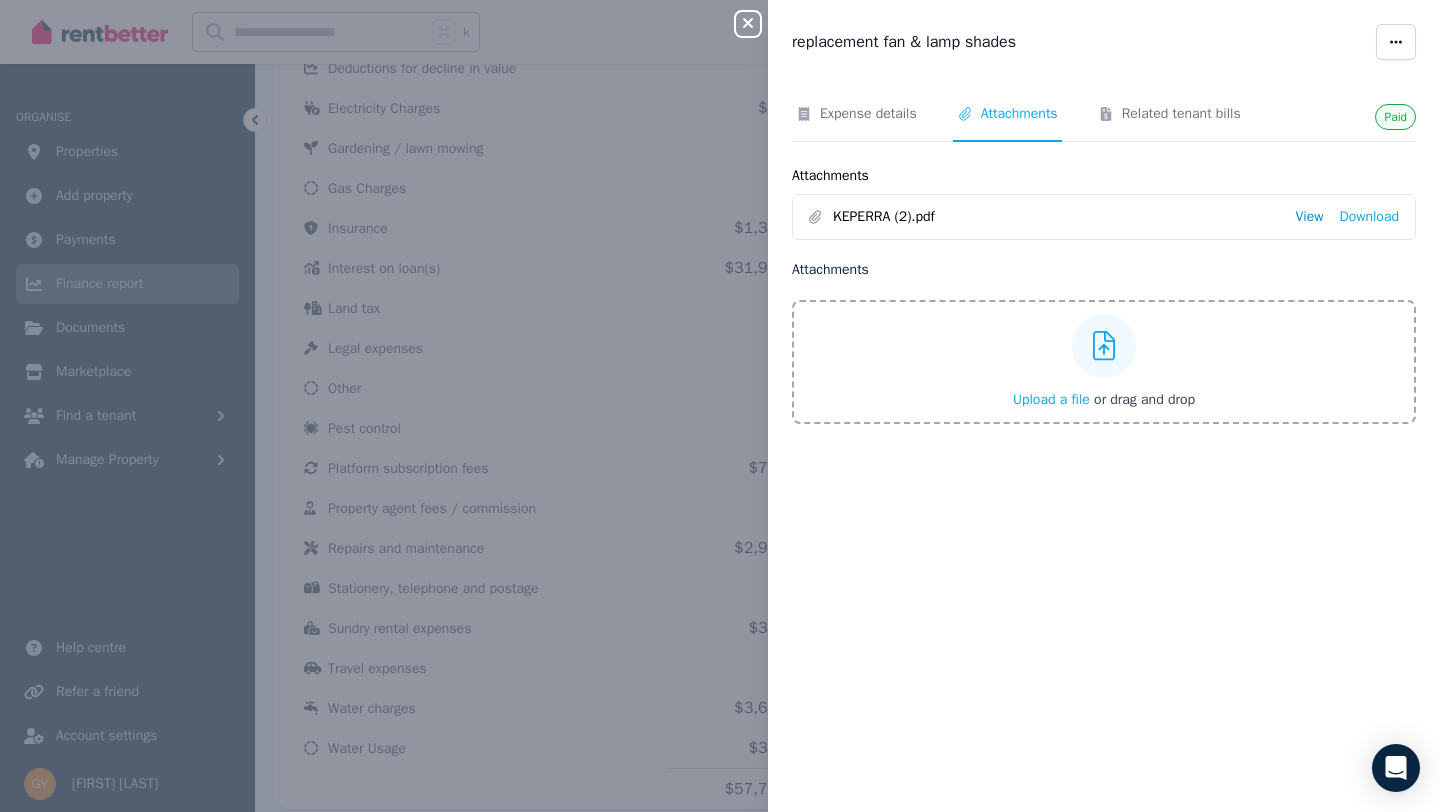 click on "View" at bounding box center [1309, 217] 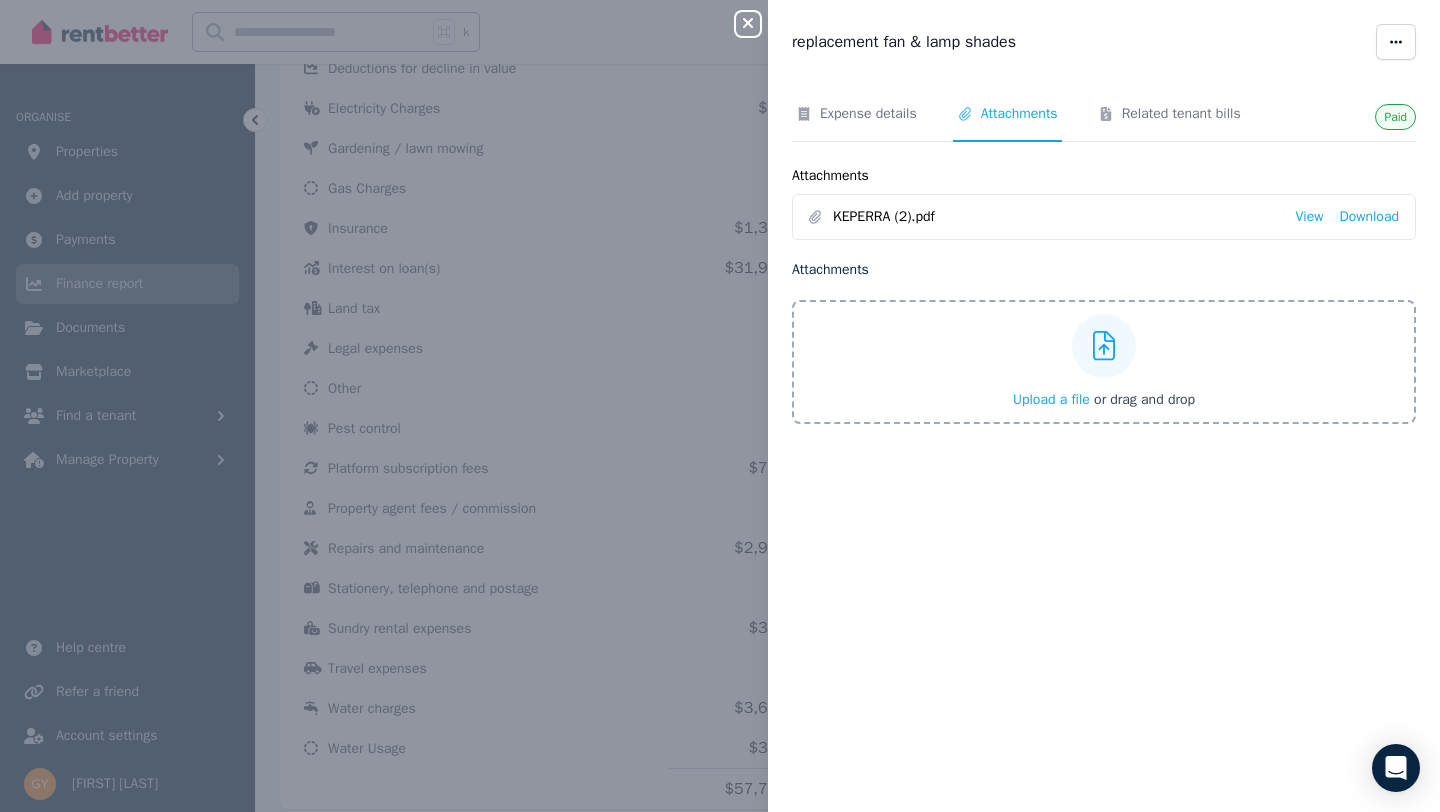 click 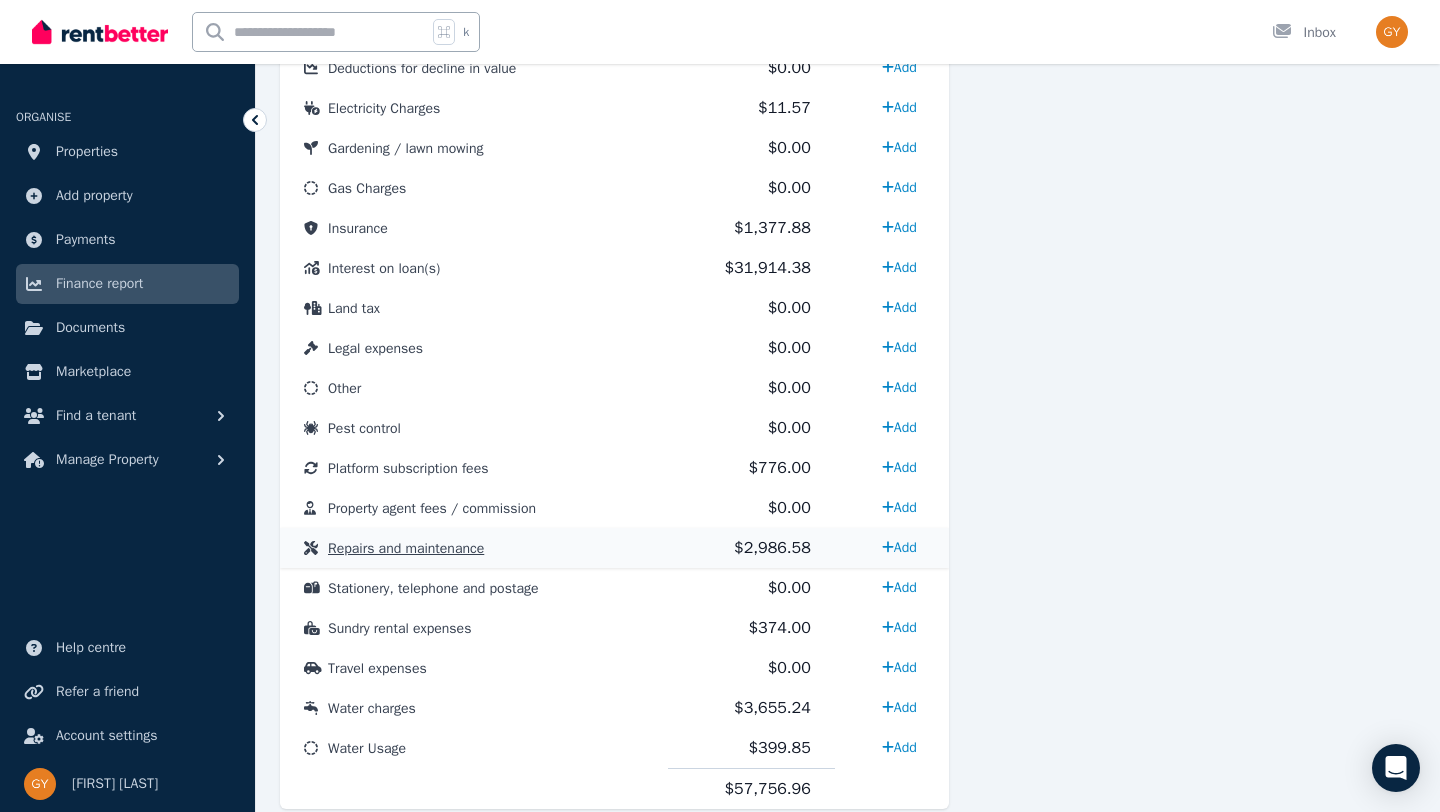 click on "Repairs and maintenance" at bounding box center [406, 548] 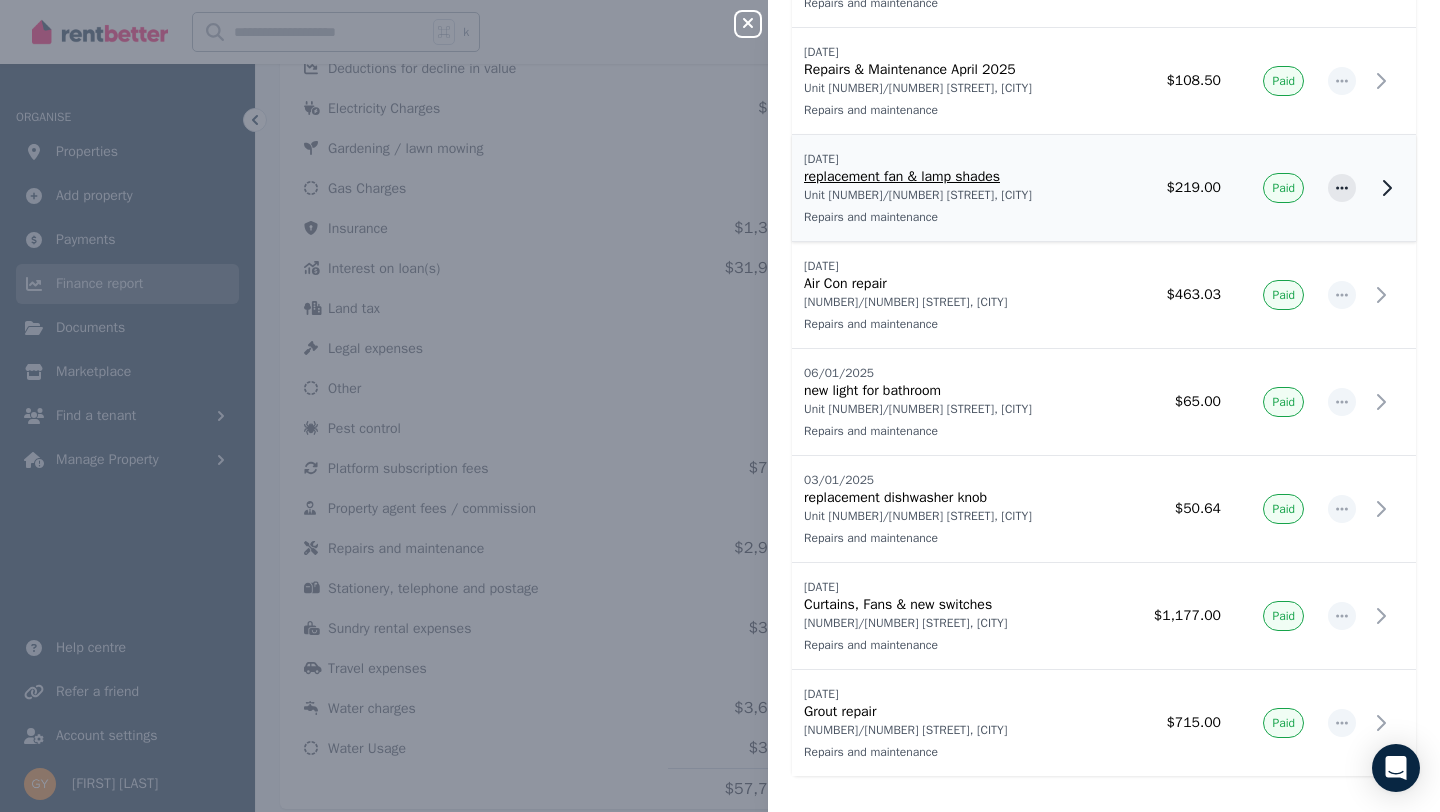 scroll, scrollTop: 317, scrollLeft: 0, axis: vertical 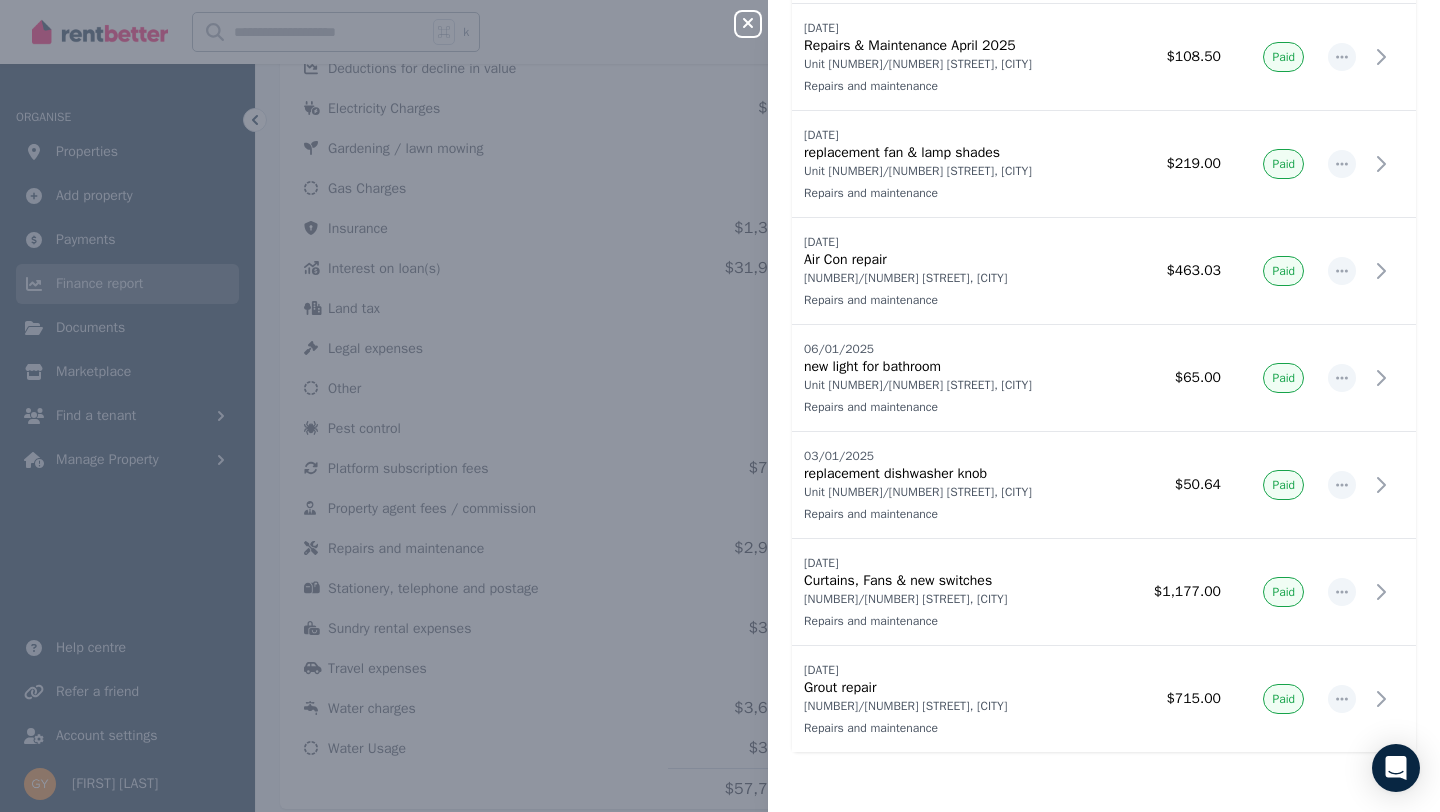 click 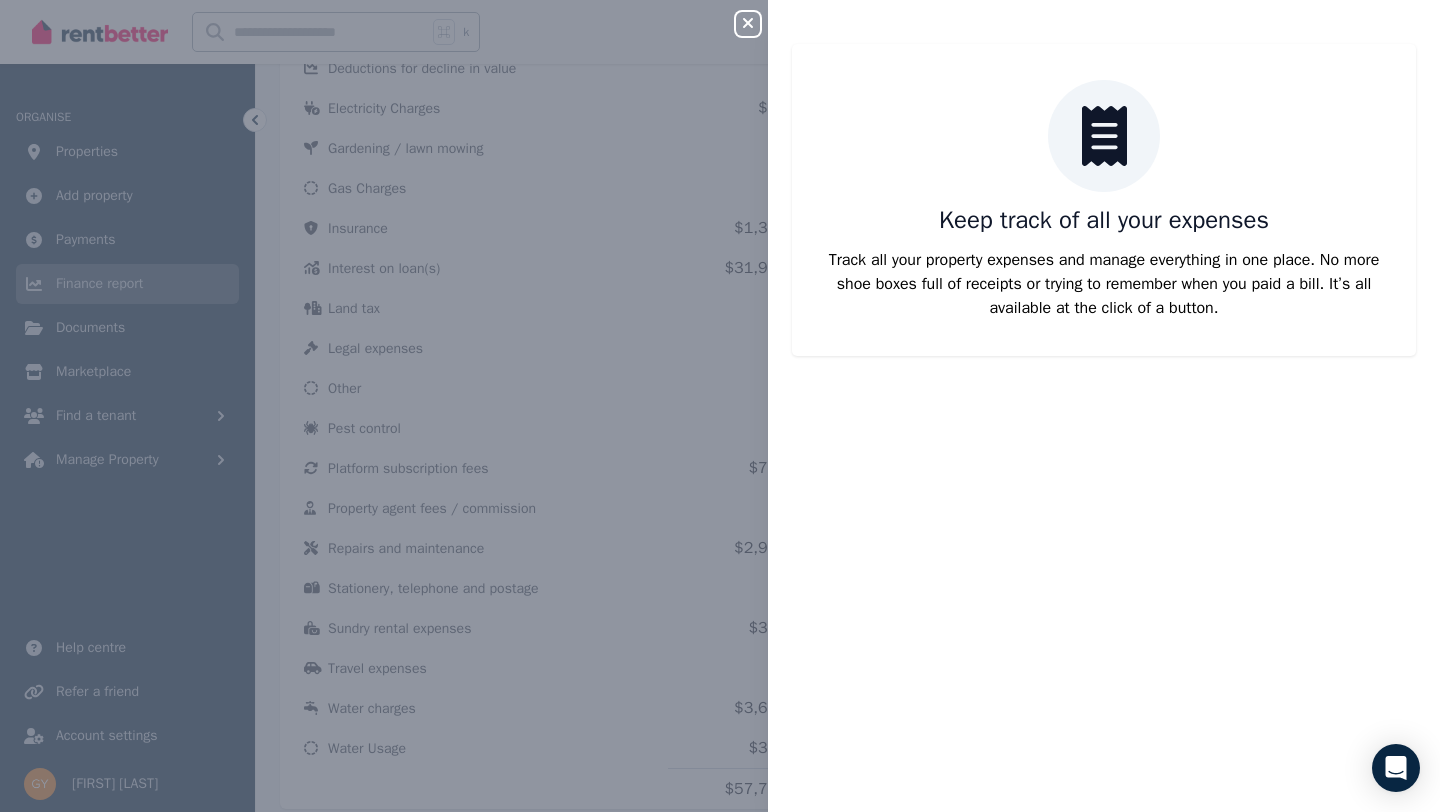 scroll, scrollTop: 0, scrollLeft: 0, axis: both 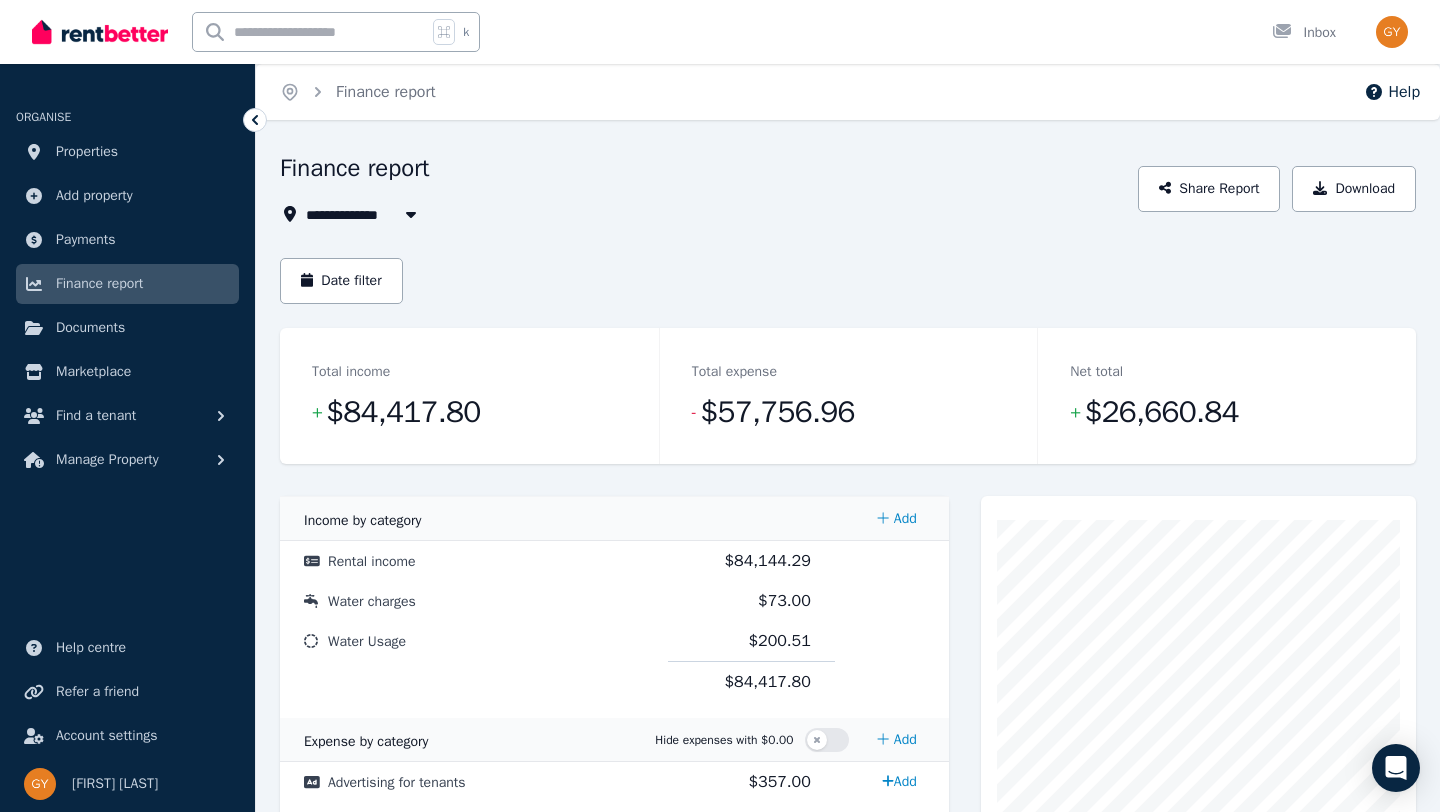 click on "All Properties" at bounding box center (364, 214) 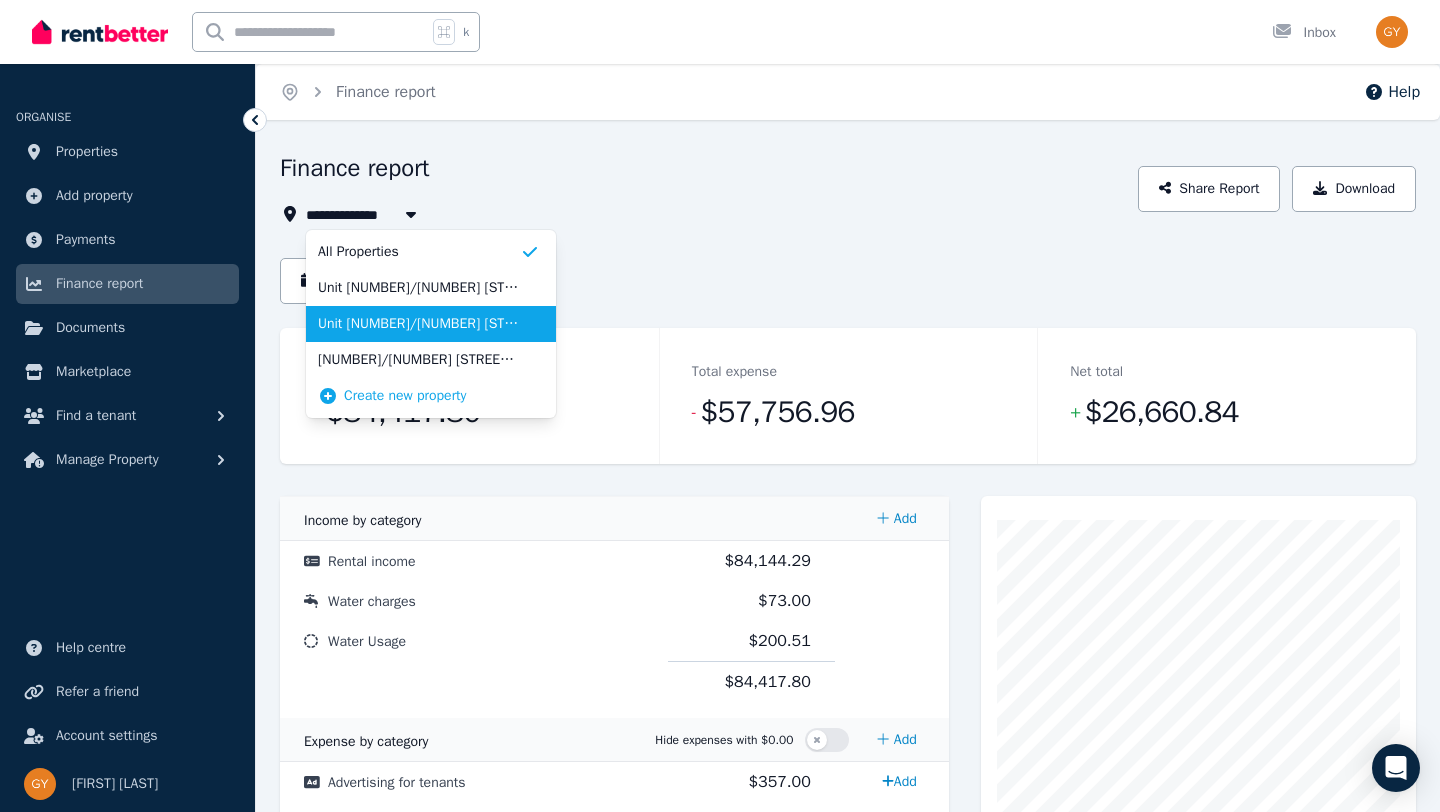 click on "Unit [NUMBER]/[NUMBER] [STREET], [CITY]" at bounding box center (419, 324) 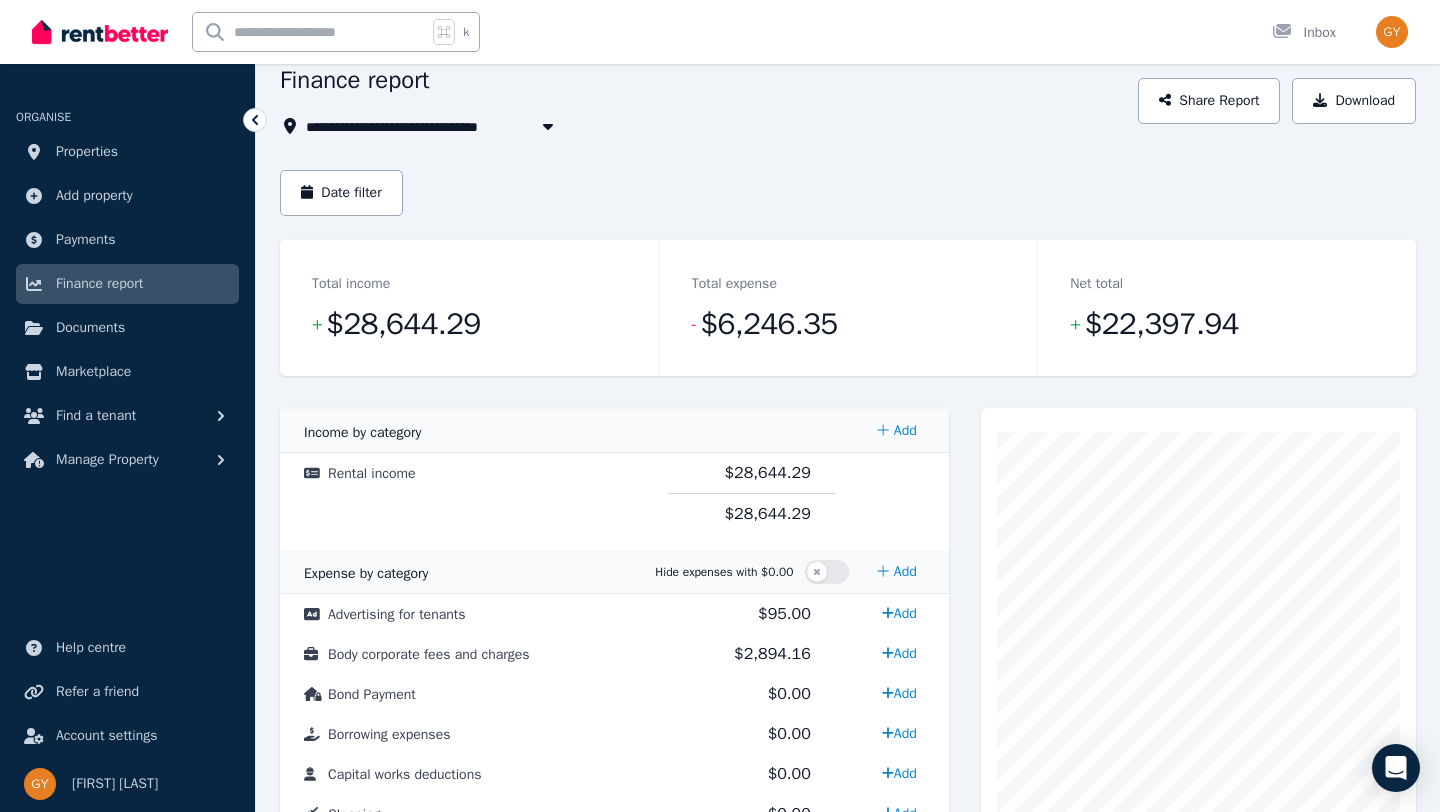scroll, scrollTop: 0, scrollLeft: 0, axis: both 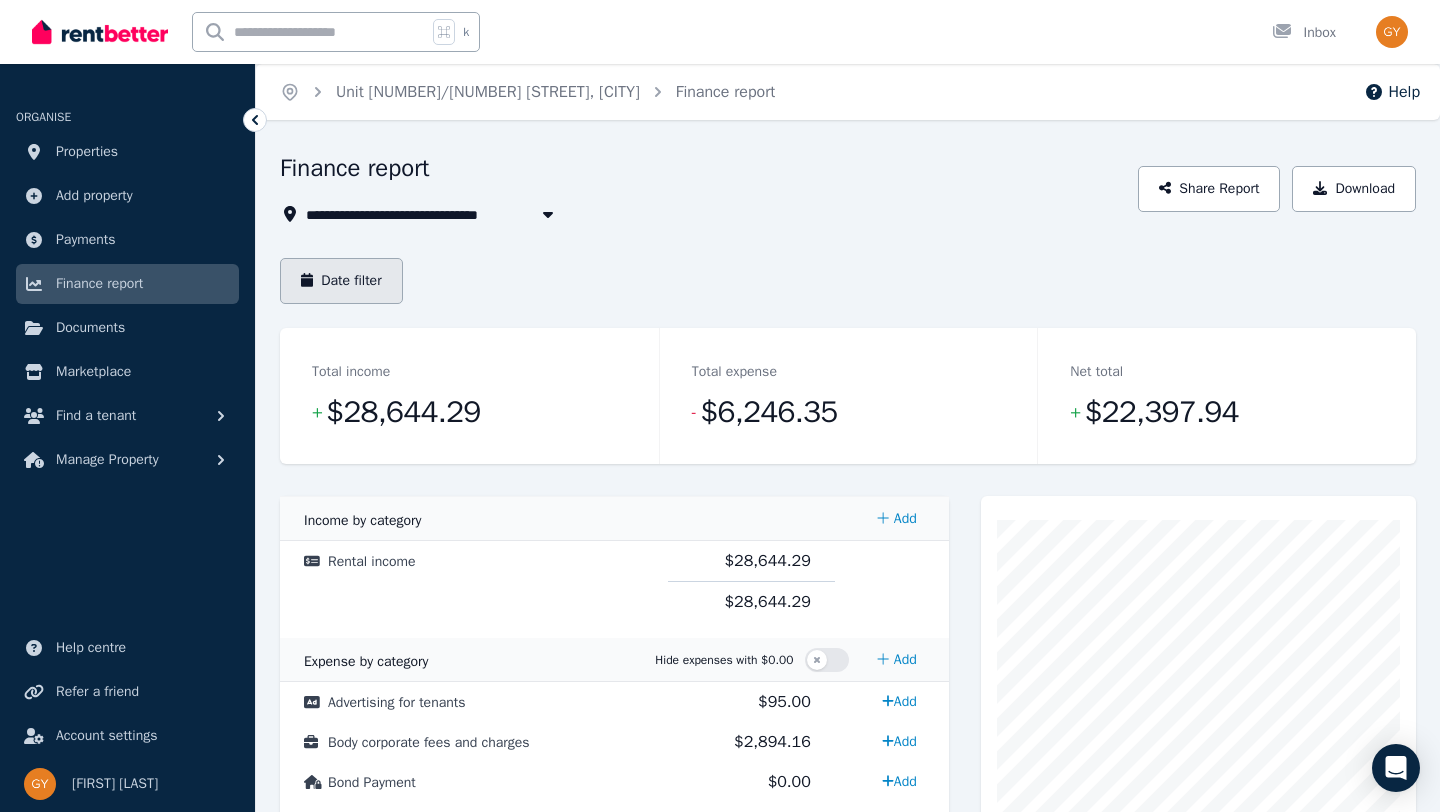 click on "Date filter" at bounding box center (341, 281) 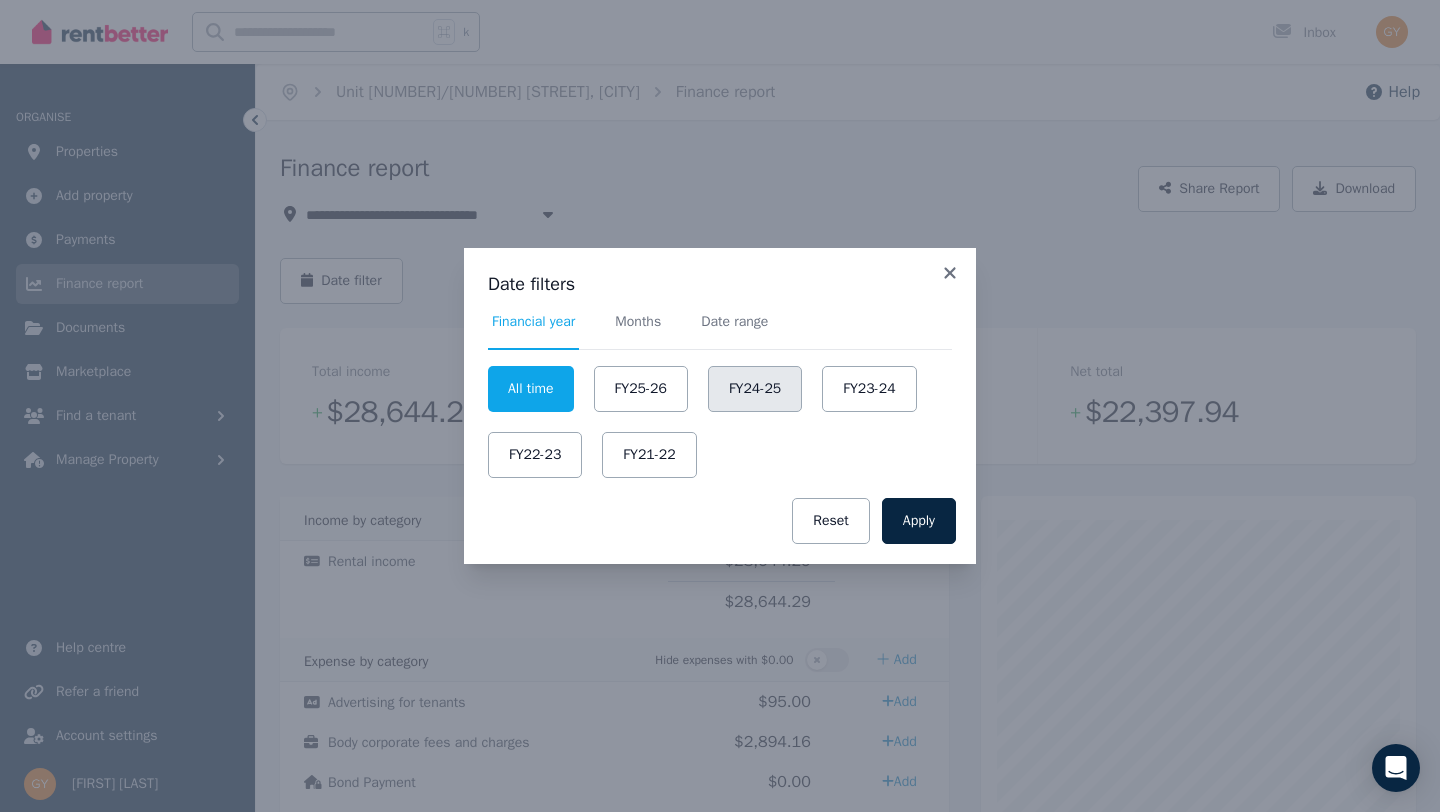 click on "FY24-25" at bounding box center [755, 389] 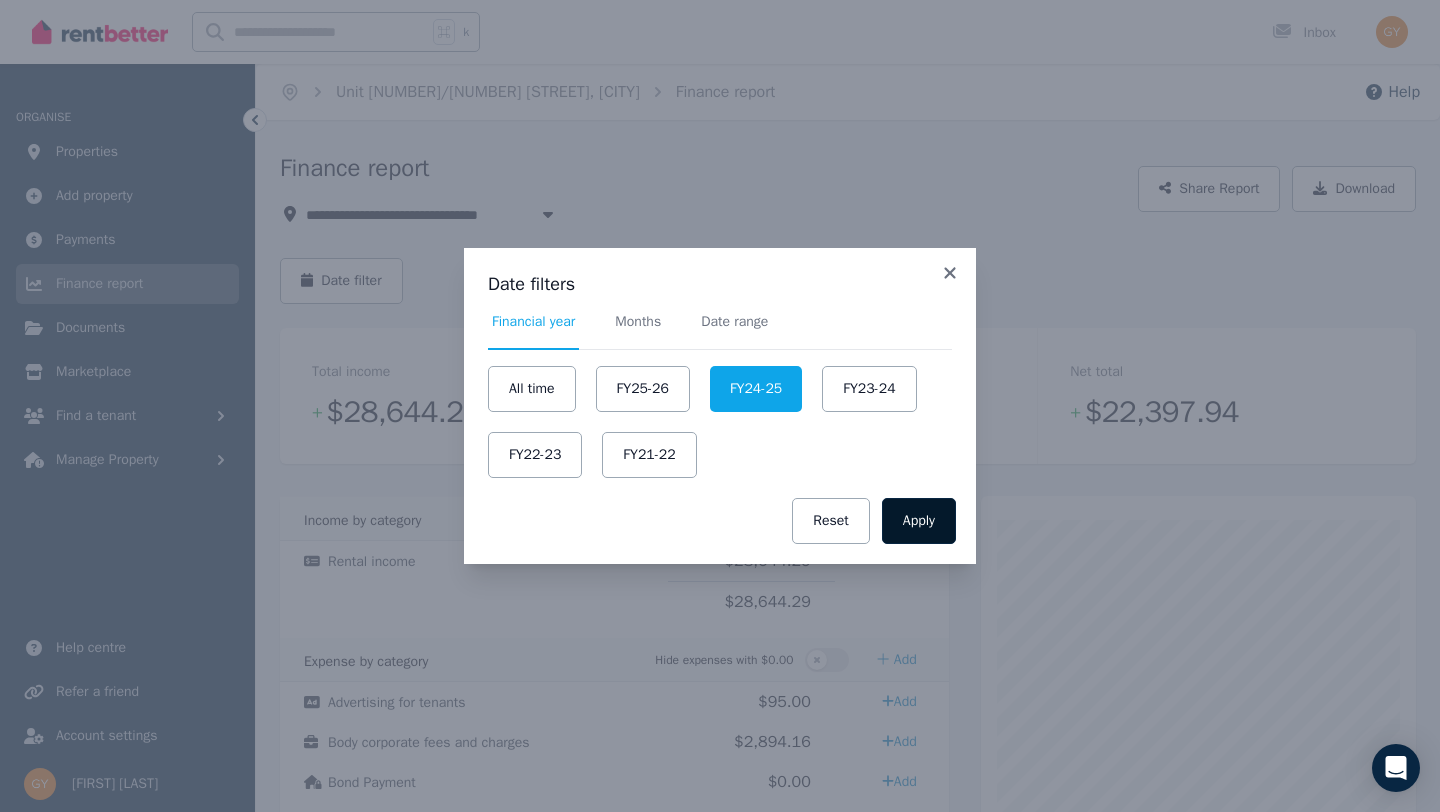 click on "Apply" at bounding box center (919, 521) 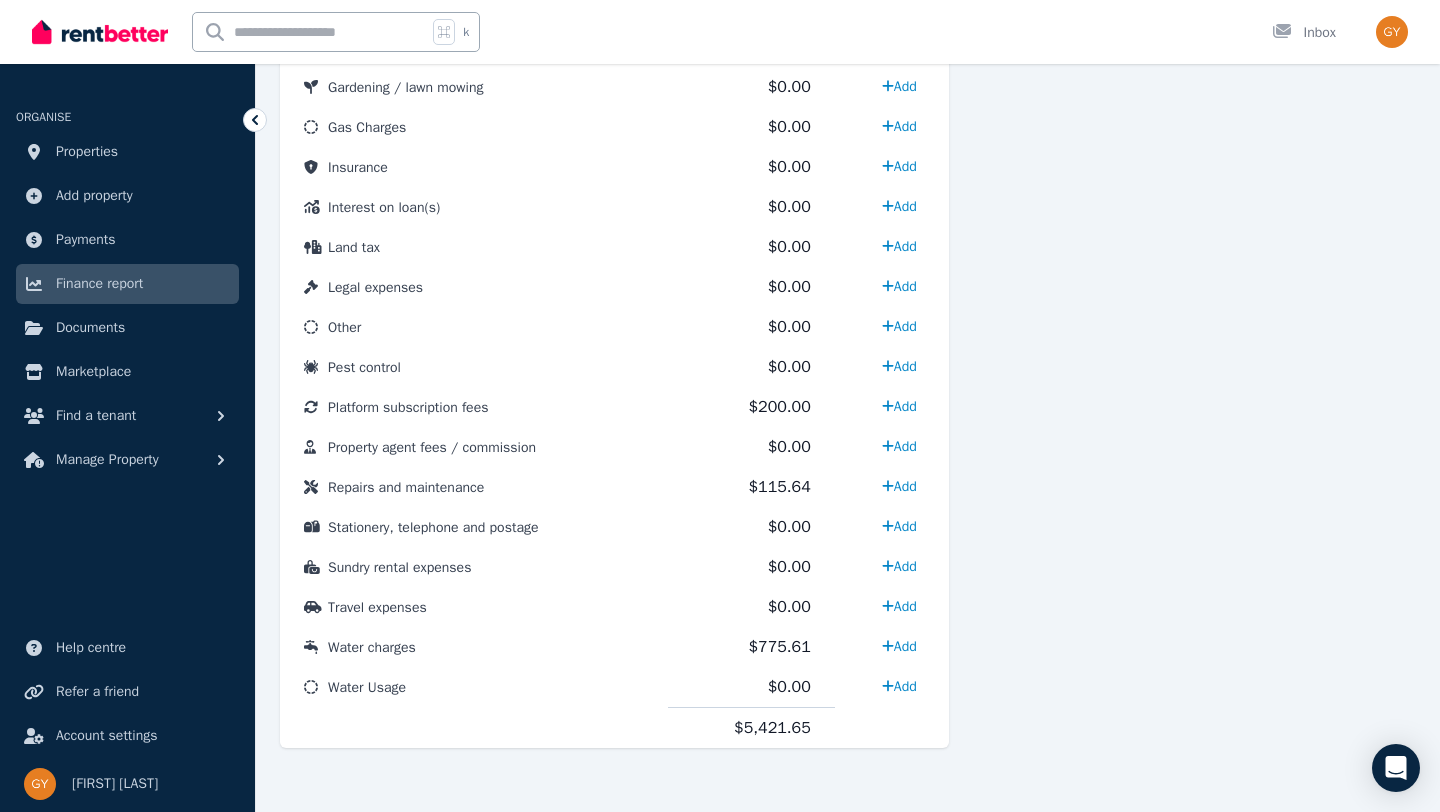 scroll, scrollTop: 979, scrollLeft: 0, axis: vertical 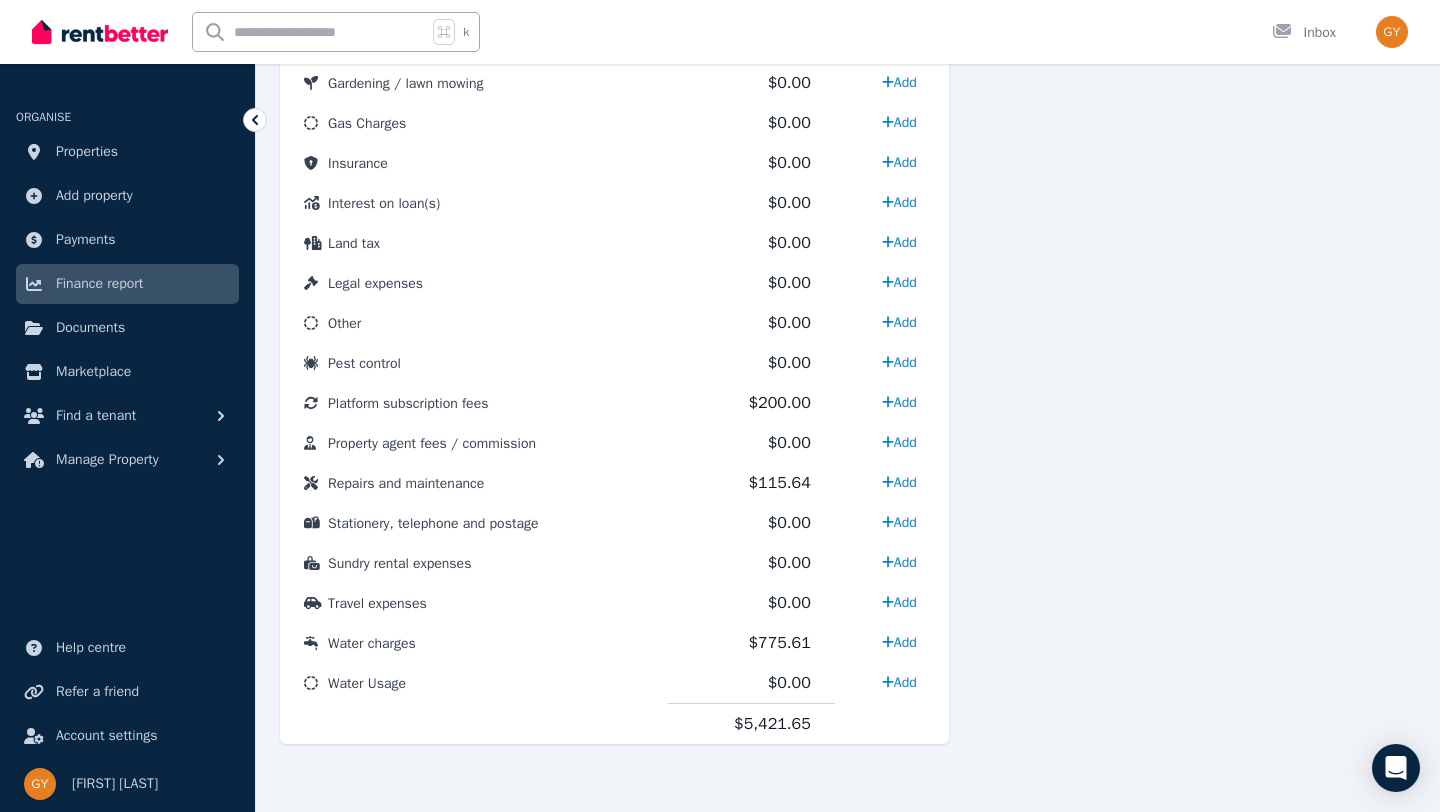 type 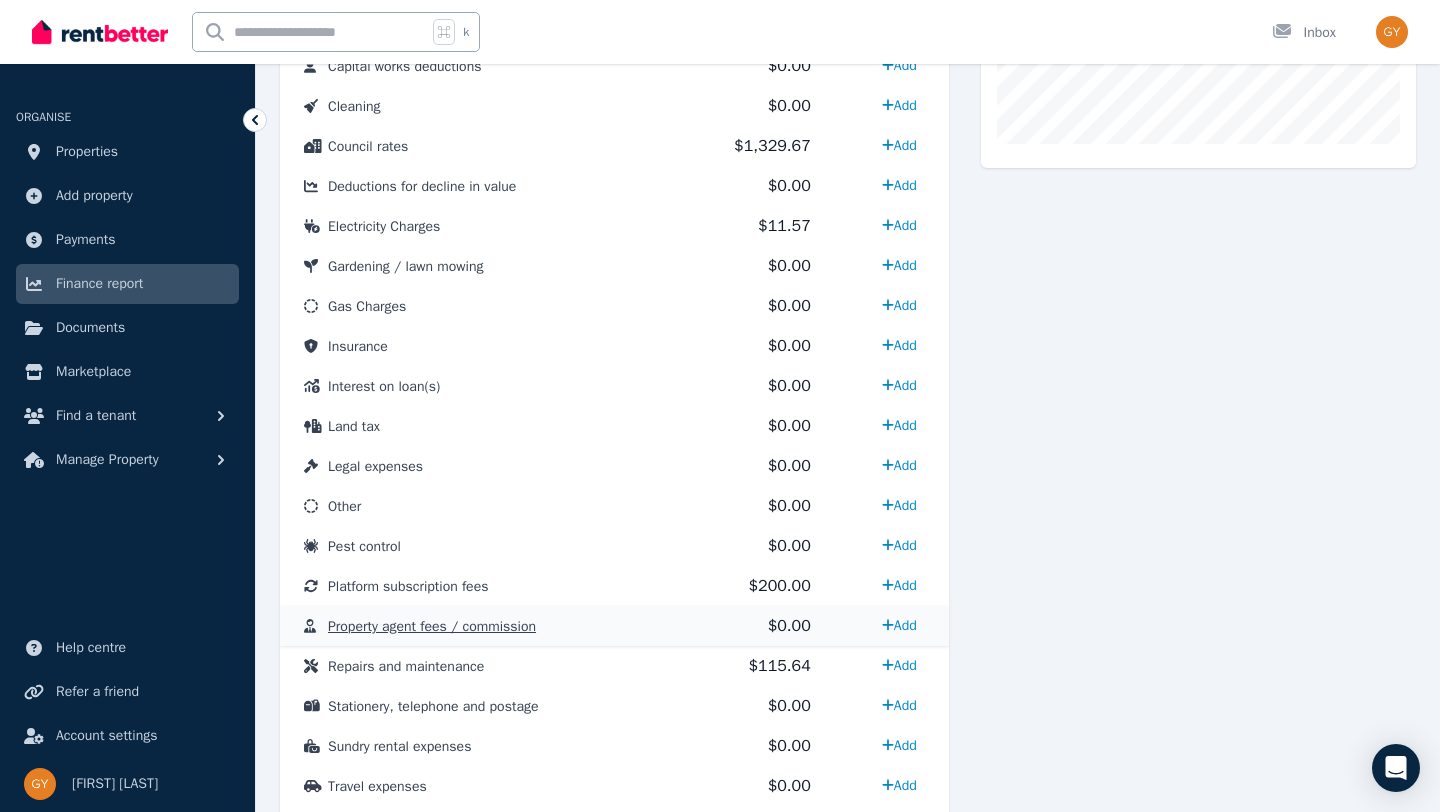 scroll, scrollTop: 790, scrollLeft: 0, axis: vertical 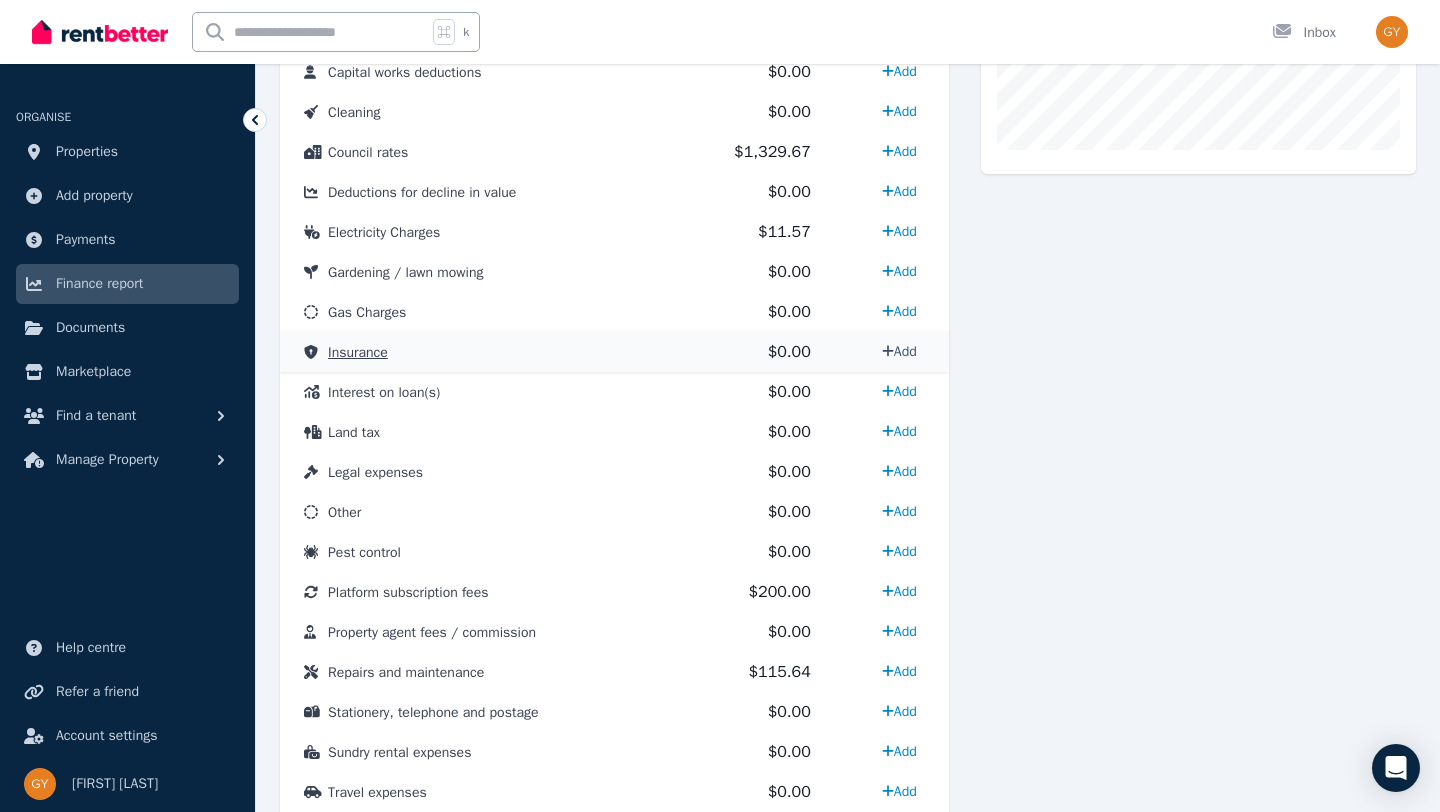 click on "Add" at bounding box center (899, 351) 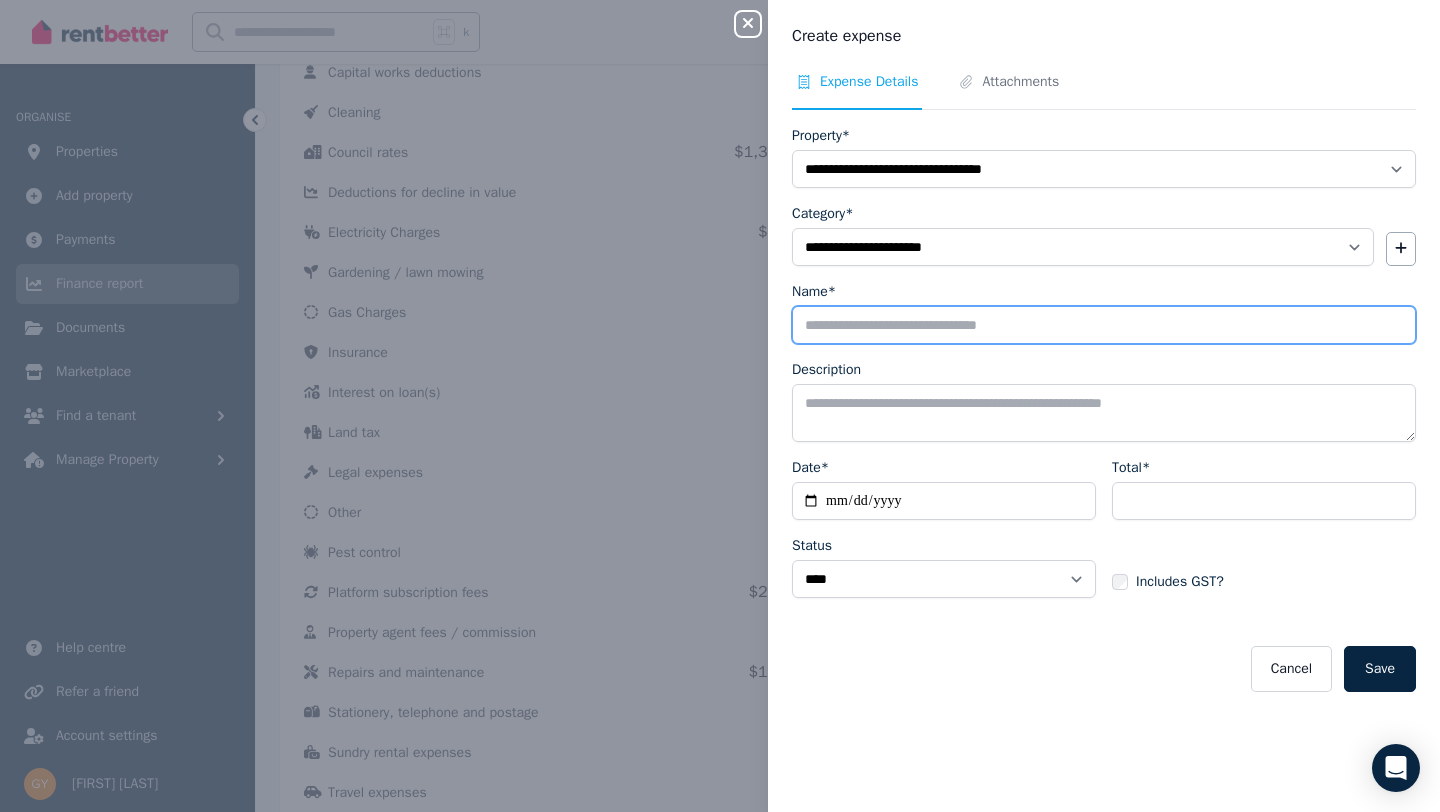 click on "Name*" at bounding box center [1104, 325] 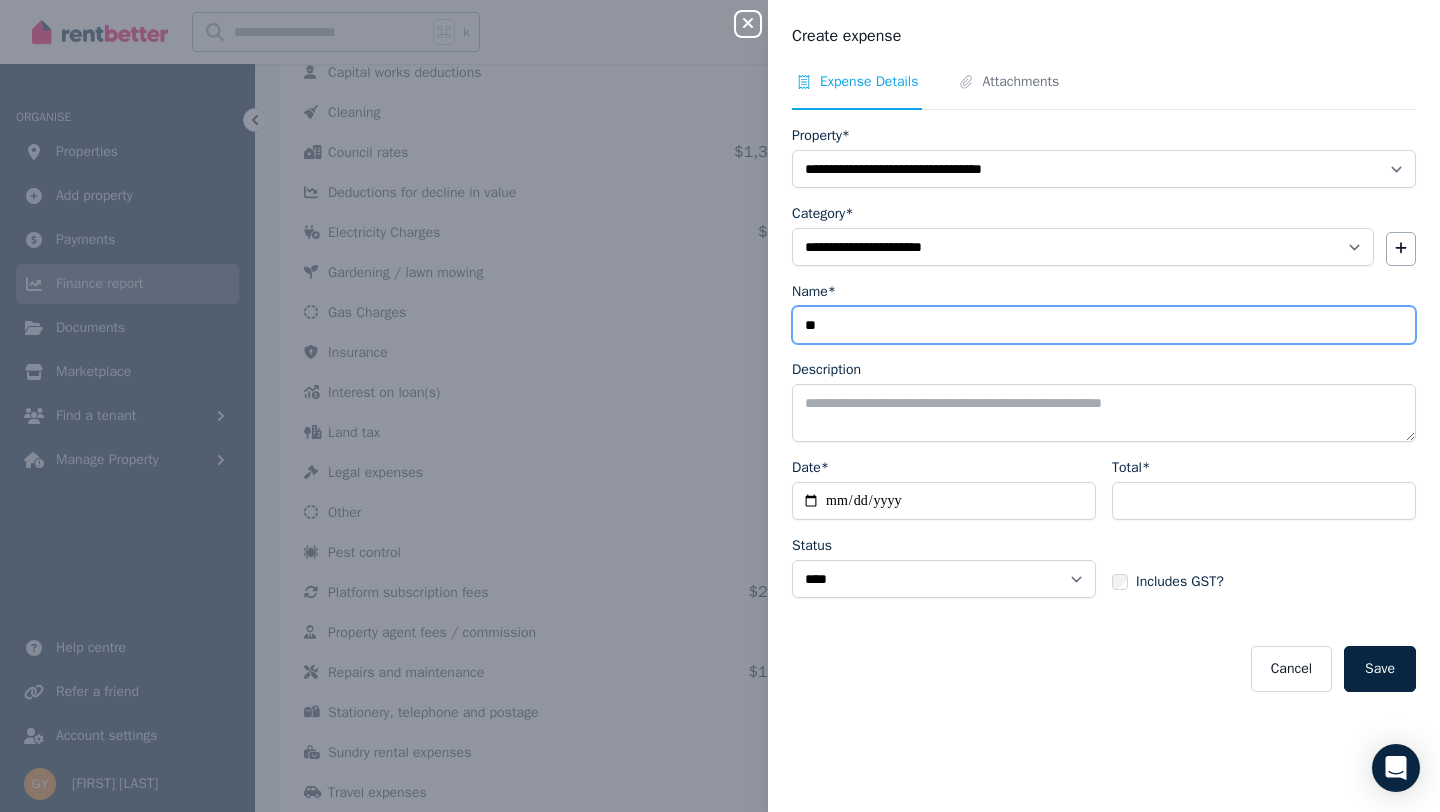 type on "*" 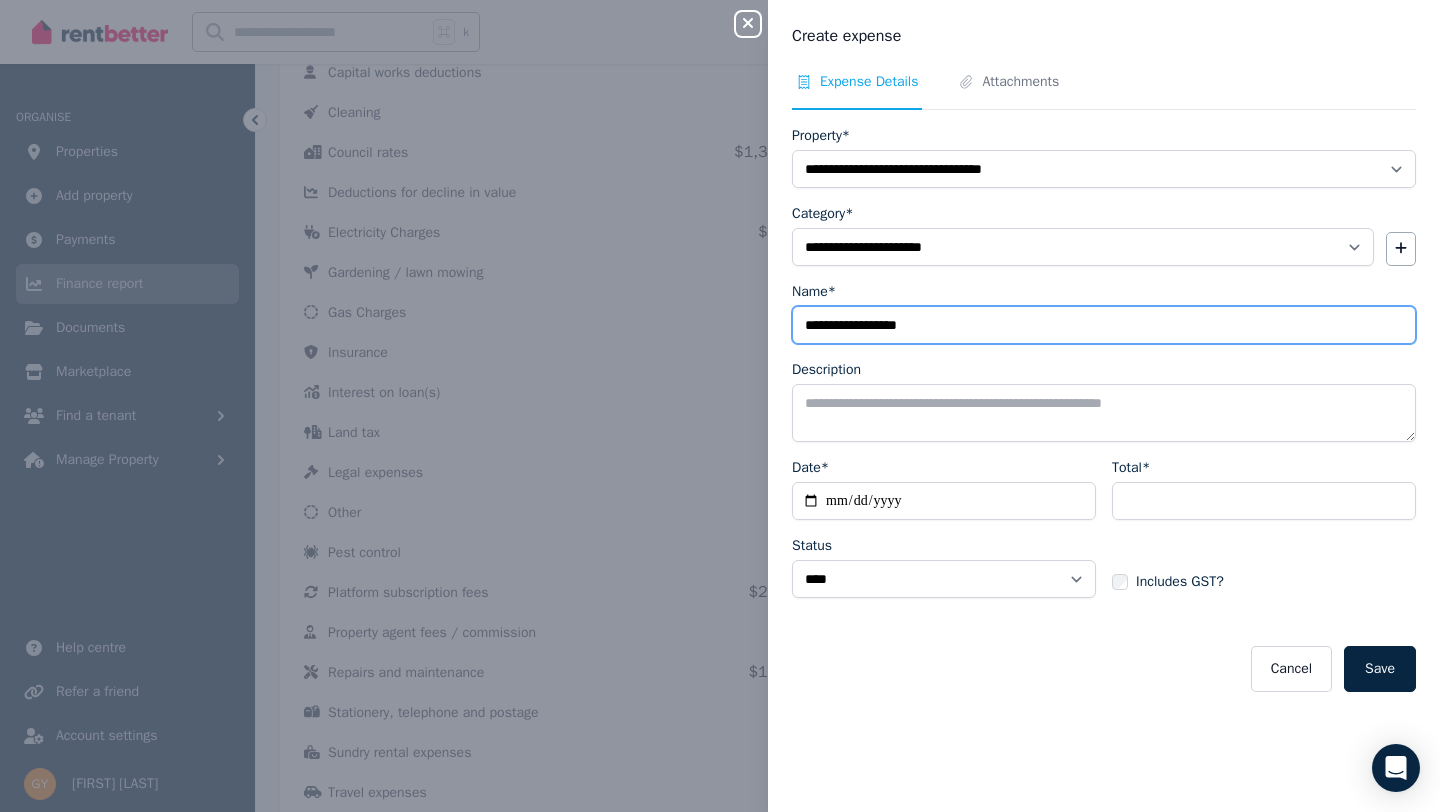 type on "**********" 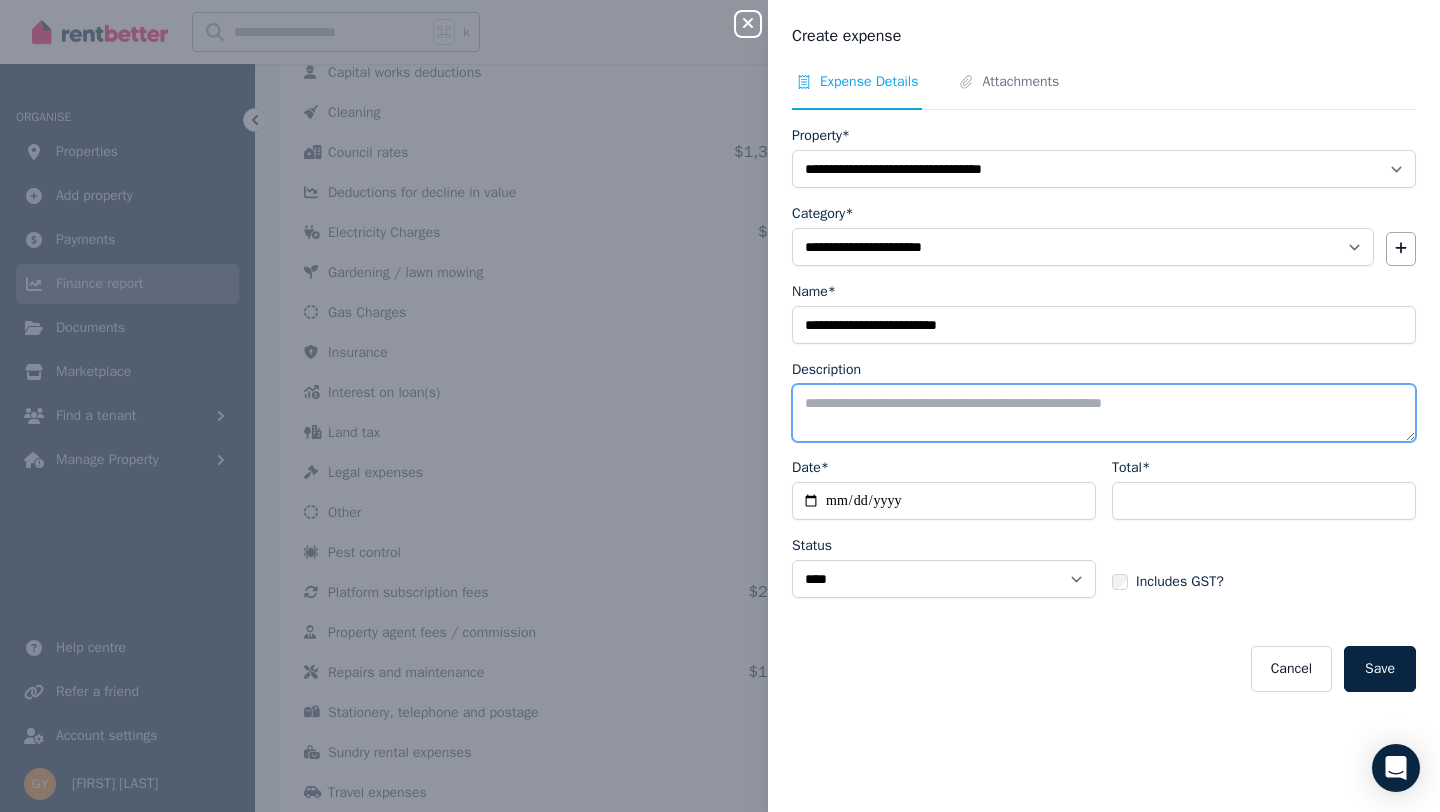 click on "Description" at bounding box center (1104, 413) 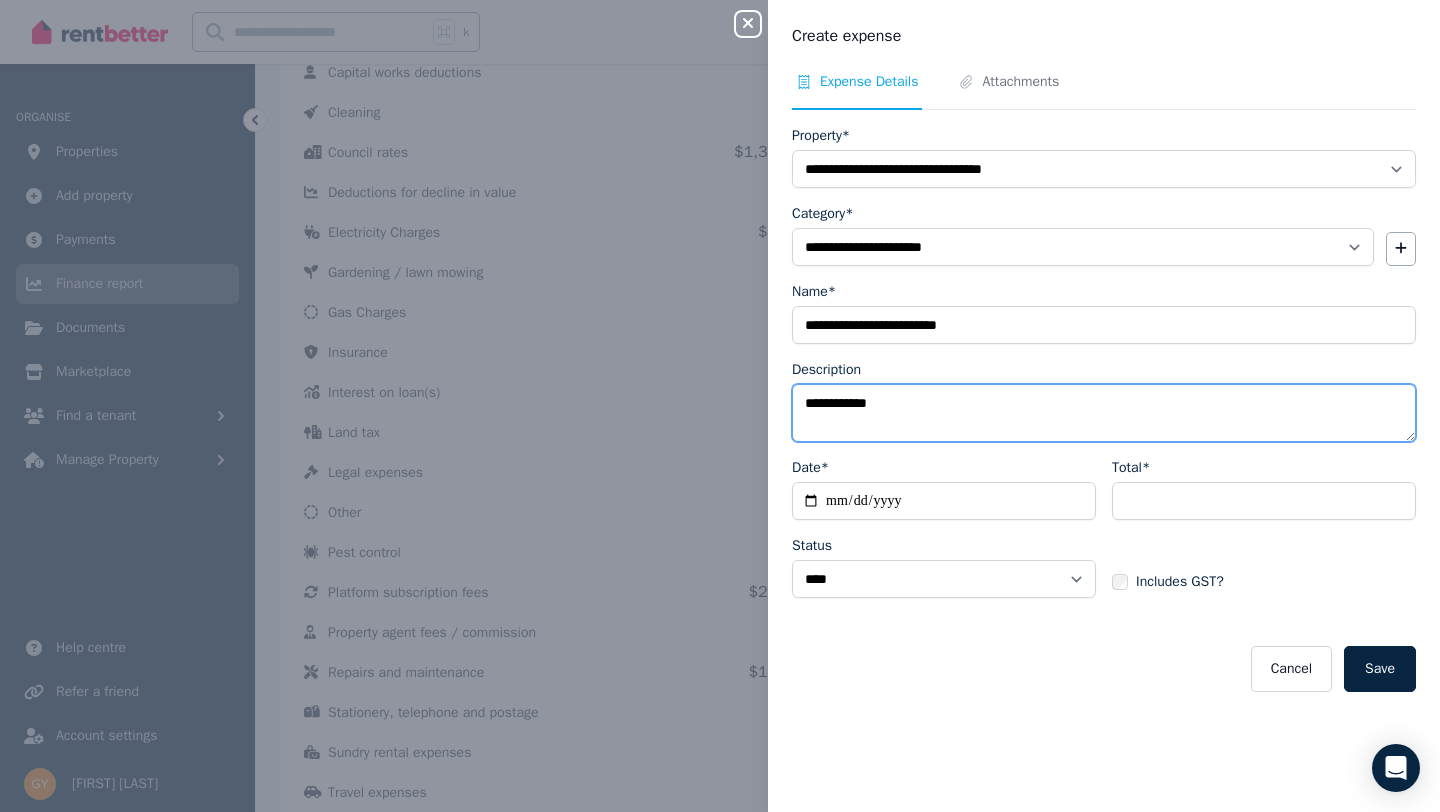 type on "**********" 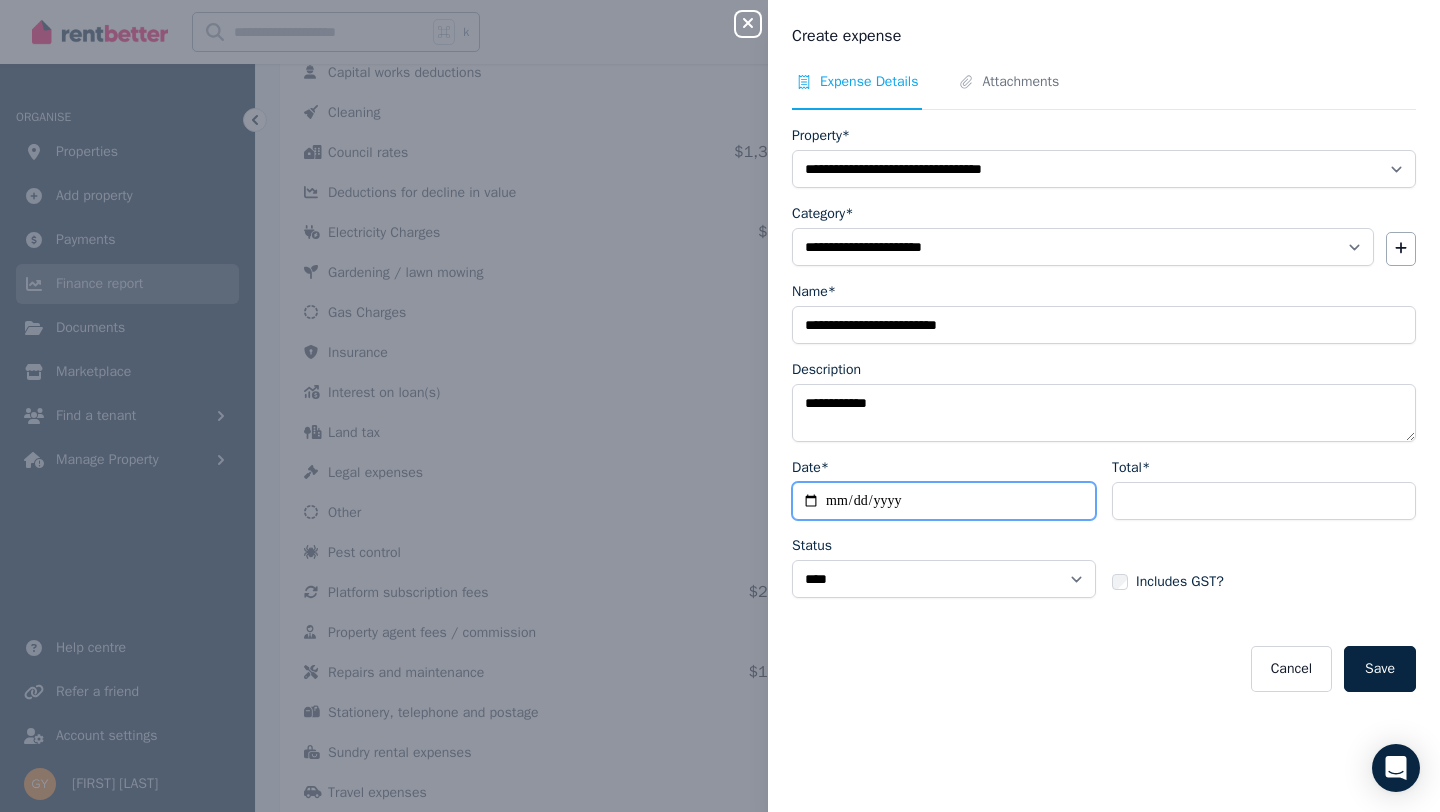 click on "Date*" at bounding box center (944, 501) 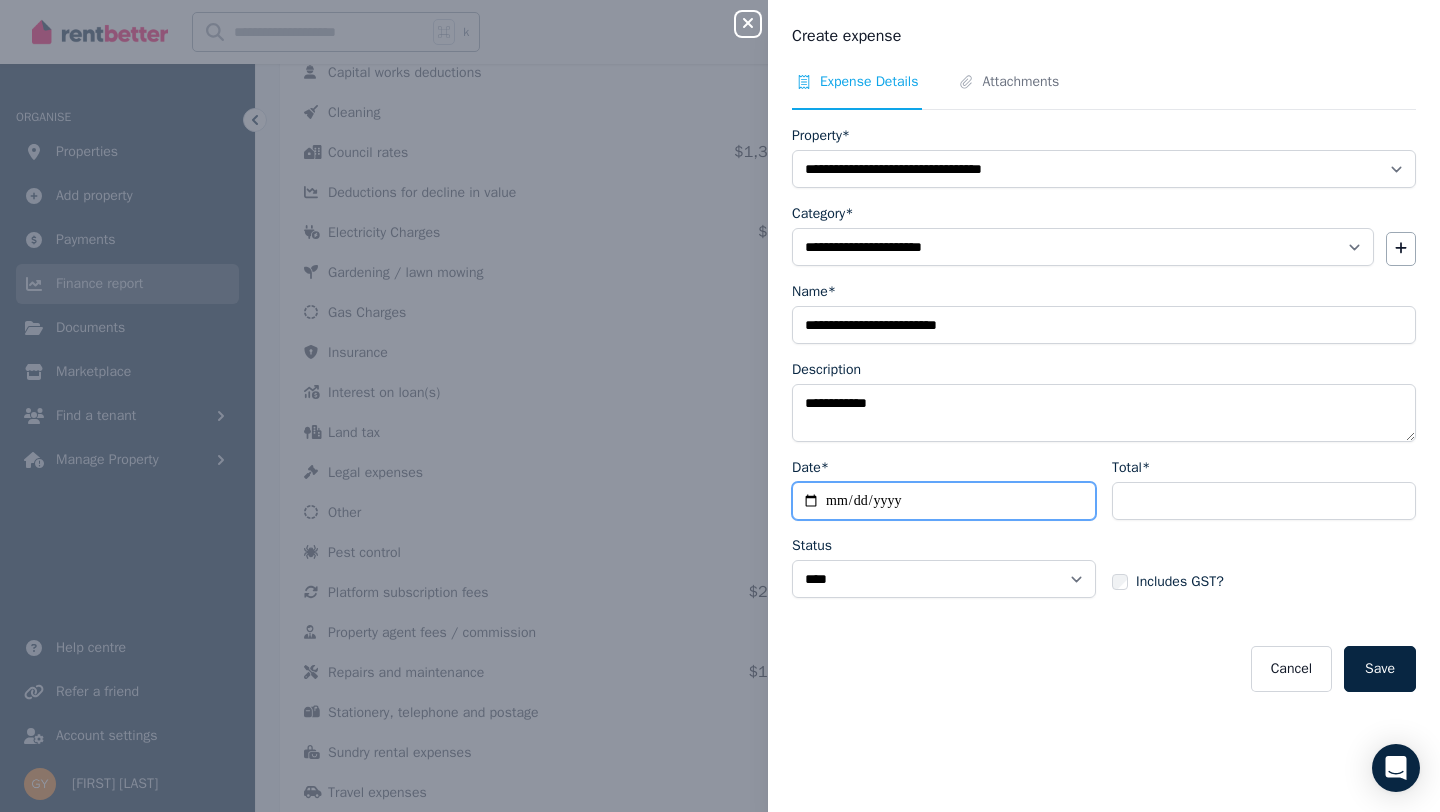 type on "**********" 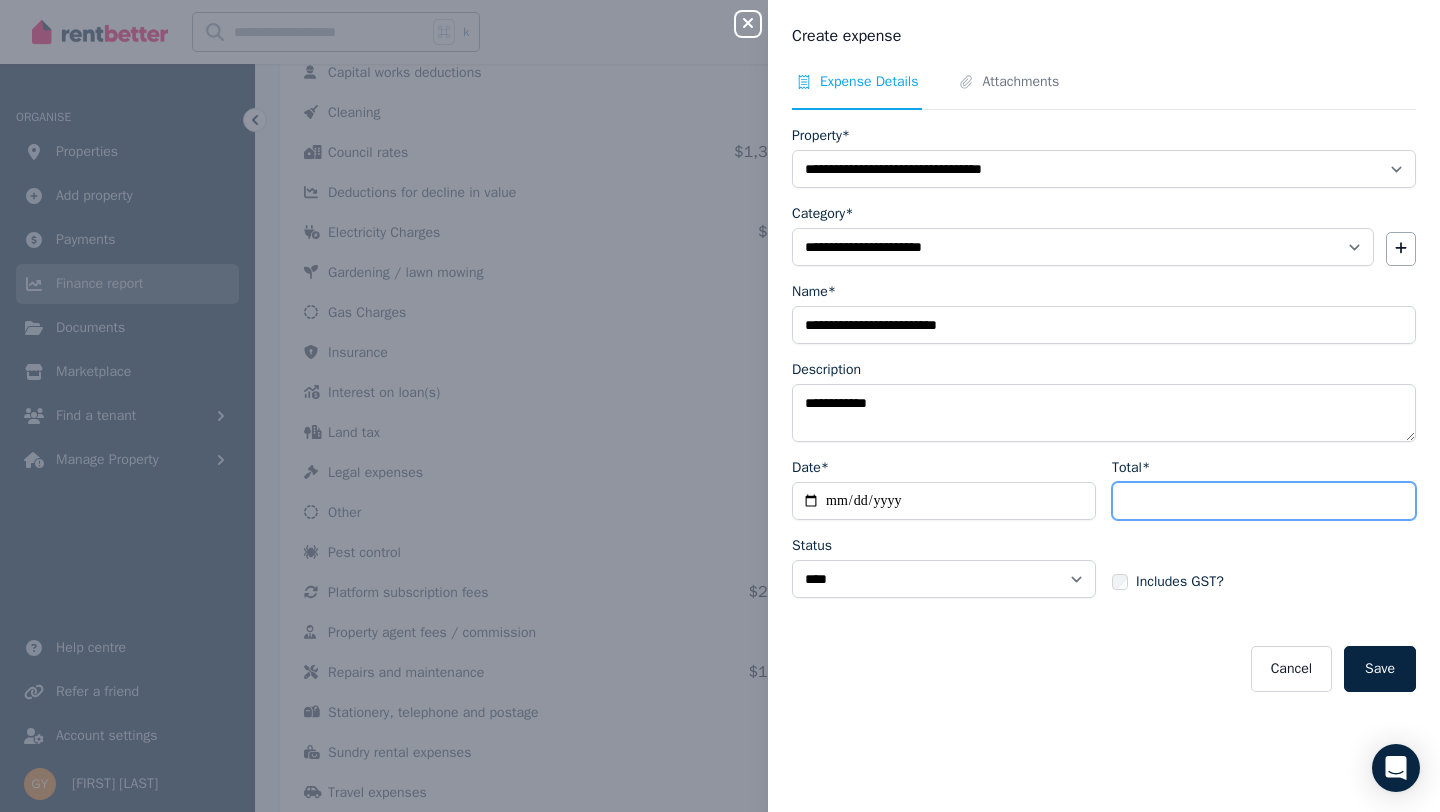 click on "Total*" at bounding box center (1264, 501) 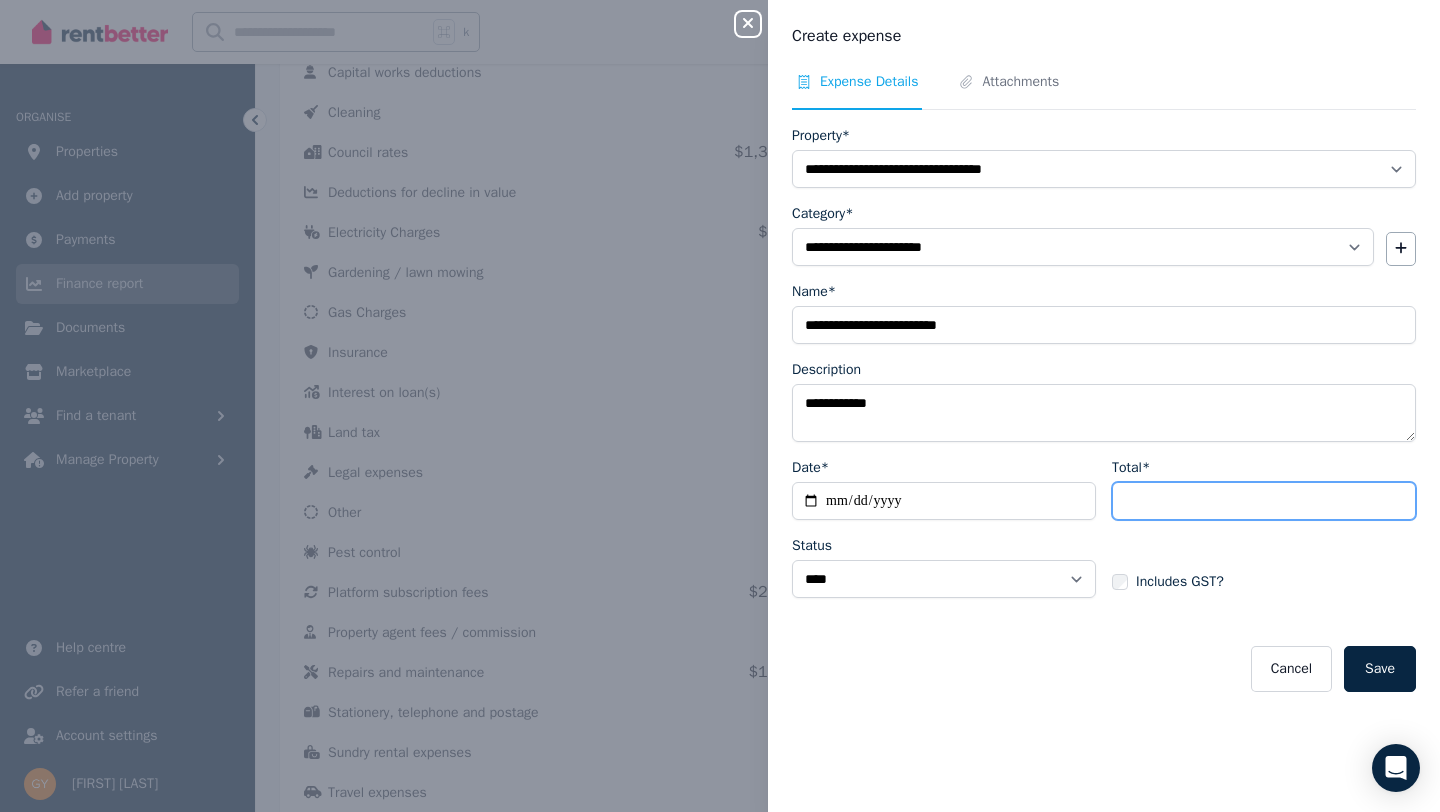type on "***" 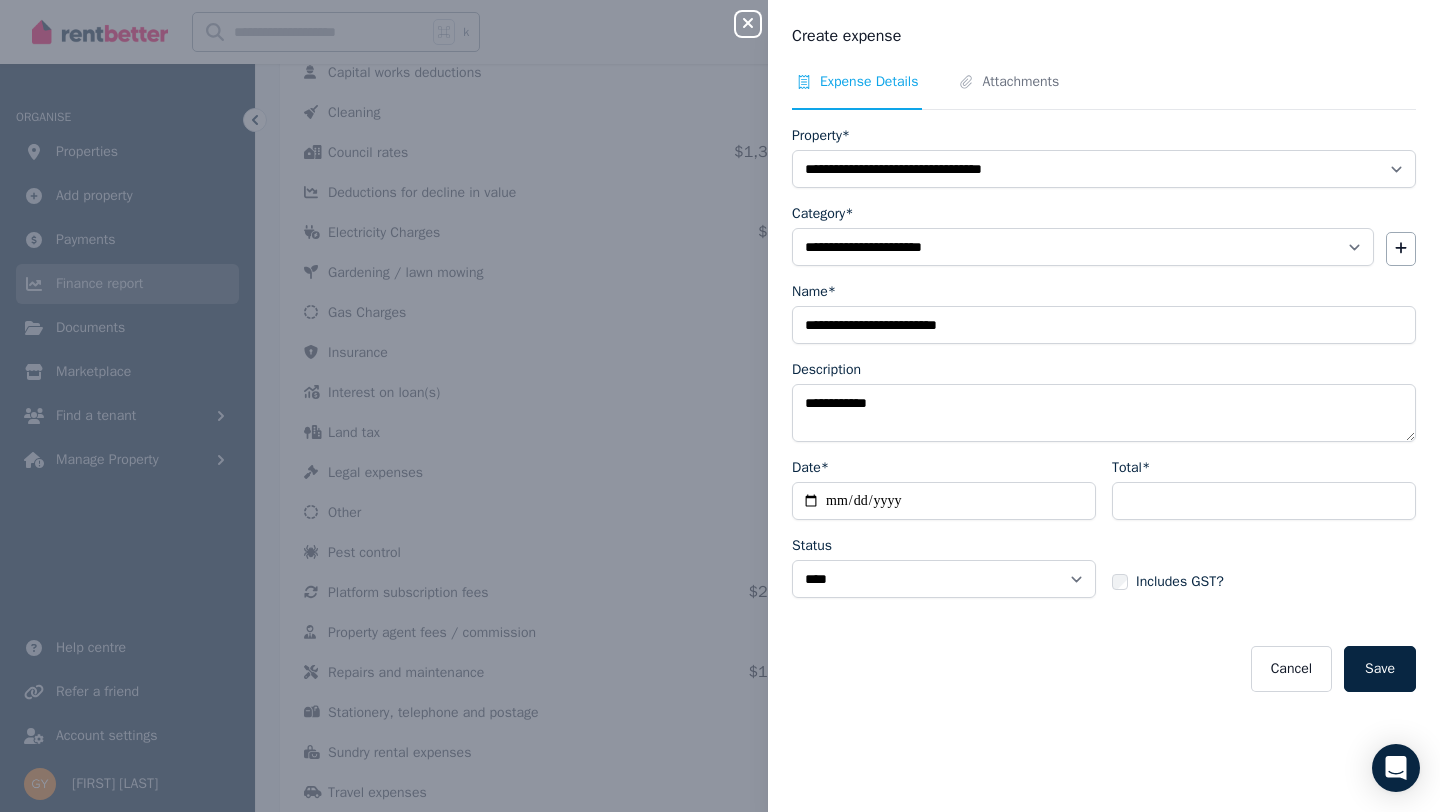 click on "**********" at bounding box center [1104, 409] 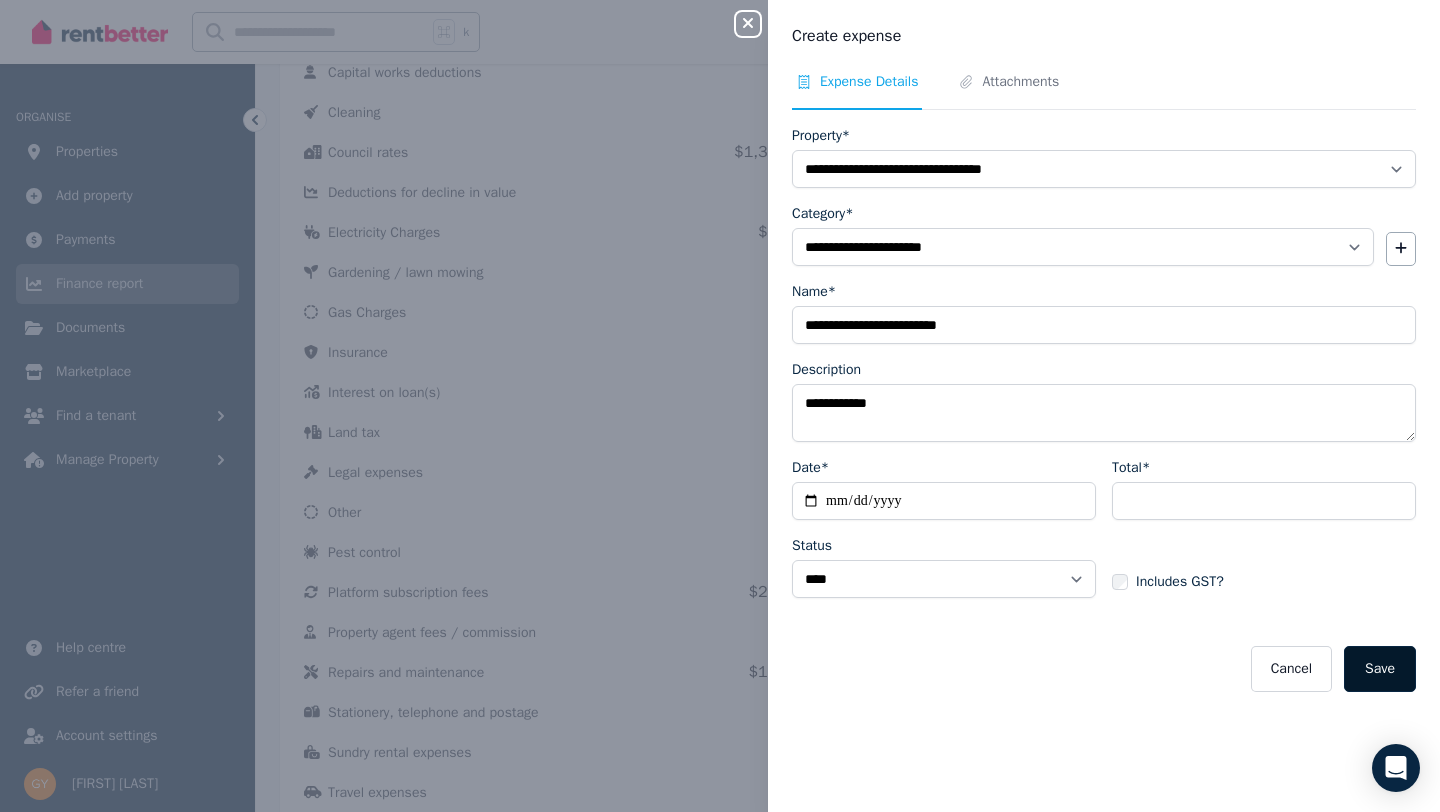 click on "Save" at bounding box center [1380, 669] 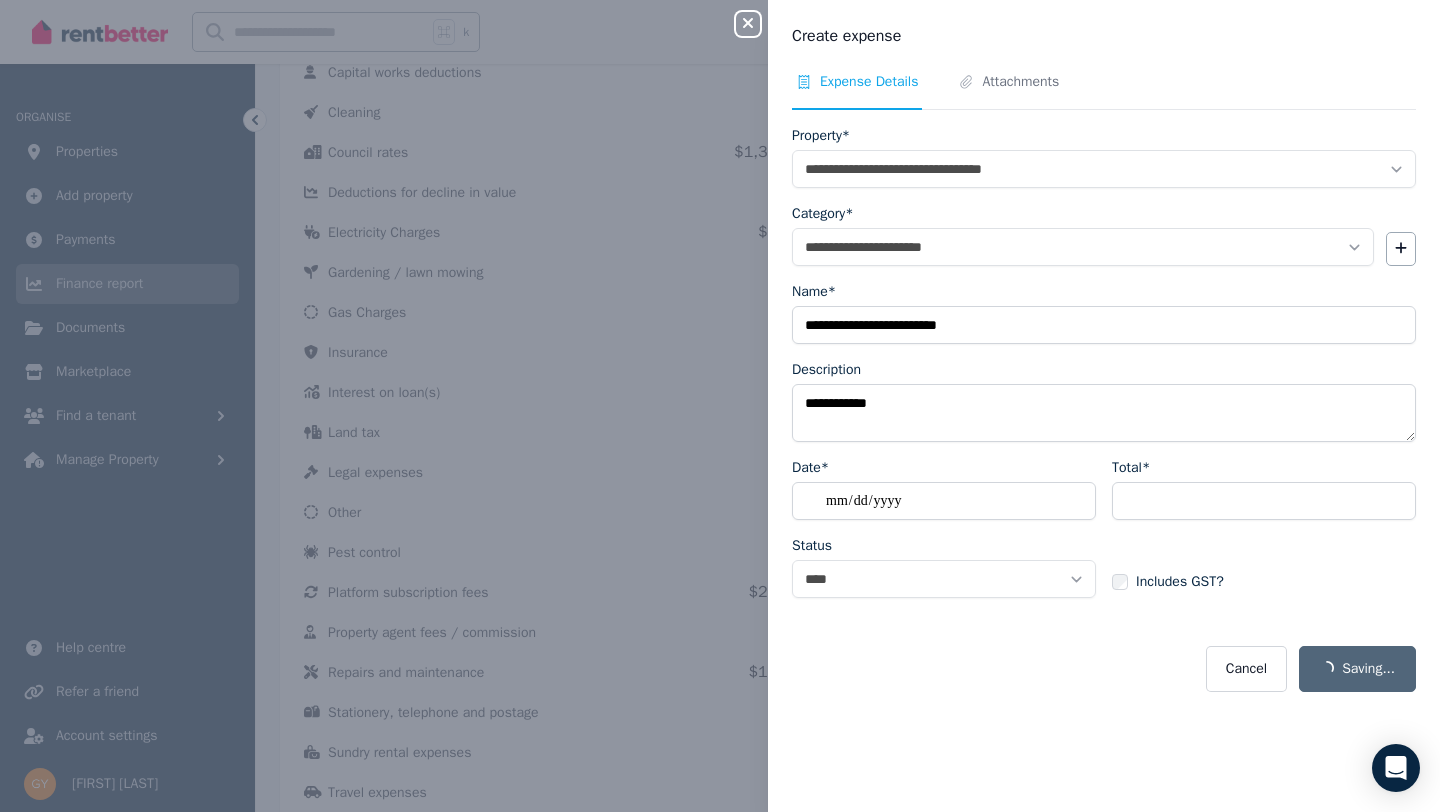 select 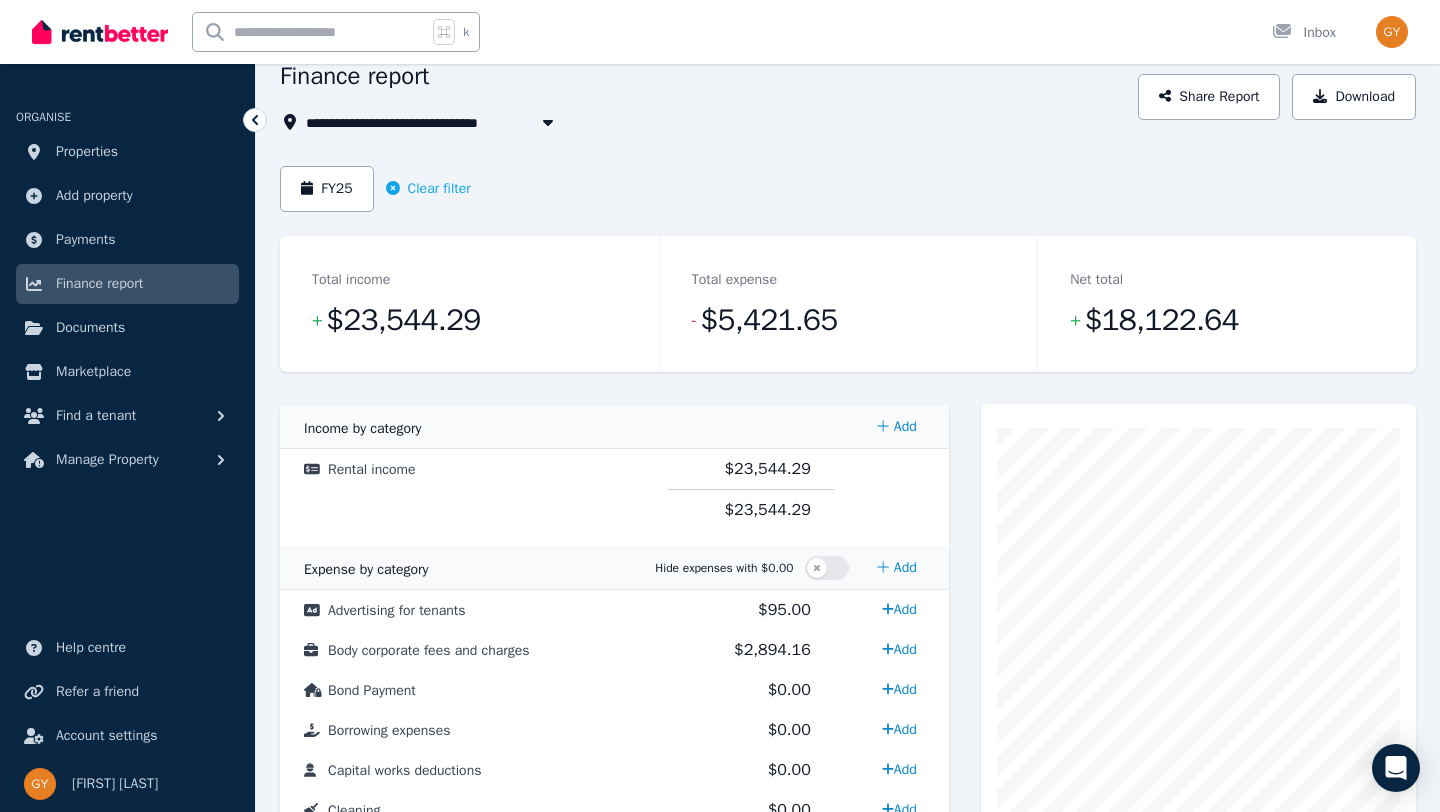 scroll, scrollTop: 85, scrollLeft: 0, axis: vertical 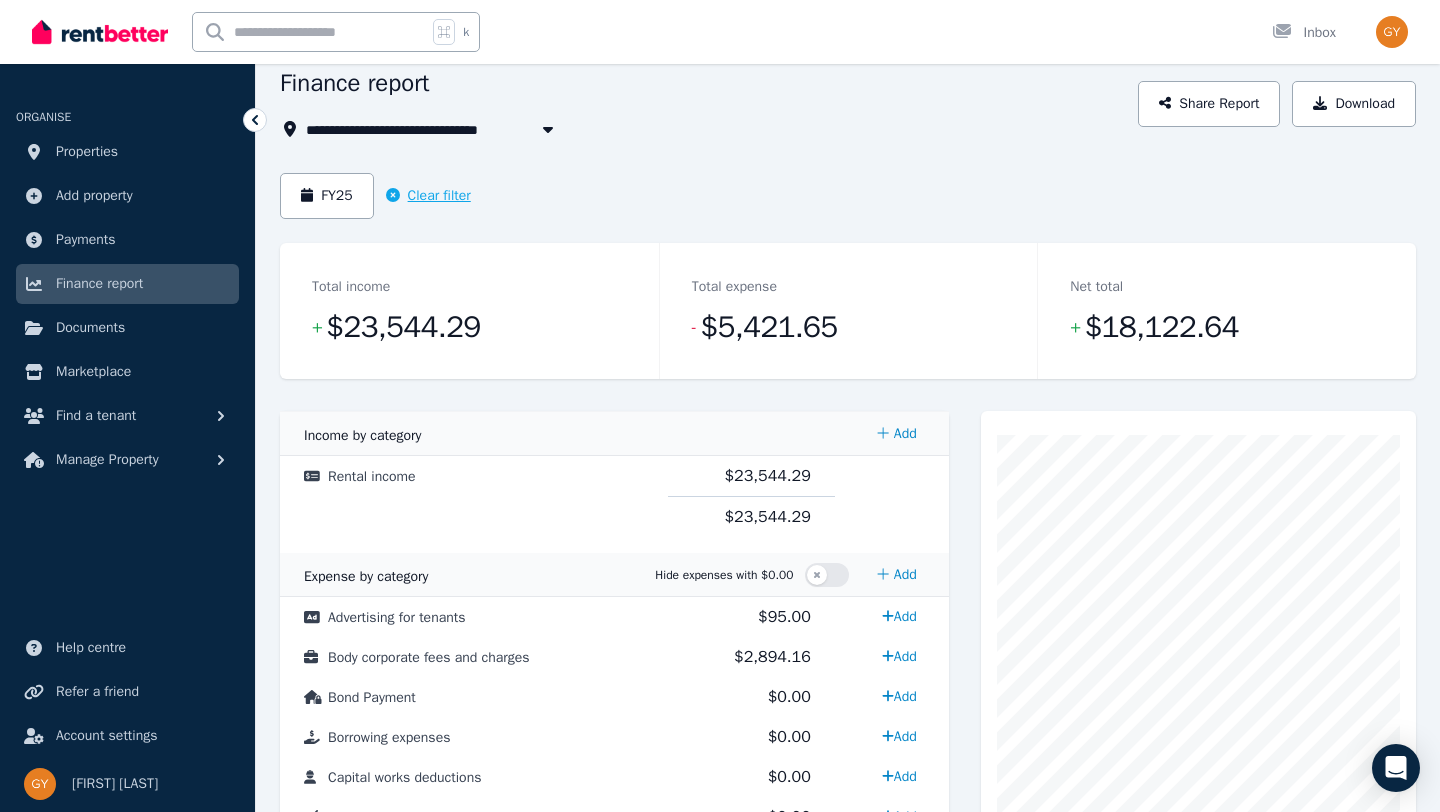 click on "Clear filter" at bounding box center [428, 196] 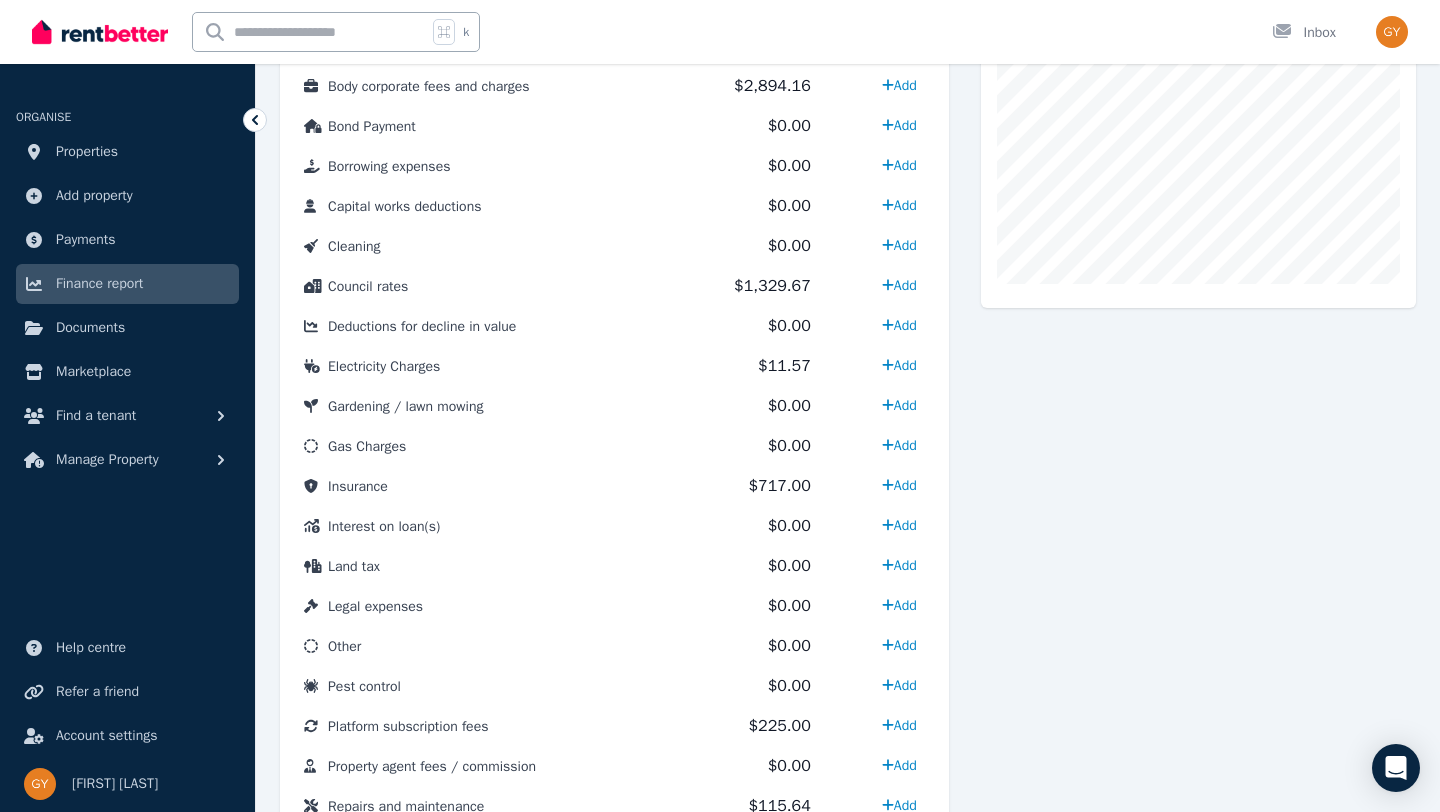 scroll, scrollTop: 690, scrollLeft: 0, axis: vertical 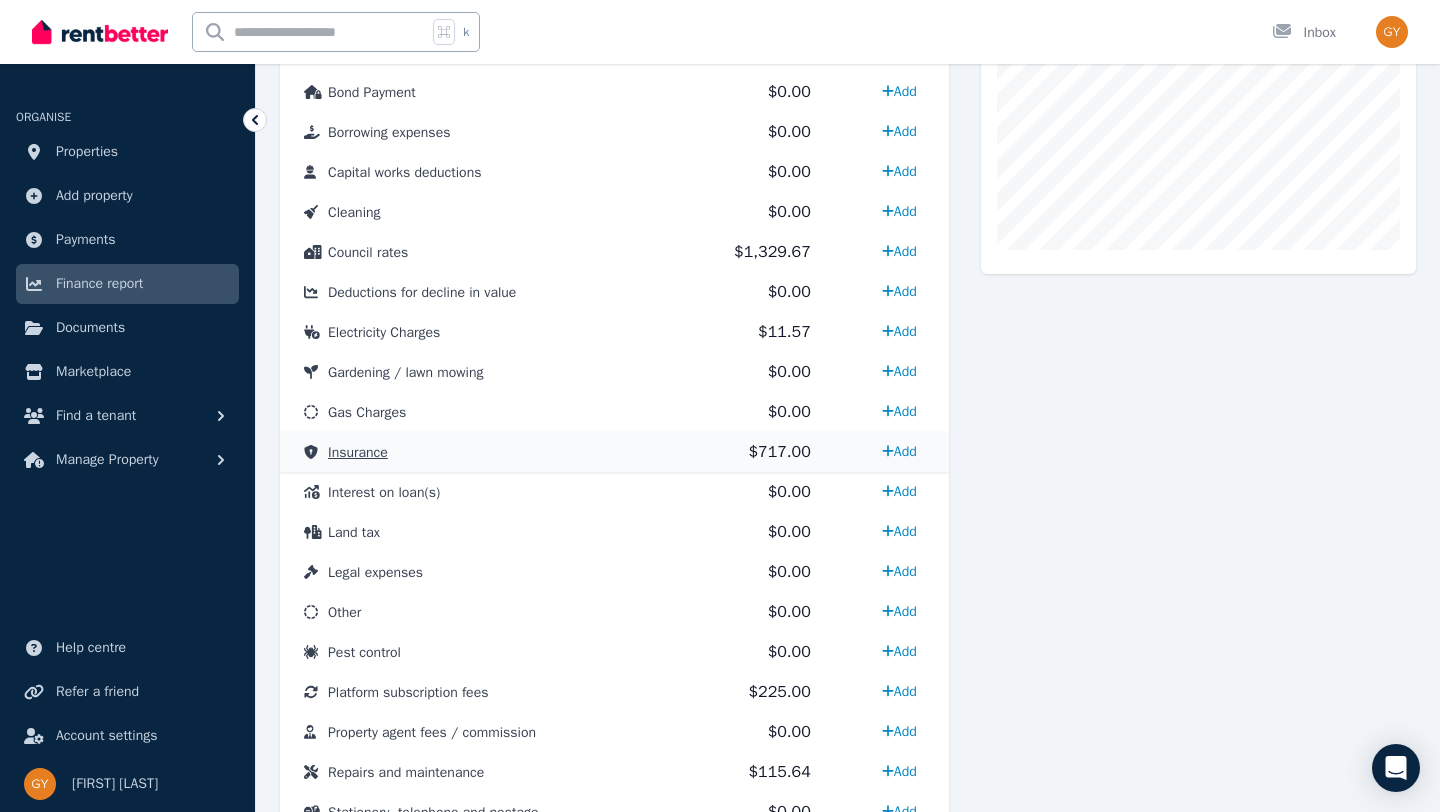 click on "Insurance" at bounding box center (474, 452) 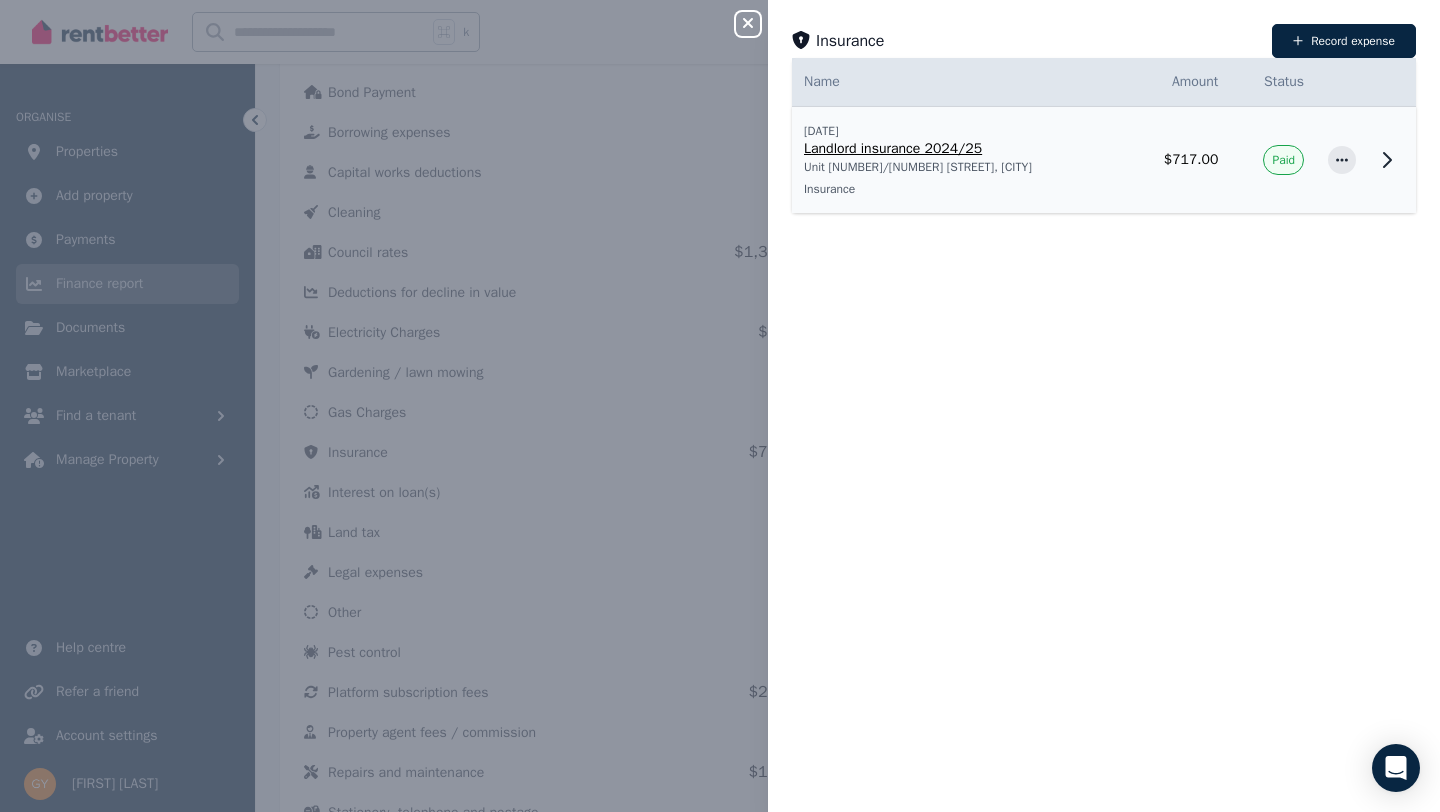 click 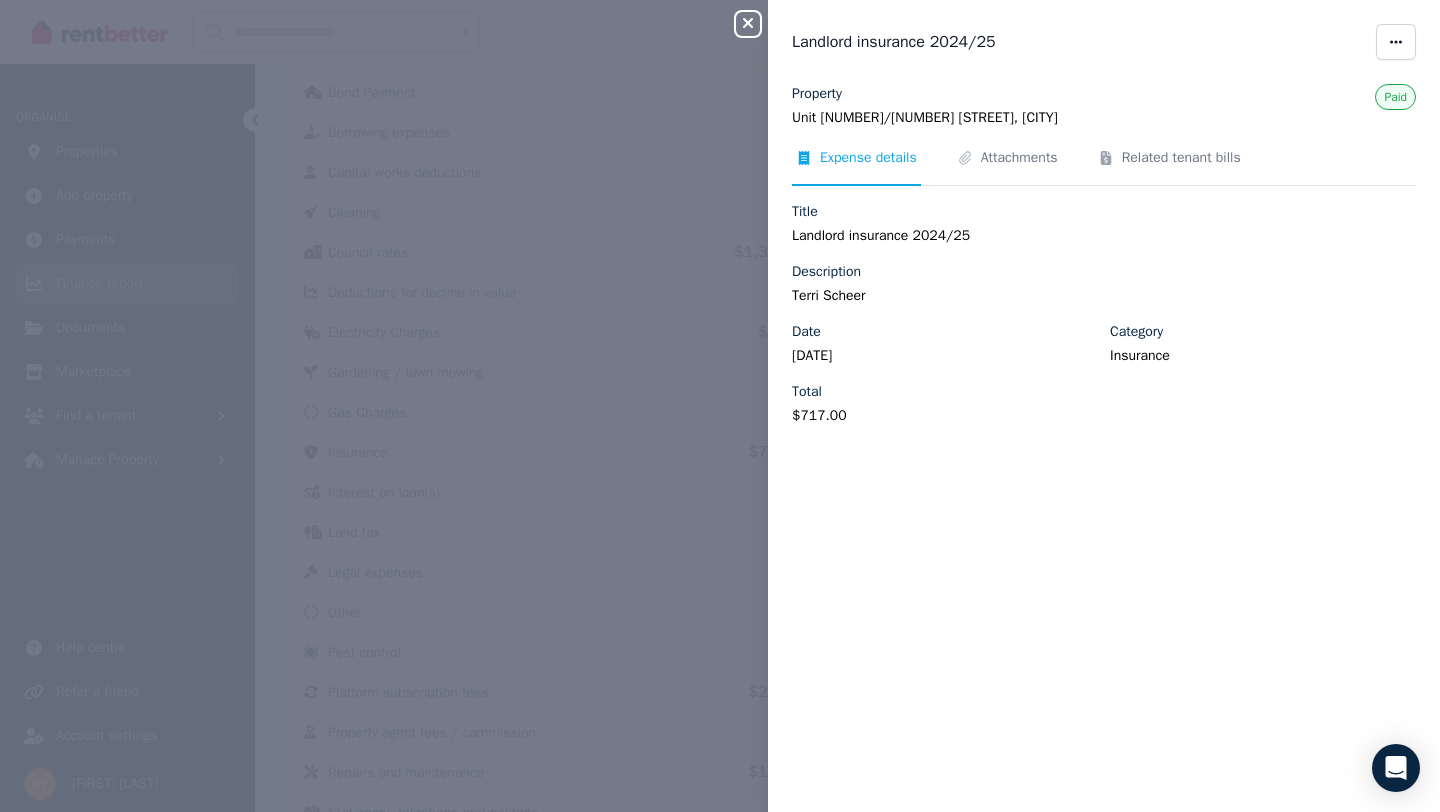 click on "Landlord insurance 2024/25 Property Unit 44/139 Macquarie St, St Lucia Paid Expense details Attachments Related tenant bills Title Landlord insurance 2024/25 Description Terri Scheer Date 13/09/2025 Category Insurance Total $717.00" at bounding box center [1104, 406] 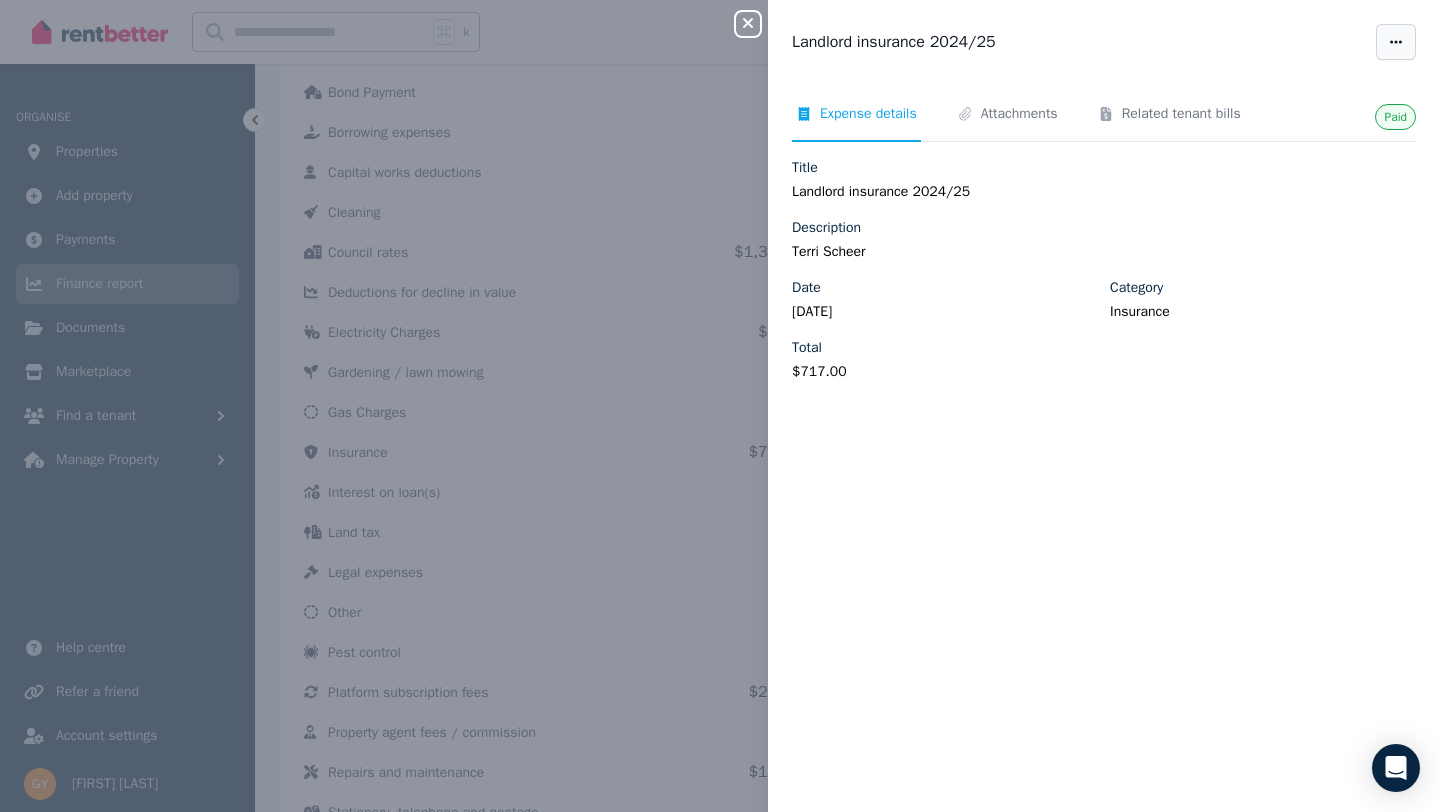 click at bounding box center [1396, 42] 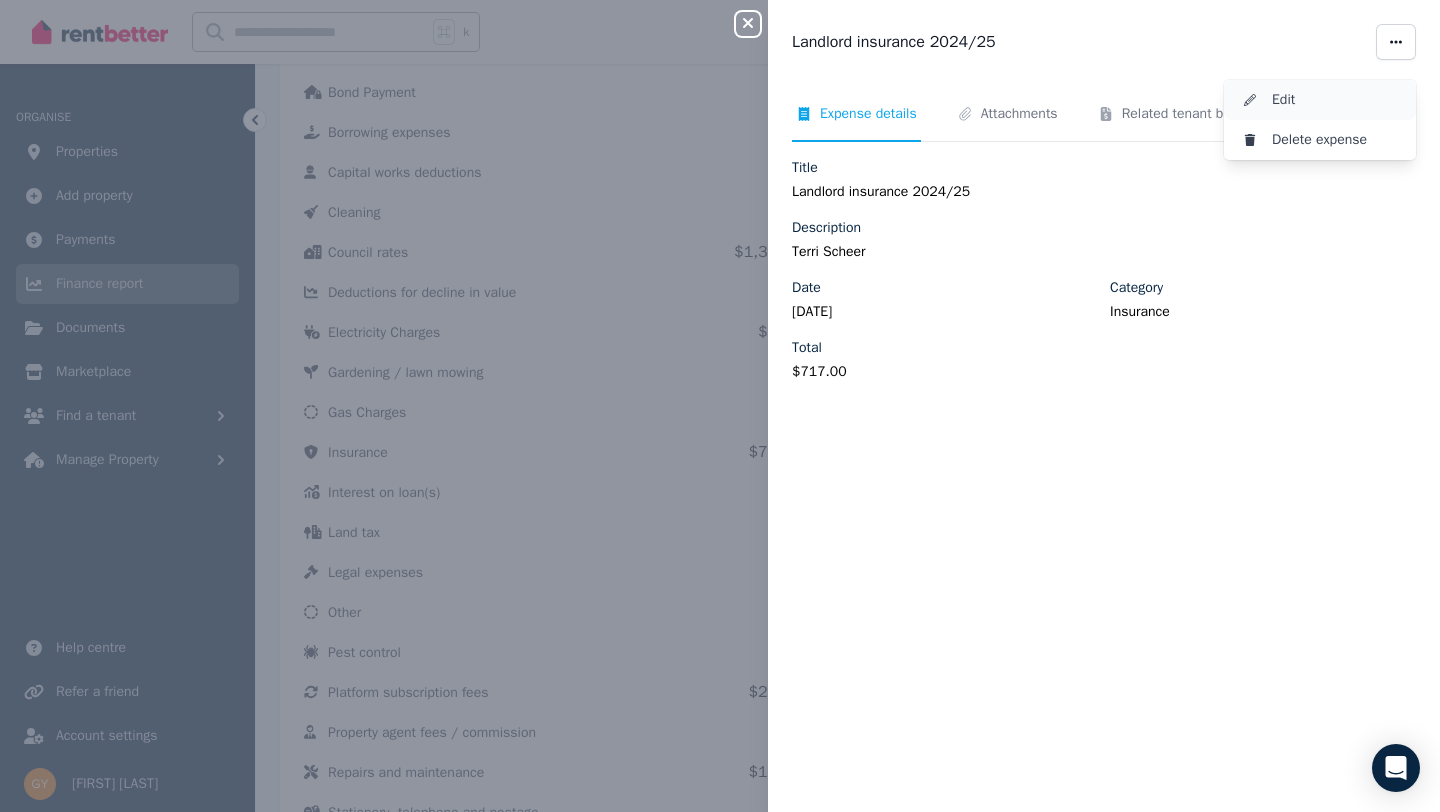 click on "Edit" at bounding box center [1336, 100] 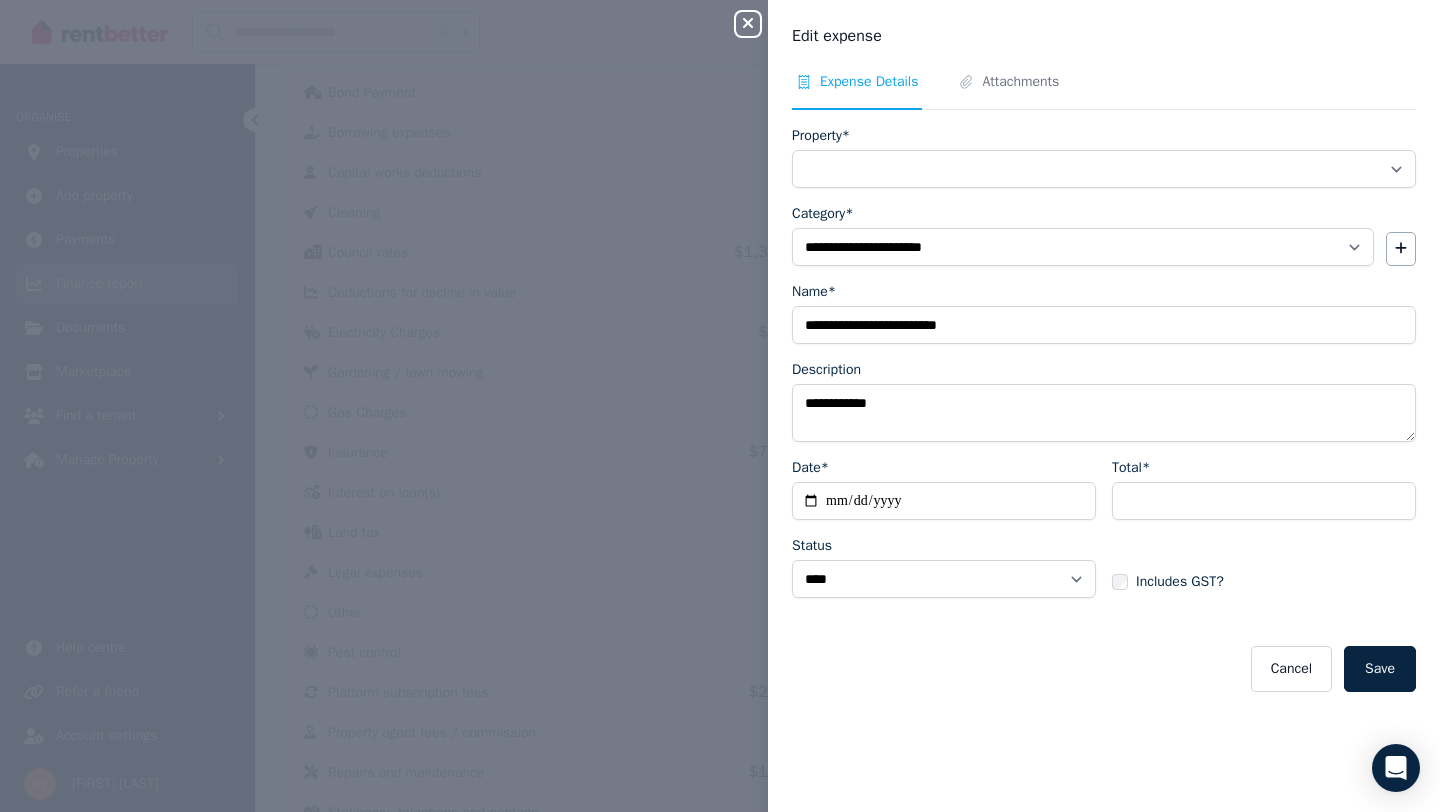 select on "**********" 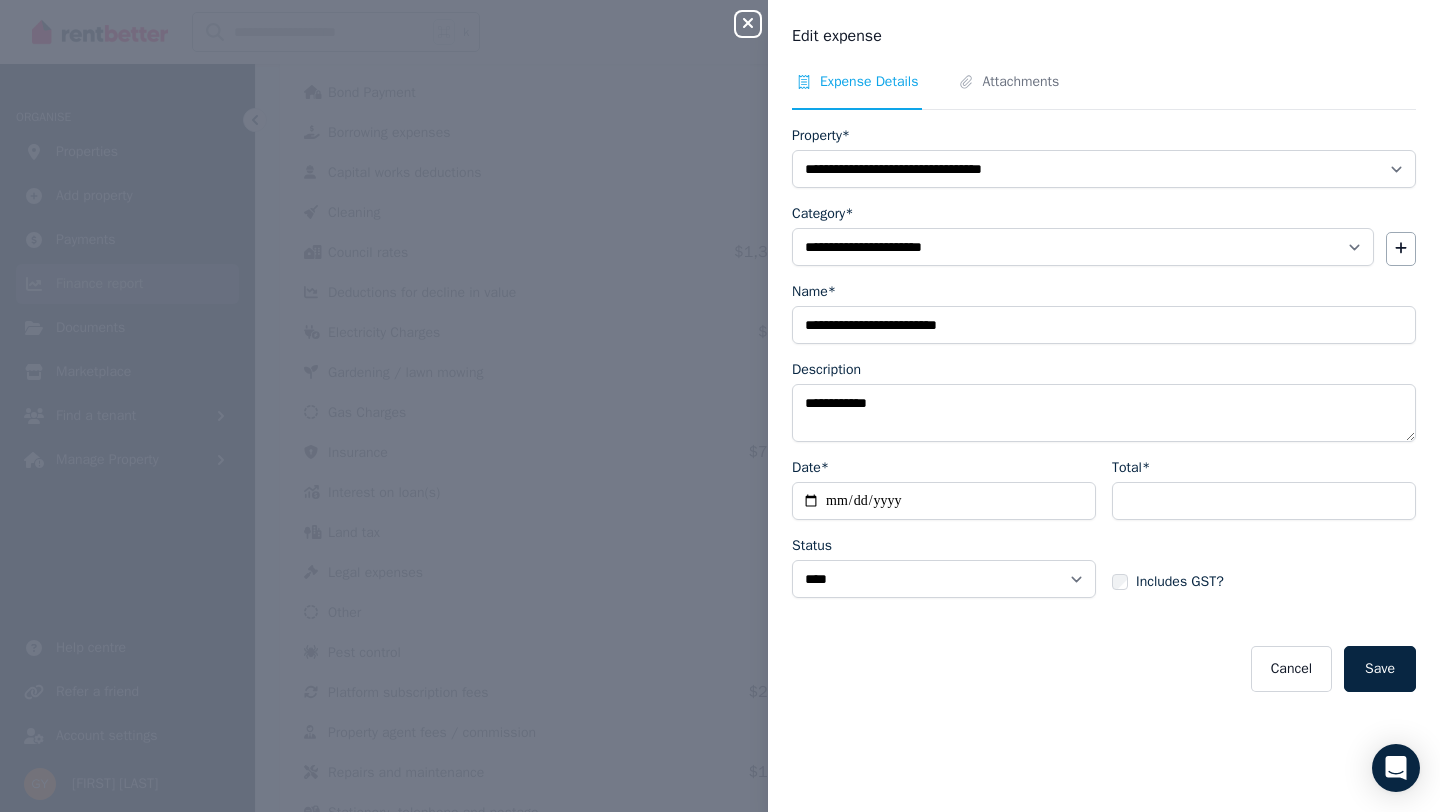 click on "**********" at bounding box center [944, 501] 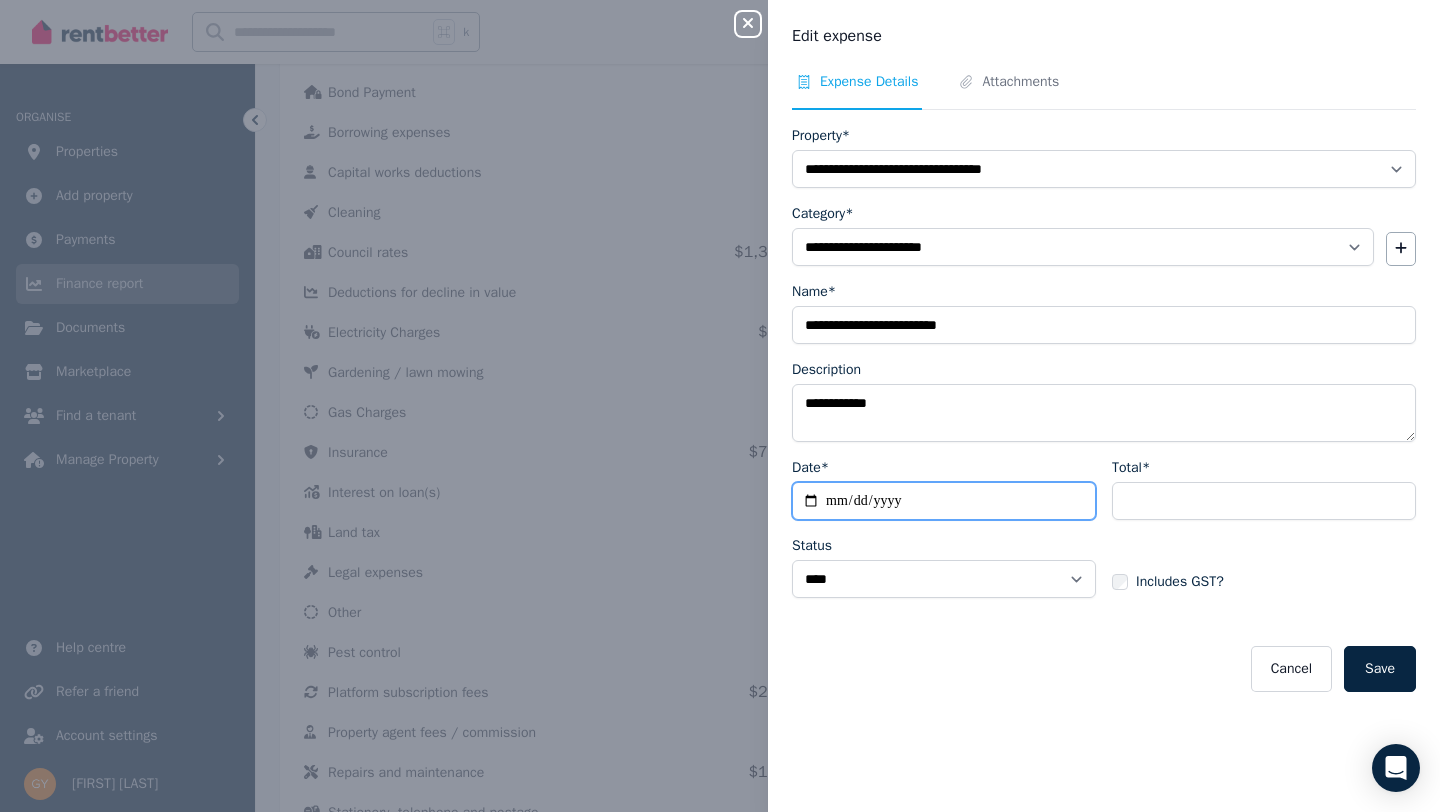 click on "**********" at bounding box center (944, 501) 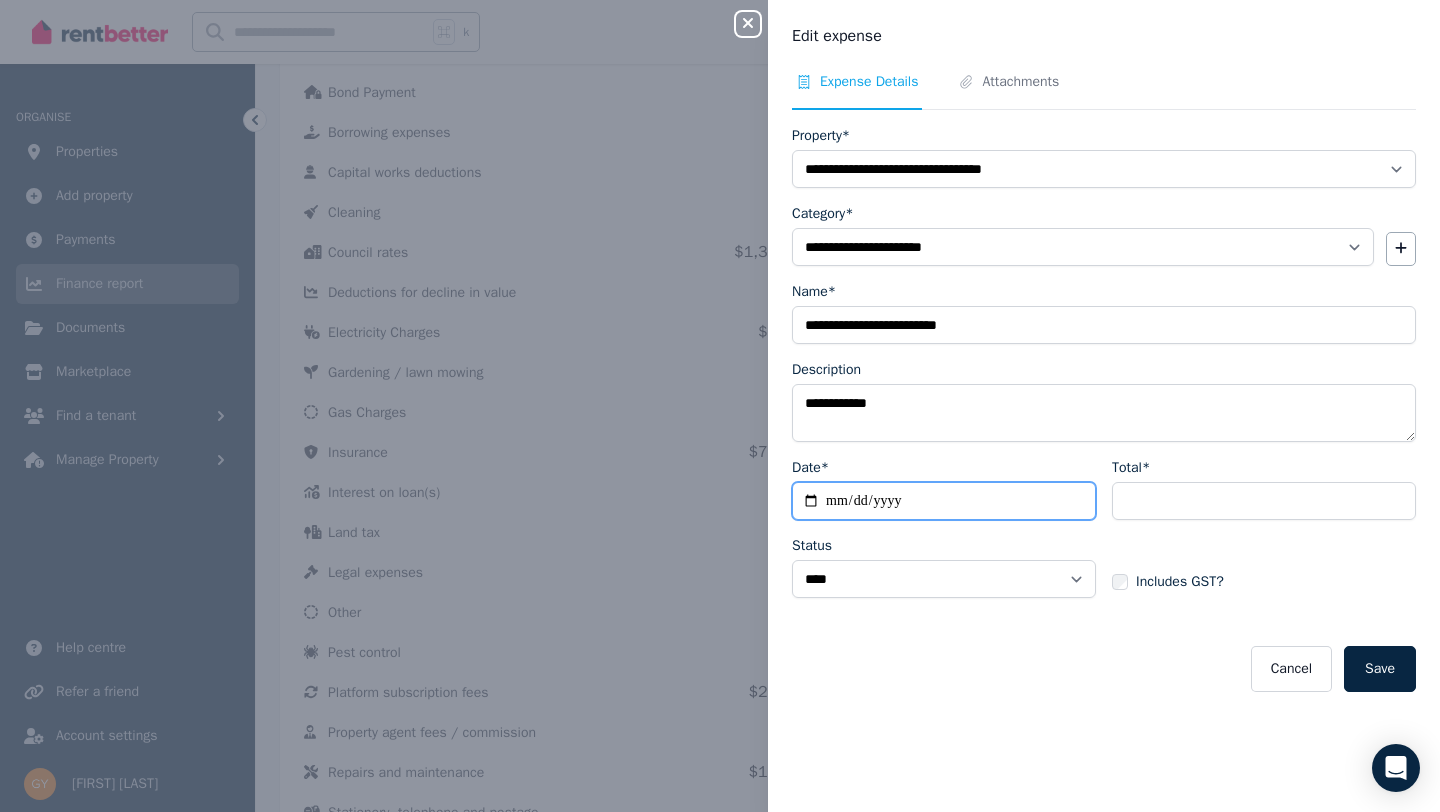 type on "**********" 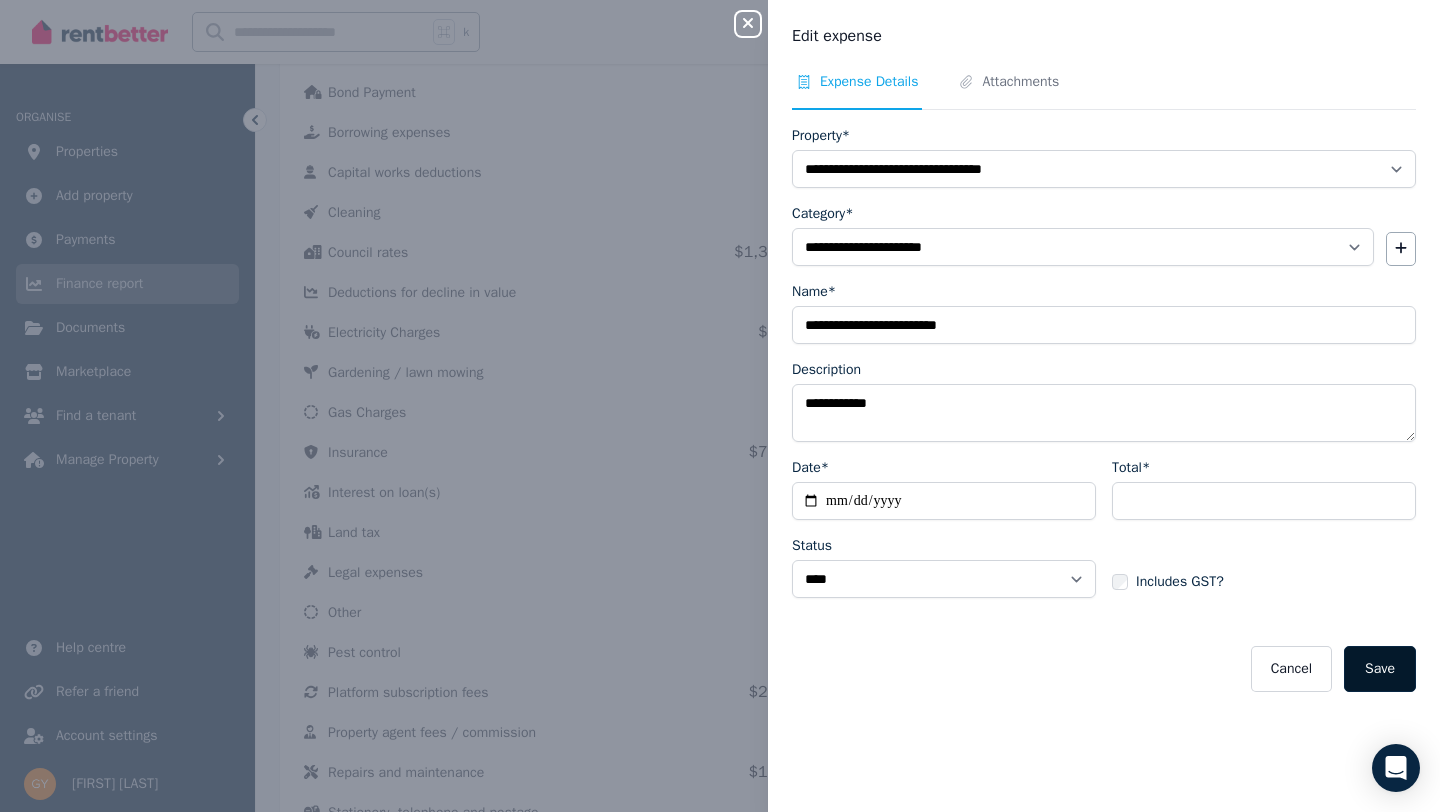 click on "Save" at bounding box center [1380, 669] 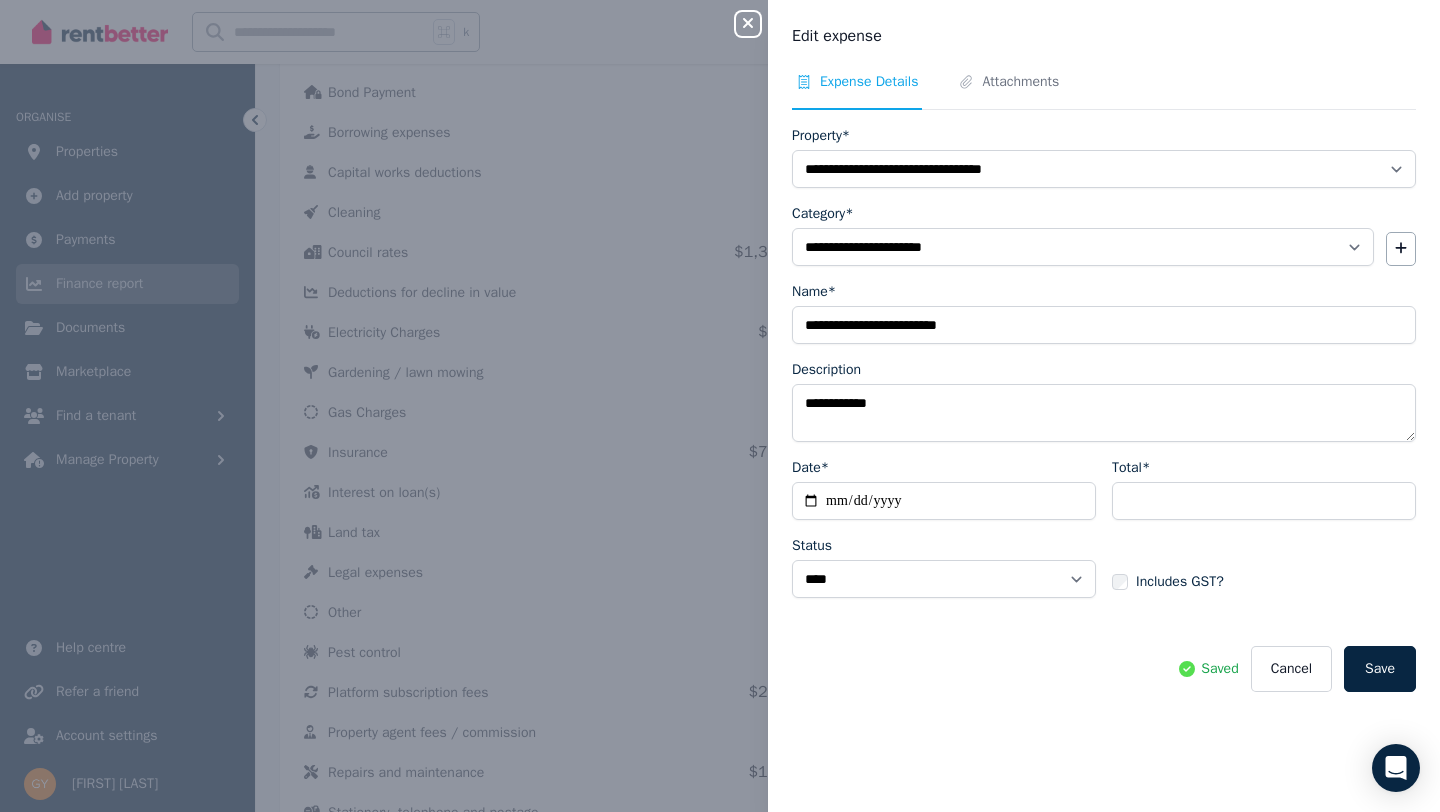 click 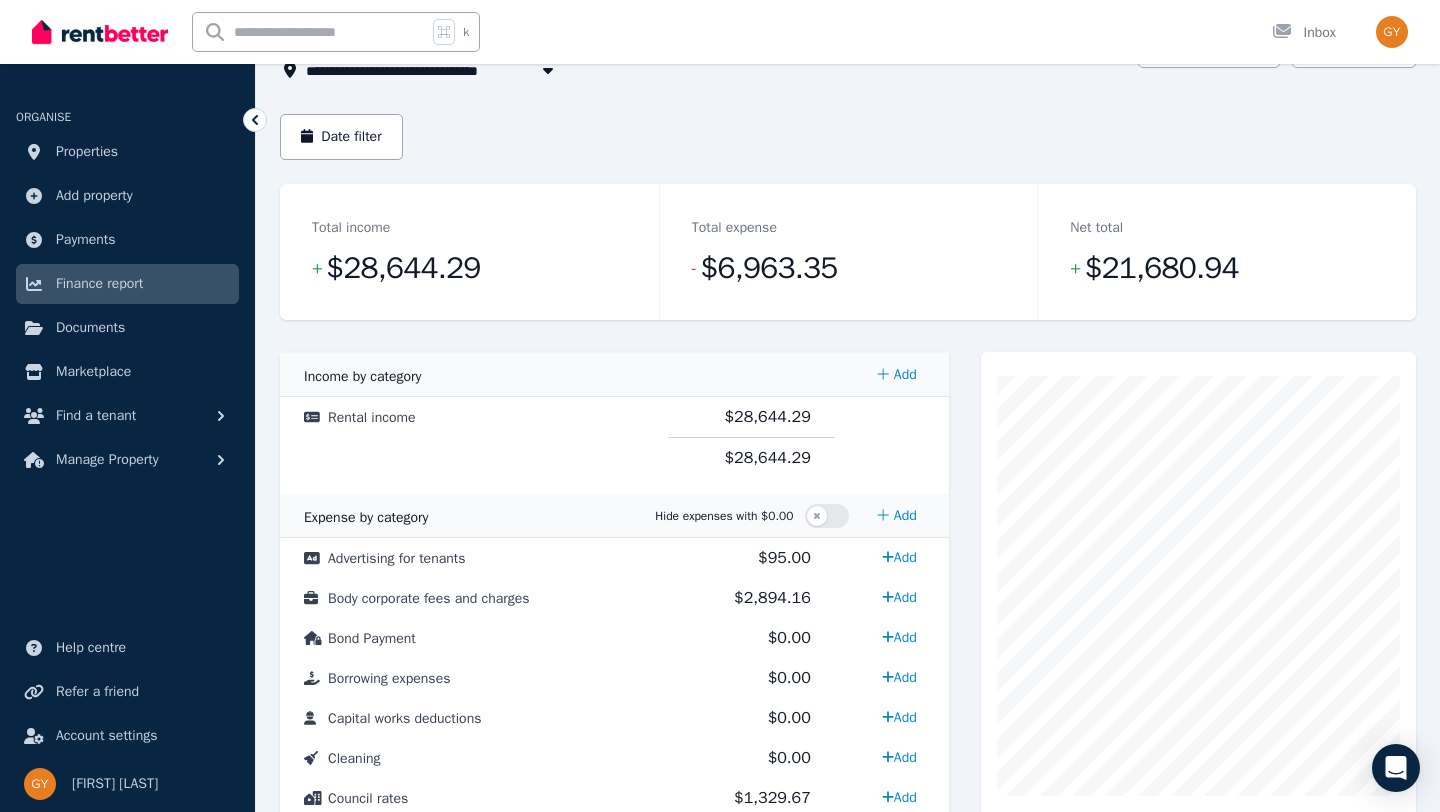 scroll, scrollTop: 97, scrollLeft: 0, axis: vertical 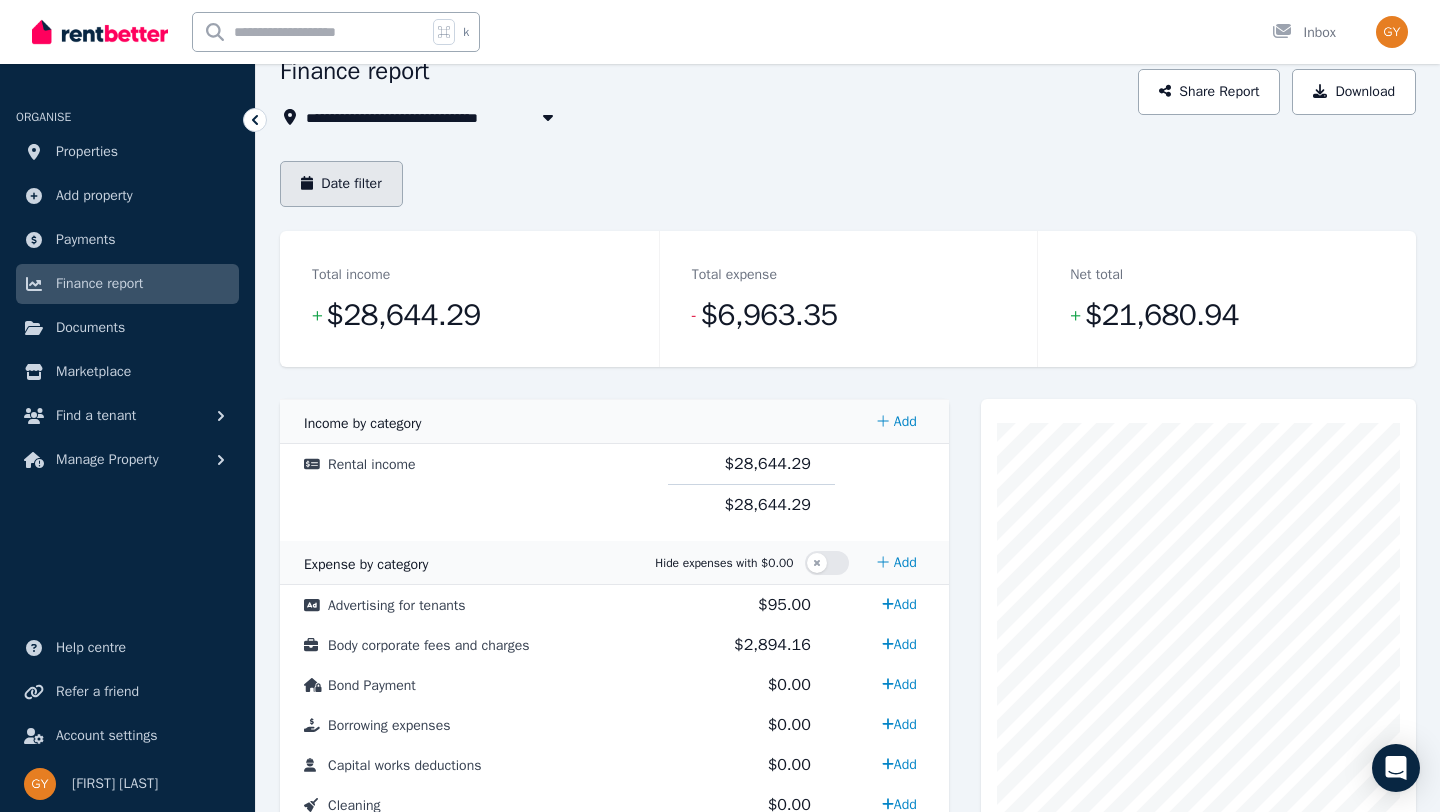 click on "Date filter" at bounding box center (341, 184) 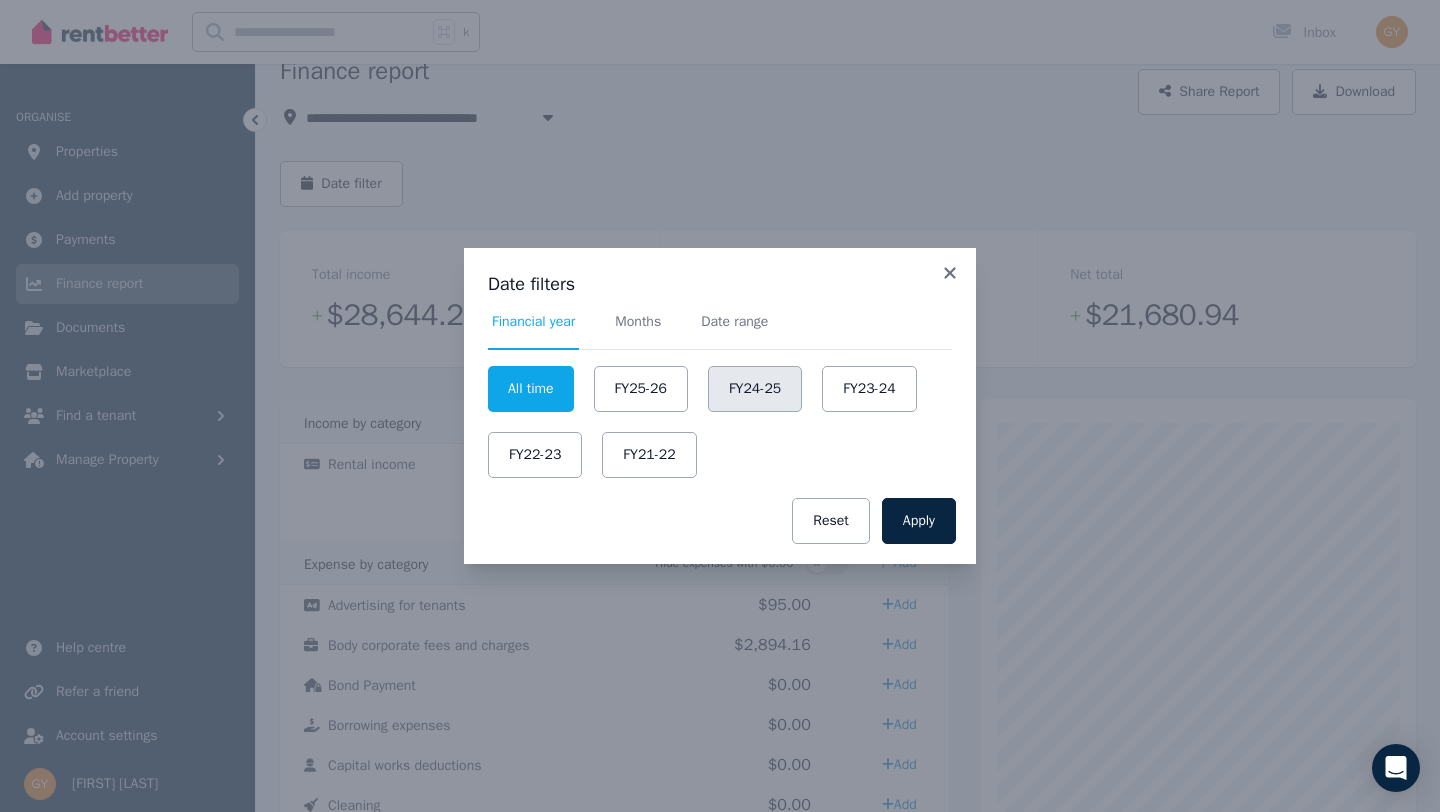 click on "FY24-25" at bounding box center [755, 389] 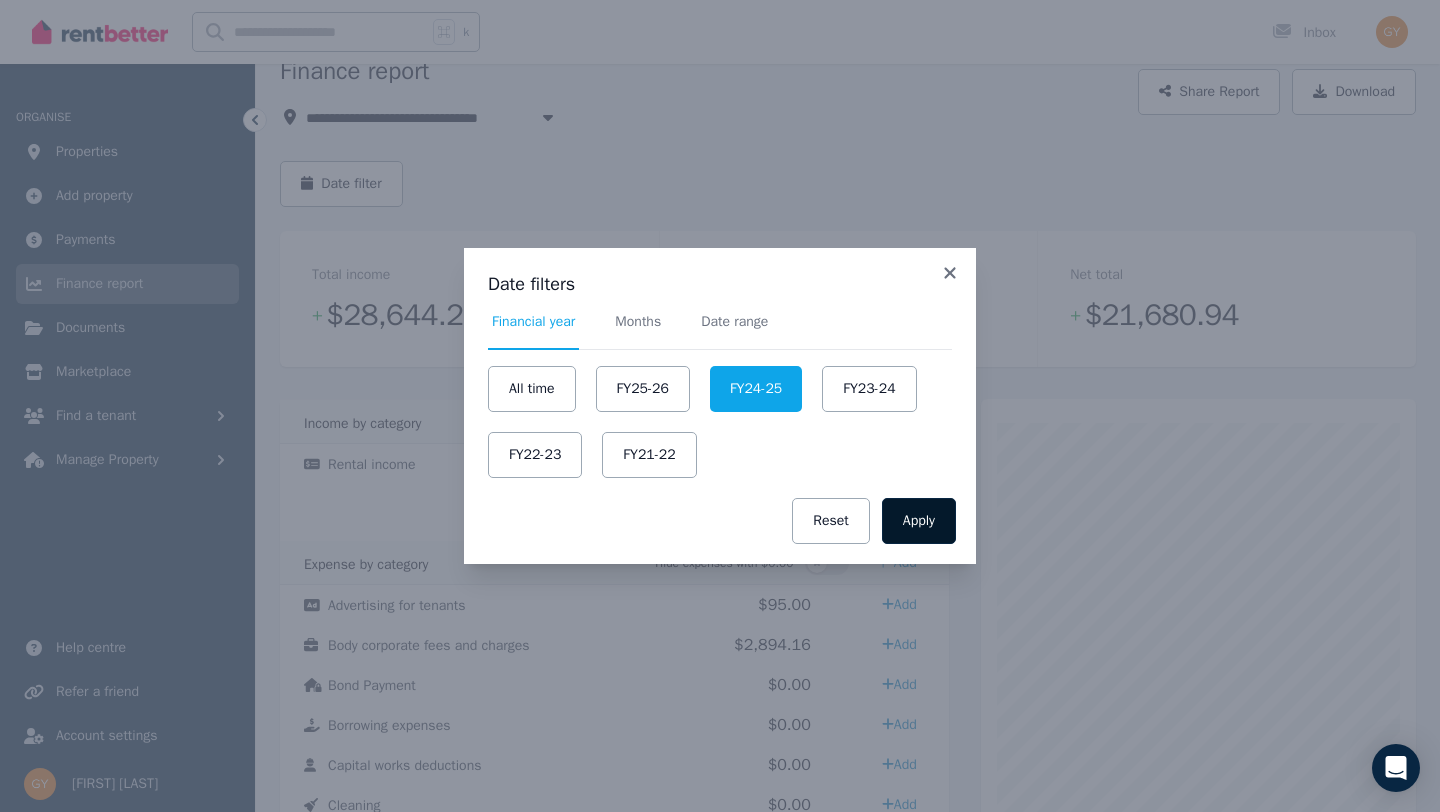 click on "Apply" at bounding box center (919, 521) 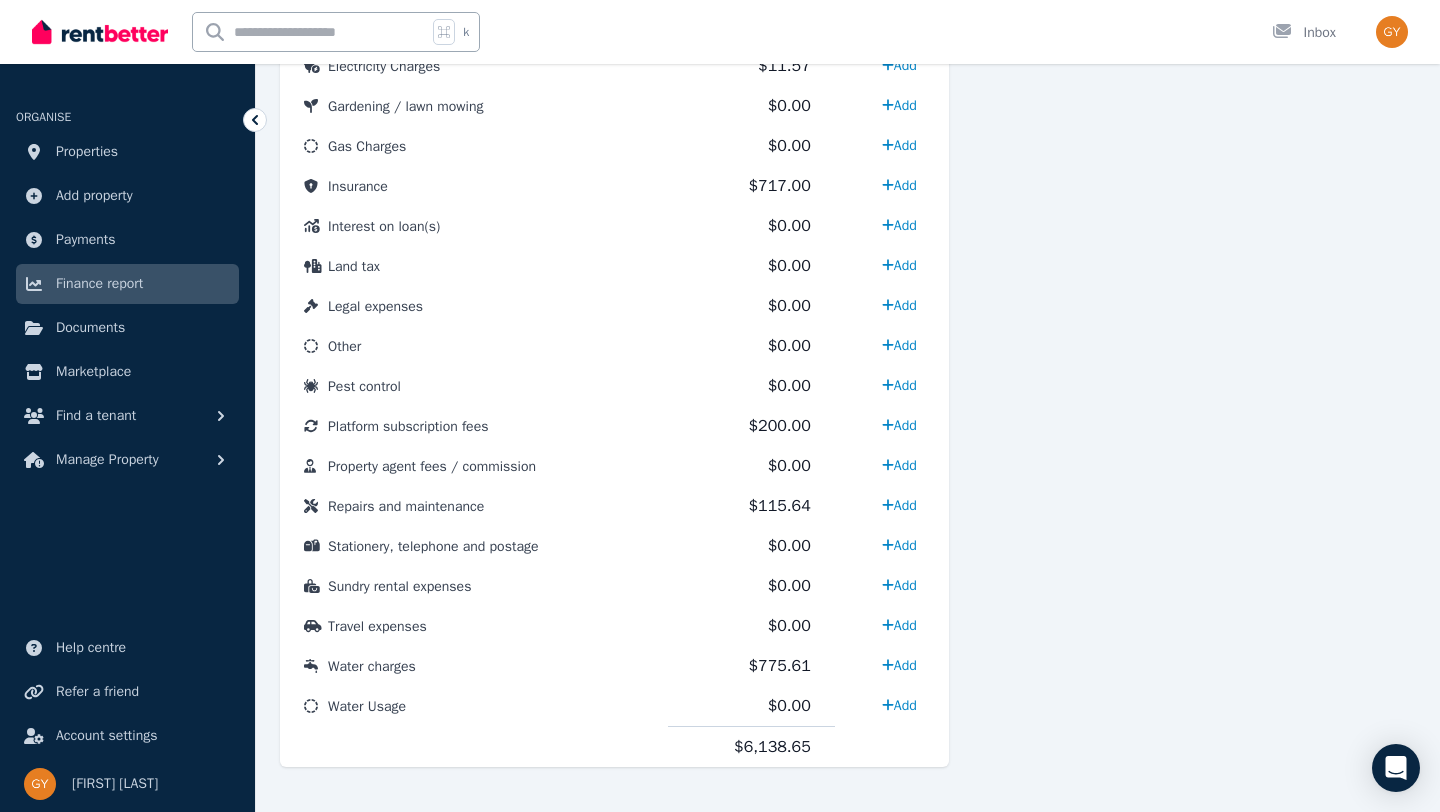 scroll, scrollTop: 979, scrollLeft: 0, axis: vertical 